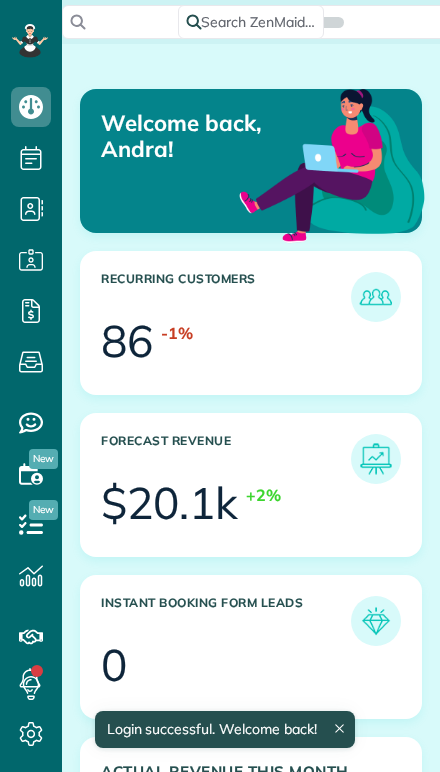 scroll, scrollTop: 0, scrollLeft: 0, axis: both 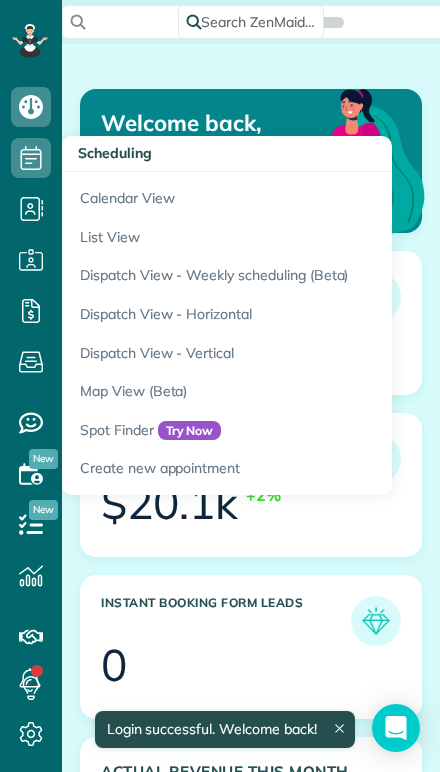 click on "Calendar View" at bounding box center (312, 195) 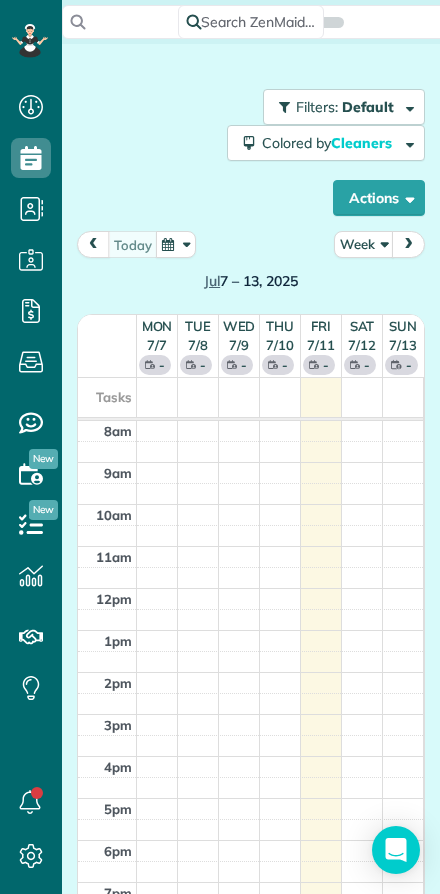 scroll, scrollTop: 0, scrollLeft: 0, axis: both 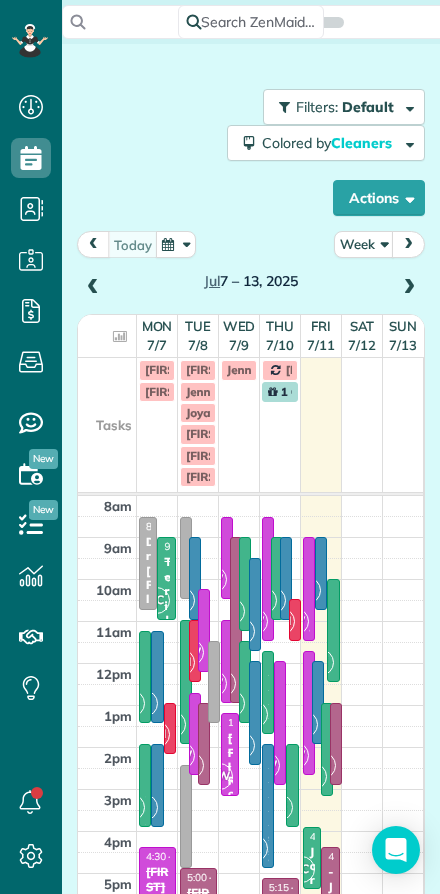 click at bounding box center [93, 244] 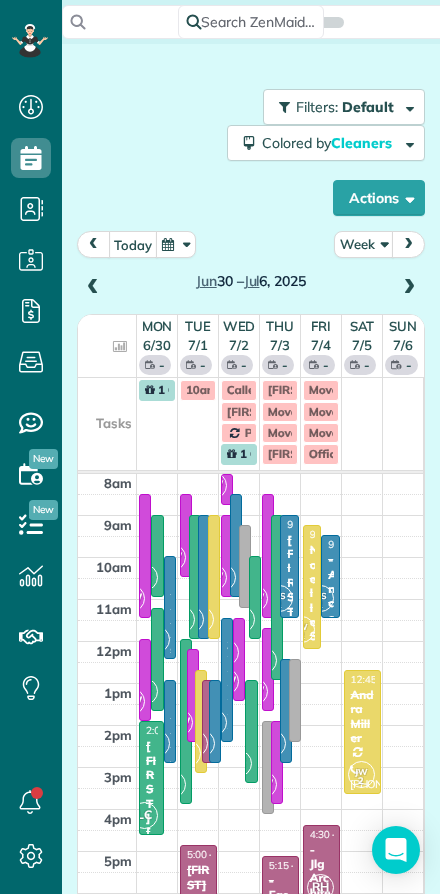 click on "Week" at bounding box center [364, 244] 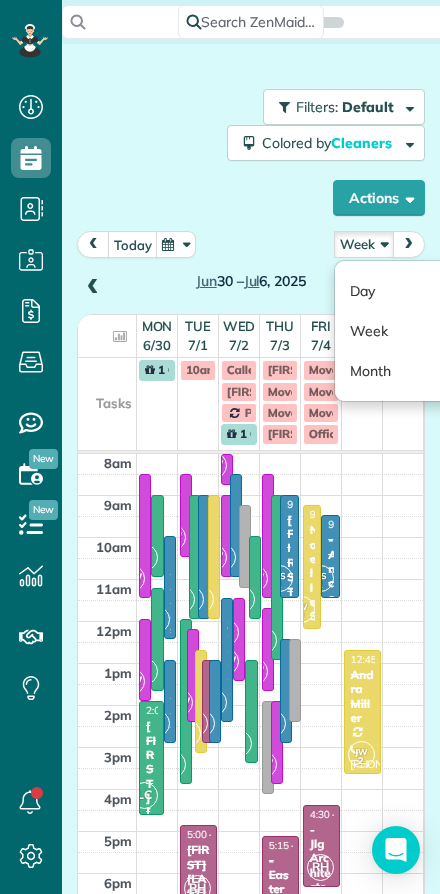 click on "Day" at bounding box center (414, 291) 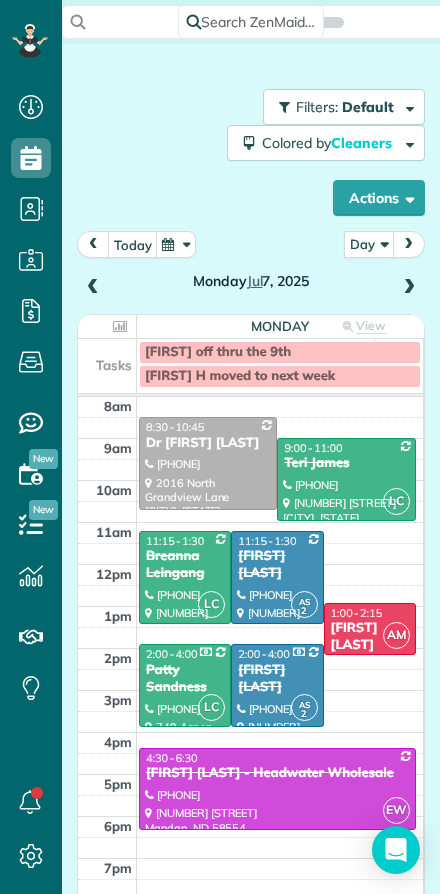 click on "today" at bounding box center [133, 244] 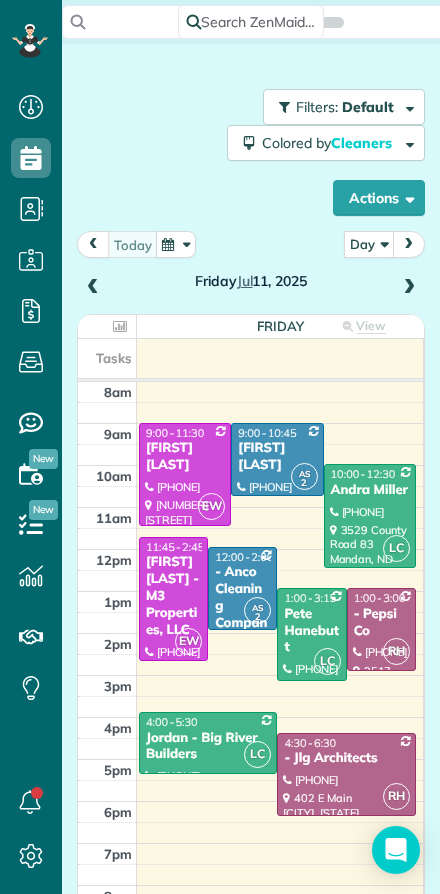 click at bounding box center [409, 288] 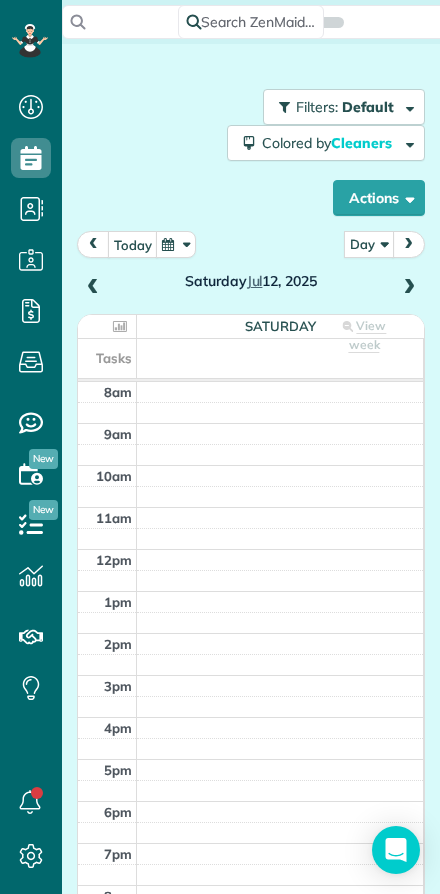click at bounding box center (409, 288) 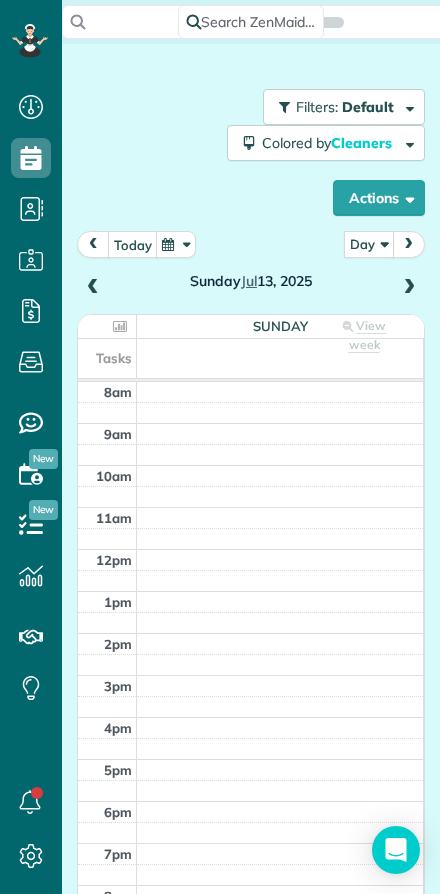click at bounding box center (409, 288) 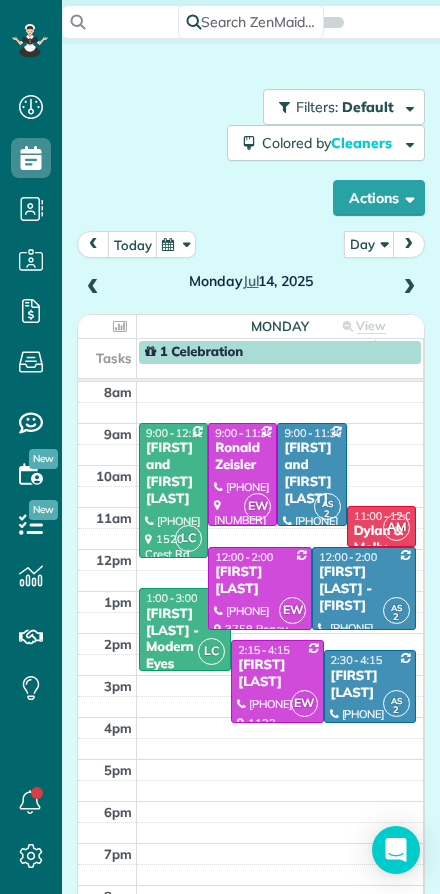 click at bounding box center [409, 288] 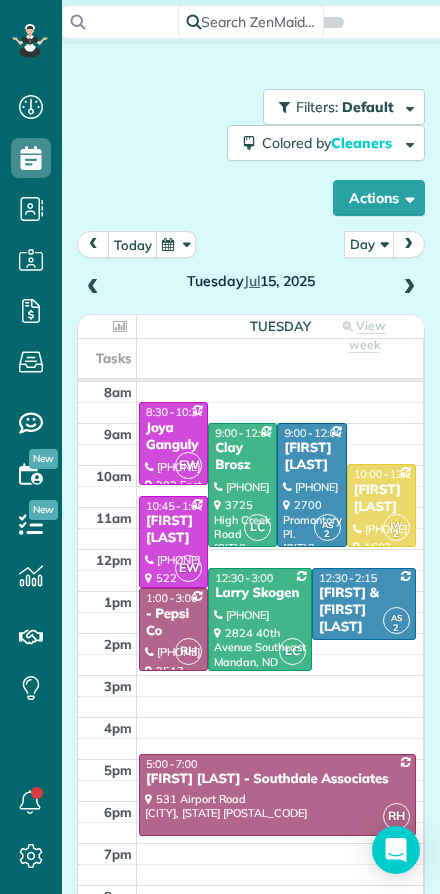 click at bounding box center (409, 288) 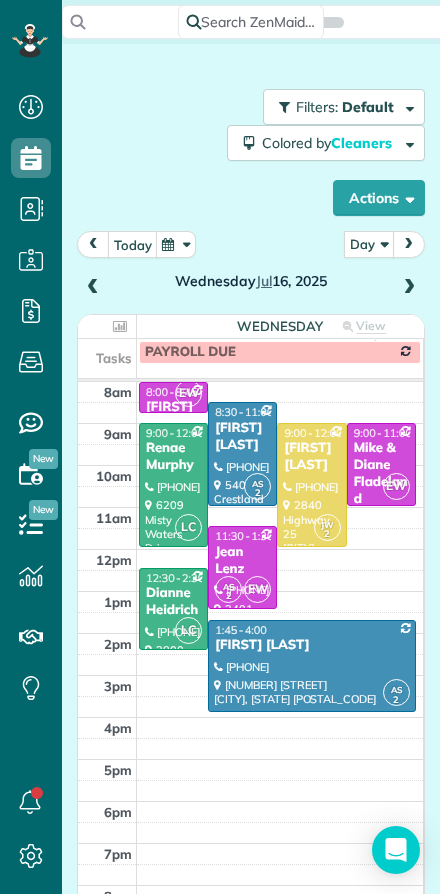 click at bounding box center (93, 288) 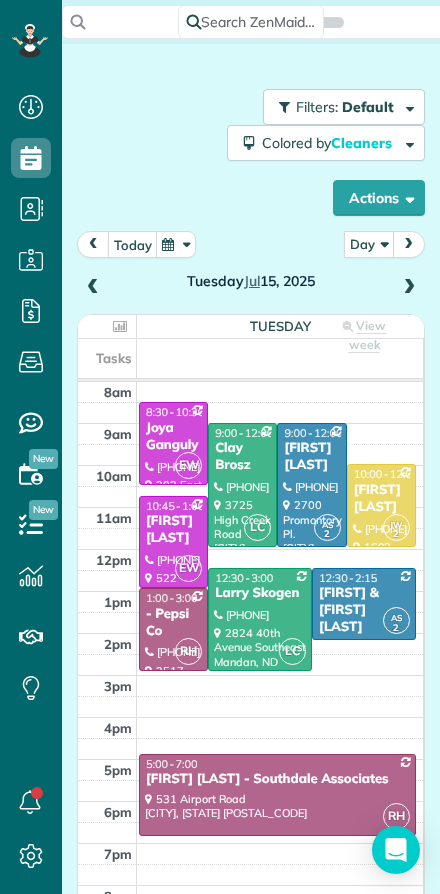 click on "[FIRST] [LAST]" at bounding box center (381, 499) 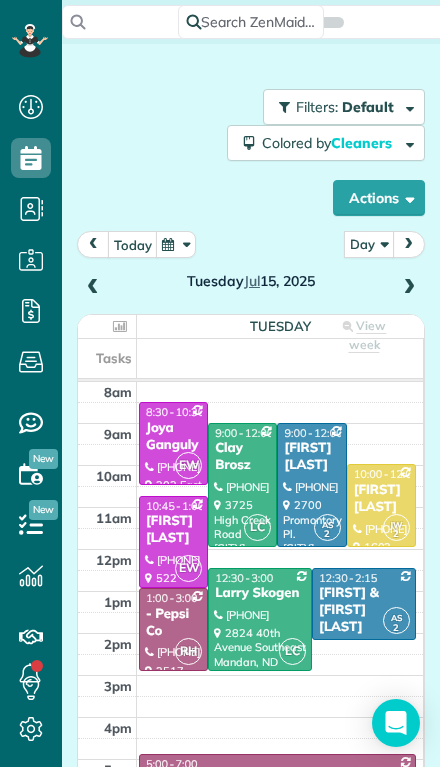 scroll, scrollTop: 44, scrollLeft: 0, axis: vertical 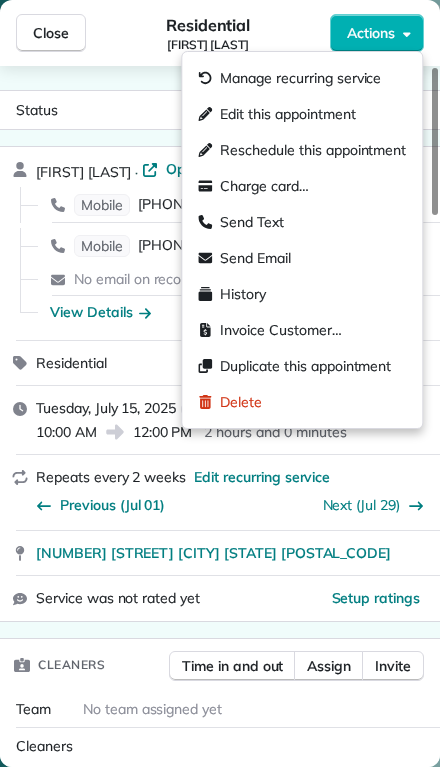 click on "Edit this appointment" at bounding box center (302, 114) 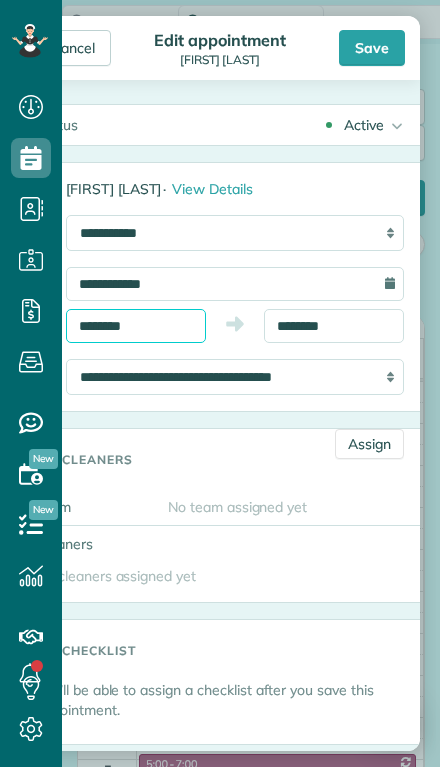 click on "Dashboard
Scheduling
Calendar View
List View
Dispatch View - Weekly scheduling (Beta)" at bounding box center [220, 383] 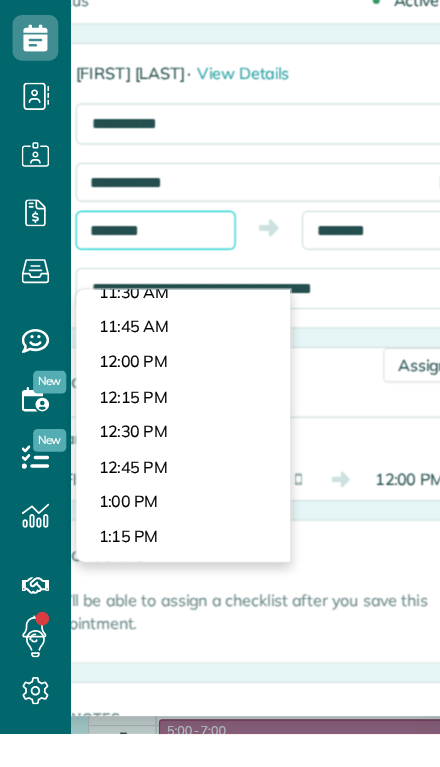 scroll, scrollTop: 1393, scrollLeft: 0, axis: vertical 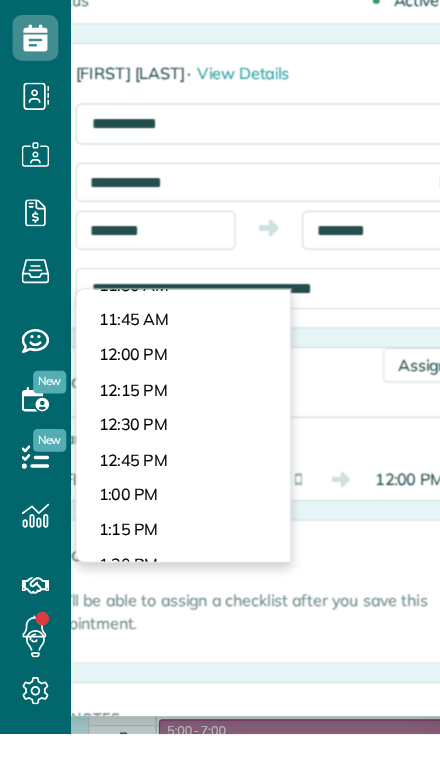 click on "Dashboard
Scheduling
Calendar View
List View
Dispatch View - Weekly scheduling (Beta)" at bounding box center (220, 383) 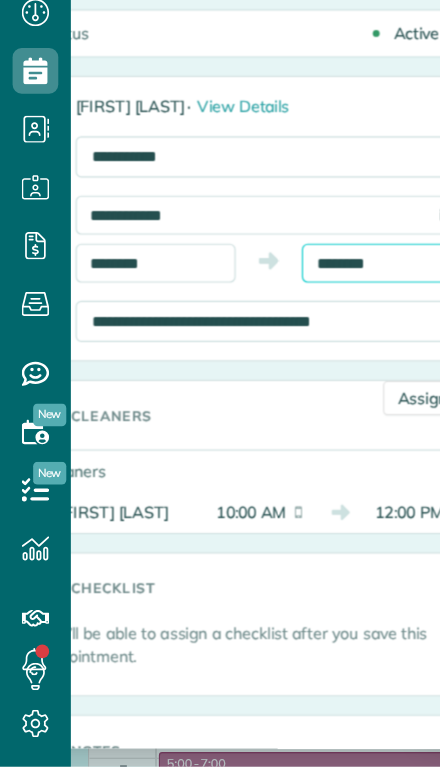 click on "Dashboard
Scheduling
Calendar View
List View
Dispatch View - Weekly scheduling (Beta)" at bounding box center [220, 383] 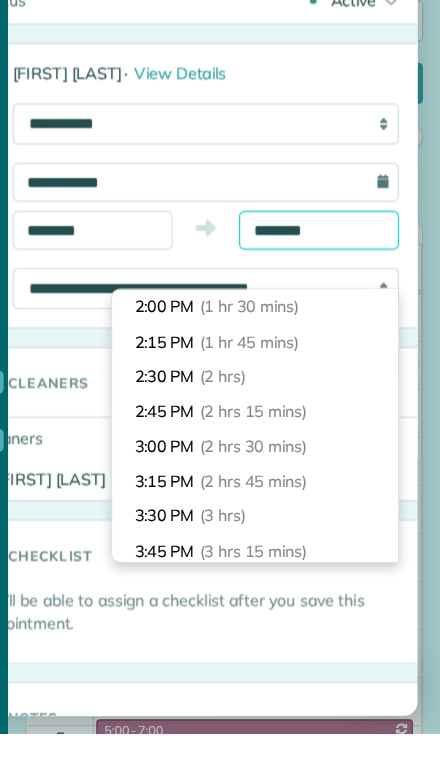 scroll, scrollTop: 184, scrollLeft: 0, axis: vertical 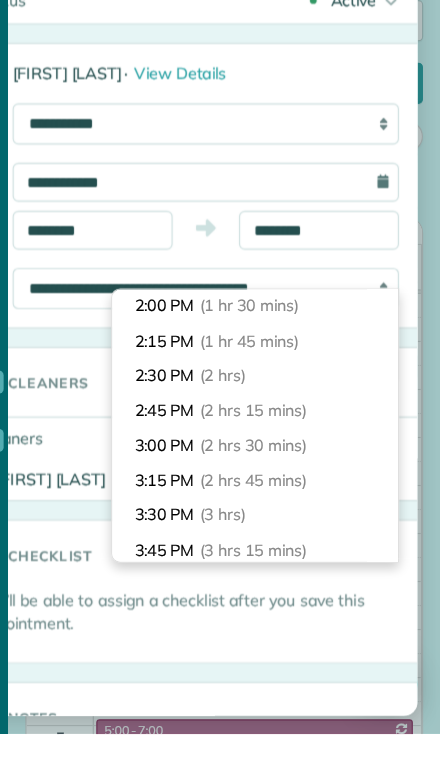 click on "2:30 PM  (2 hrs)" at bounding box center [278, 453] 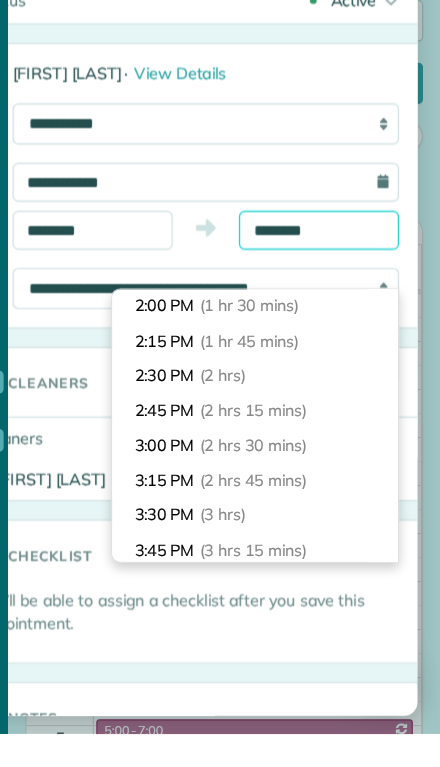 type on "*******" 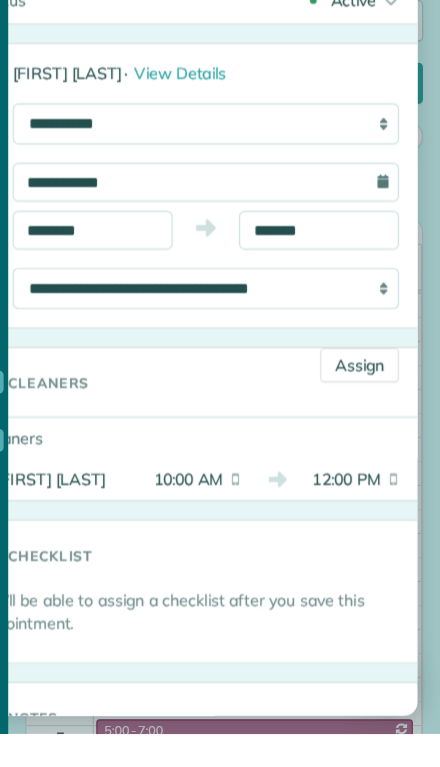 click on "Assign" at bounding box center [369, 444] 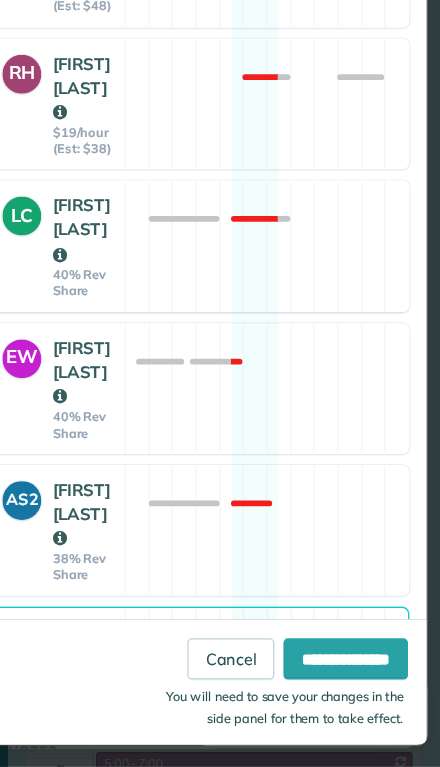 scroll, scrollTop: 424, scrollLeft: 0, axis: vertical 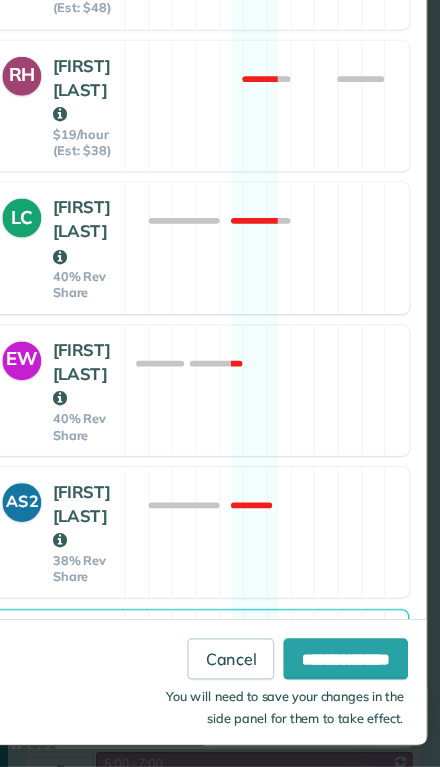 click at bounding box center (107, 445) 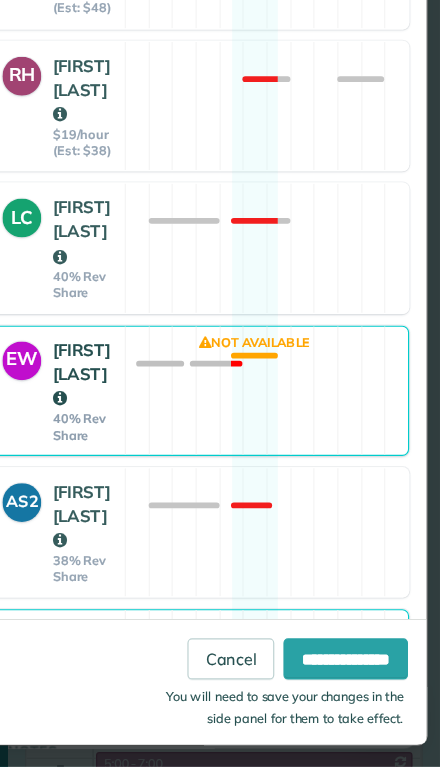 scroll, scrollTop: 18, scrollLeft: 0, axis: vertical 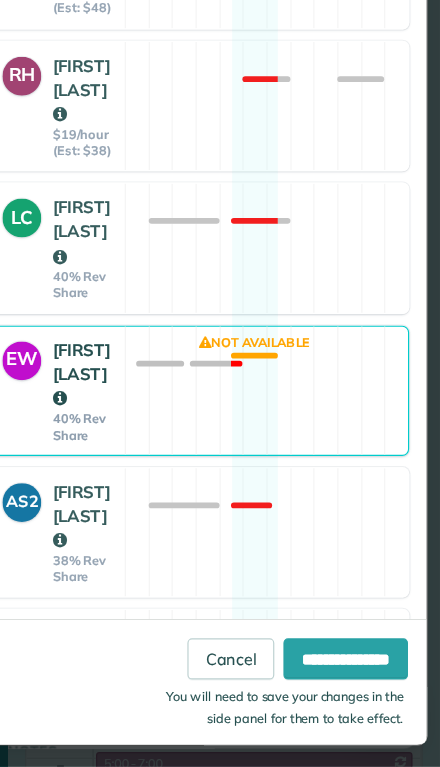 click at bounding box center [107, 694] 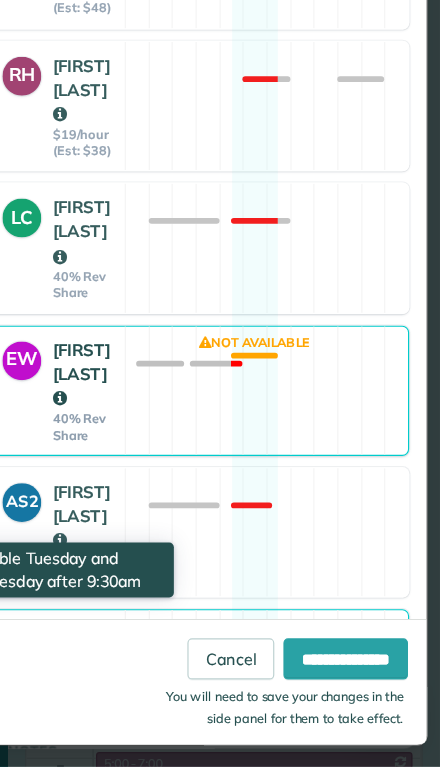 click on "**********" at bounding box center [357, 673] 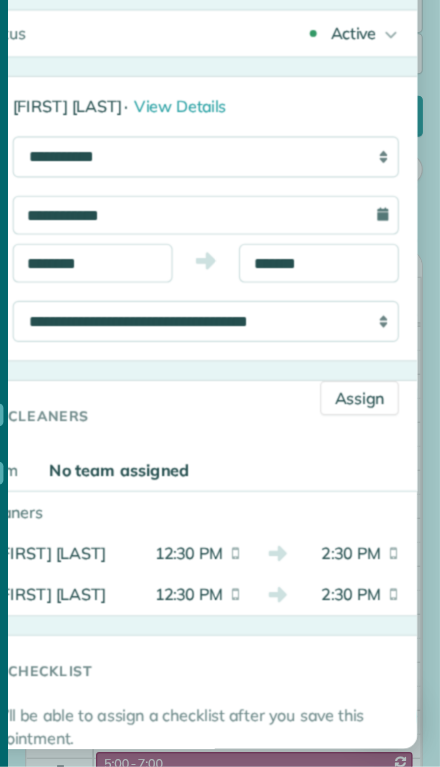 click on "Assign" at bounding box center [369, 444] 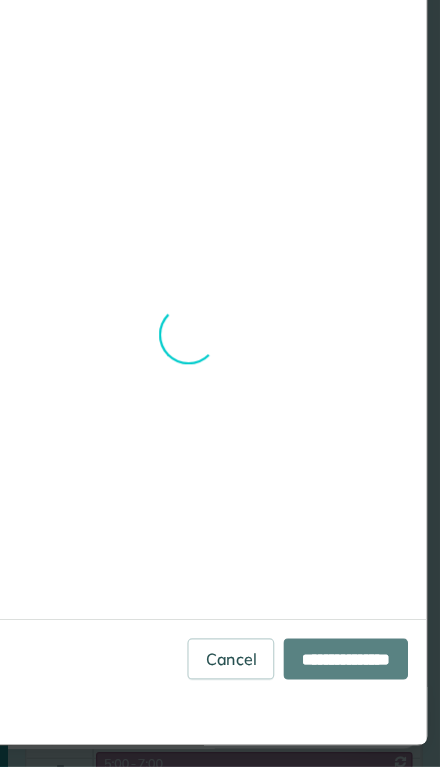 scroll, scrollTop: 0, scrollLeft: 0, axis: both 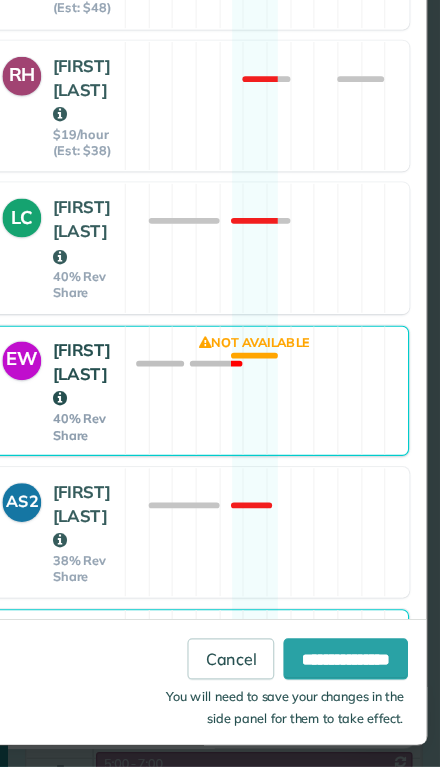 click on "JW2" at bounding box center [79, 686] 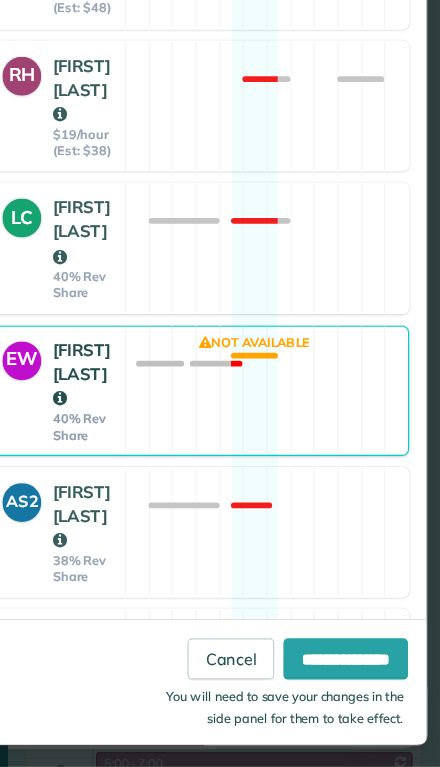 click on "**********" at bounding box center [357, 673] 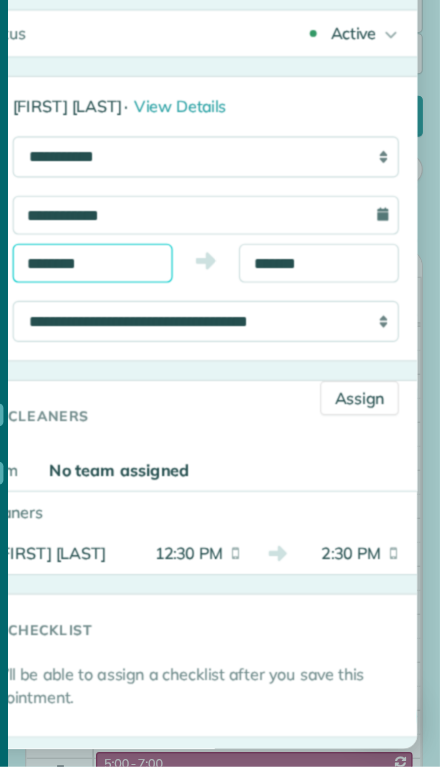 click on "********" at bounding box center (136, 326) 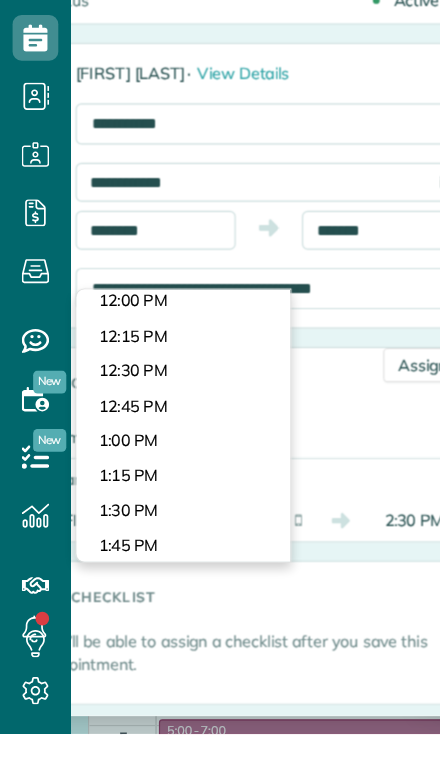 click on "Dashboard
Scheduling
Calendar View
List View
Dispatch View - Weekly scheduling (Beta)" at bounding box center [220, 383] 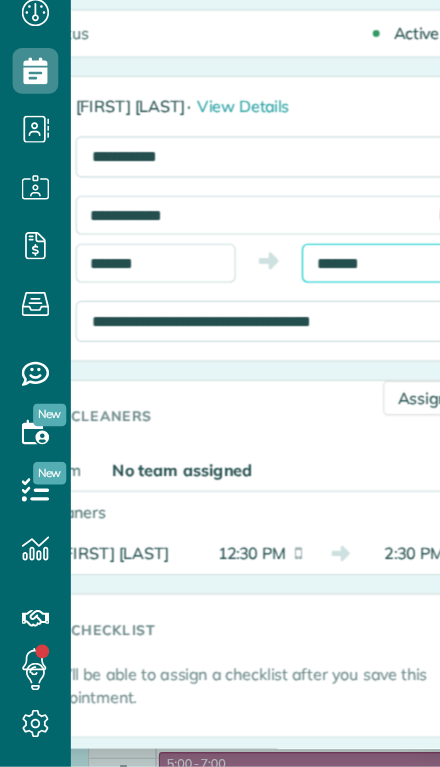 click on "Dashboard
Scheduling
Calendar View
List View
Dispatch View - Weekly scheduling (Beta)" at bounding box center (220, 383) 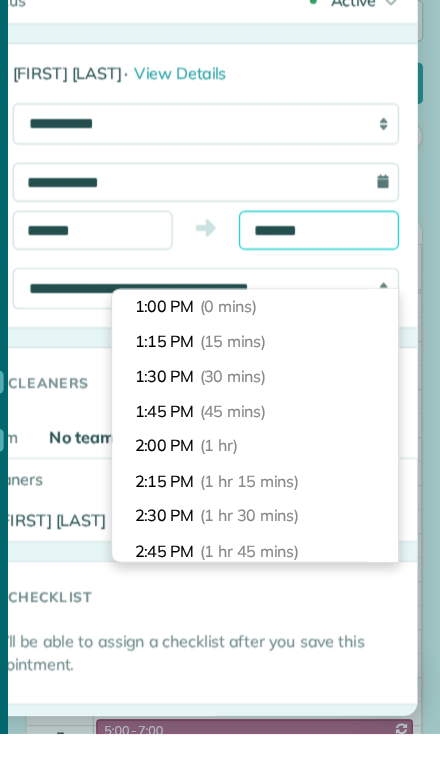 scroll, scrollTop: 150, scrollLeft: 0, axis: vertical 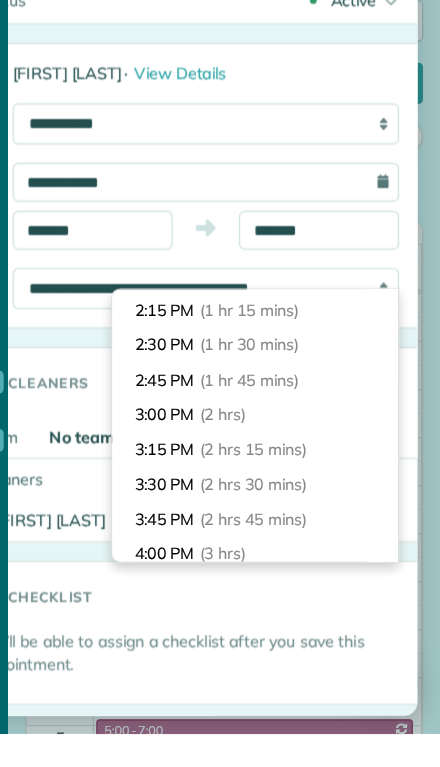 click on "[TIME]  ([DURATION])" at bounding box center (278, 487) 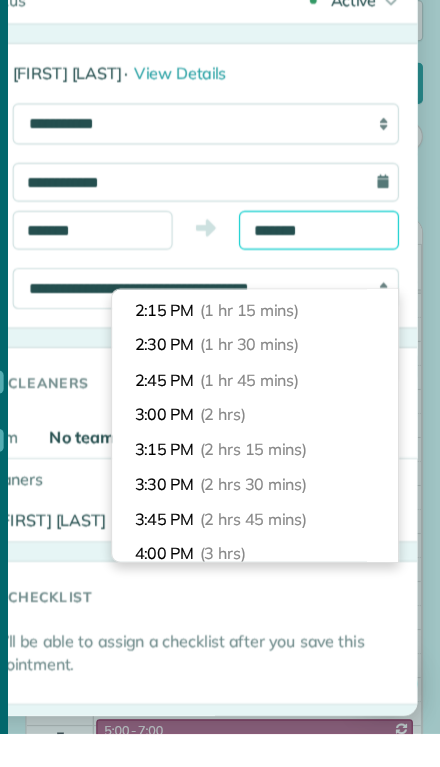 type on "*******" 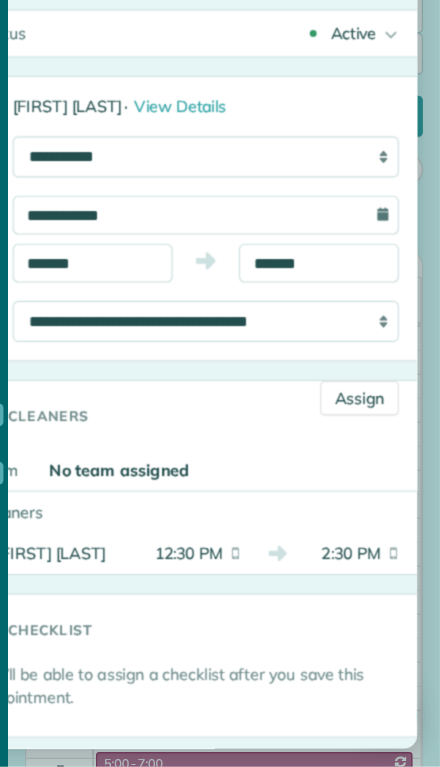 scroll, scrollTop: 0, scrollLeft: 0, axis: both 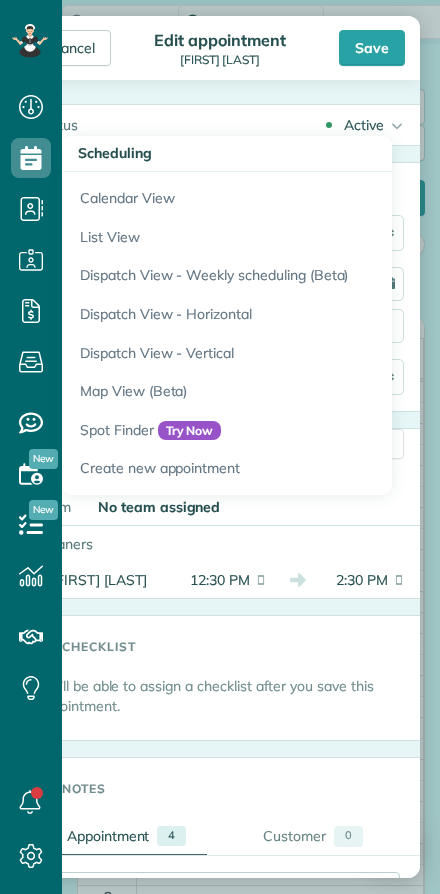 click on "Calendar View" at bounding box center (312, 195) 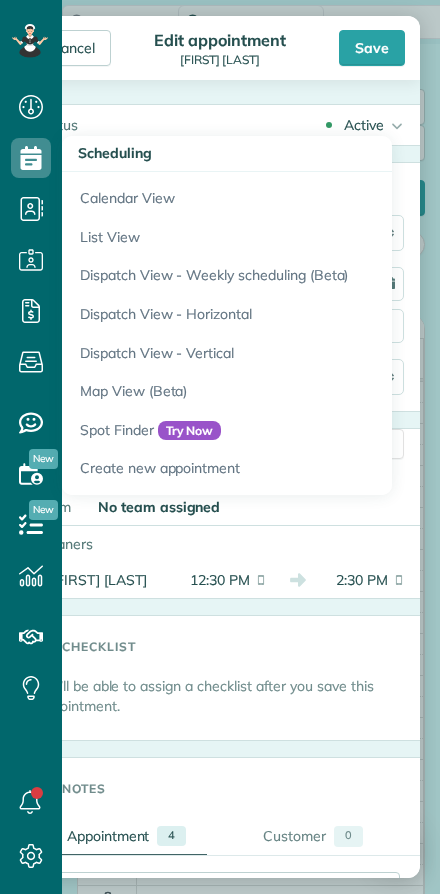 click on "Save" at bounding box center (372, 48) 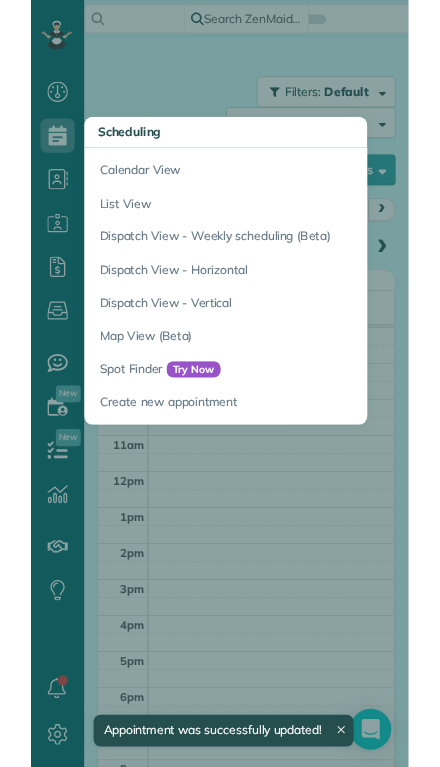 scroll, scrollTop: 44, scrollLeft: 0, axis: vertical 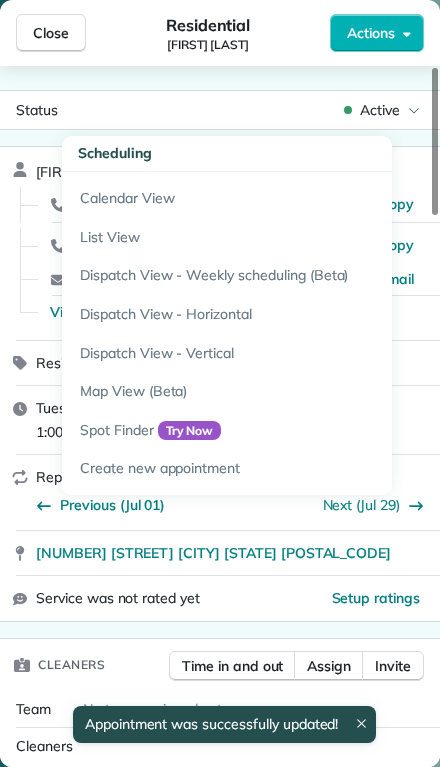 click on "Close" at bounding box center (51, 33) 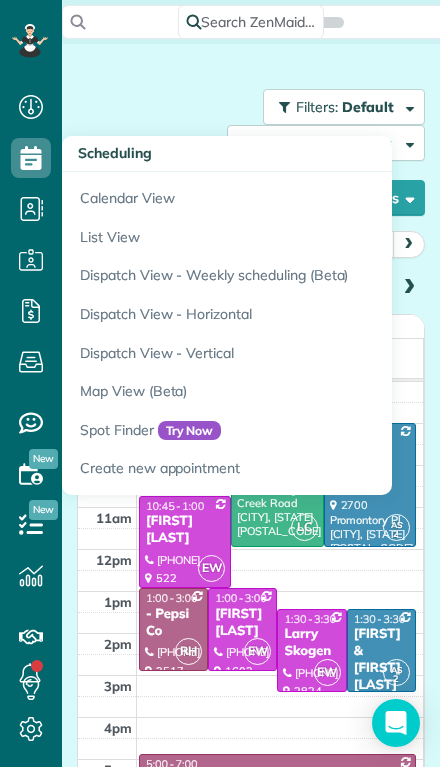 click on "Calendar View" at bounding box center (312, 195) 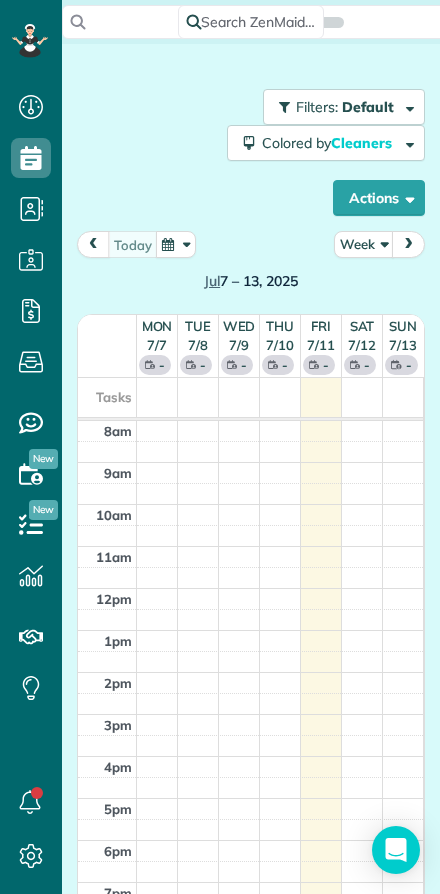 scroll, scrollTop: 0, scrollLeft: 0, axis: both 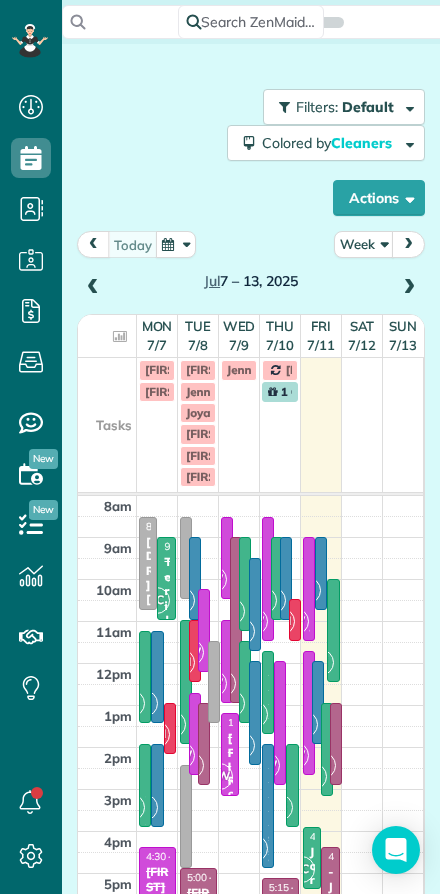 click on "[TODAY]   Week Jul  7 – 13, 2025 Mon 7/7 $675.00 13.75  Man Hours 8  Appointments 34% Paid 88% Assigned Tue 7/8 $1,055.00 14.5  Man Hours 10  Appointments 0% Paid 70% Assigned Wed 7/9 $740.00 19  Man Hours 8  Appointments 0% Paid All Assigned Thu 7/10 $1,180.00 21.25  Man Hours 9  Appointments 0% Paid All Assigned Fri 7/11 $970.00 19.5  Man Hours 9  Appointments 0% Paid All Assigned Sat 7/12 No Appointments Sun 7/13 No Appointments Tasks   [FIRST] off thru the [NUMBER]   [FIRST] missed [DURATION] appt-car trouble   [FIRST] Off-approved     [FIRST] Z-needs to be 1st appt of day.   [FIRST] [LAST] moved to next week   [FIRST] Off-approved     1 Celebration   [FIRST] skipped out of town   [FIRST] over slept and 2+HRS LATE   [FIRST] [LAST] cxl becuz [FIRST] late   [FIRST] V skipped-funeral 8am 9am 10am 11am 12pm 1pm 2pm 3pm 4pm 5pm 6pm 7pm 8pm 9pm 8:30 - 10:45 [DR] [LAST] ([PHONE]) [NUMBER] [STREET] [CITY], [STATE] [POSTAL_CODE] LC 9:00 - 11:00 [FIRST] [LAST] ([PHONE]) [NUMBER] [STREET] [CITY], [STATE] [POSTAL_CODE] LC 11:15 - 1:30 [FIRST] [LAST] ([PHONE])" at bounding box center (251, 598) 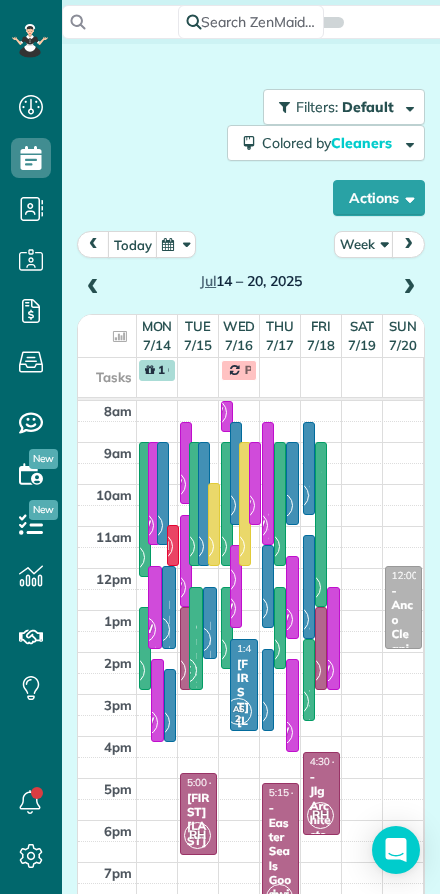 click on "today" at bounding box center [133, 244] 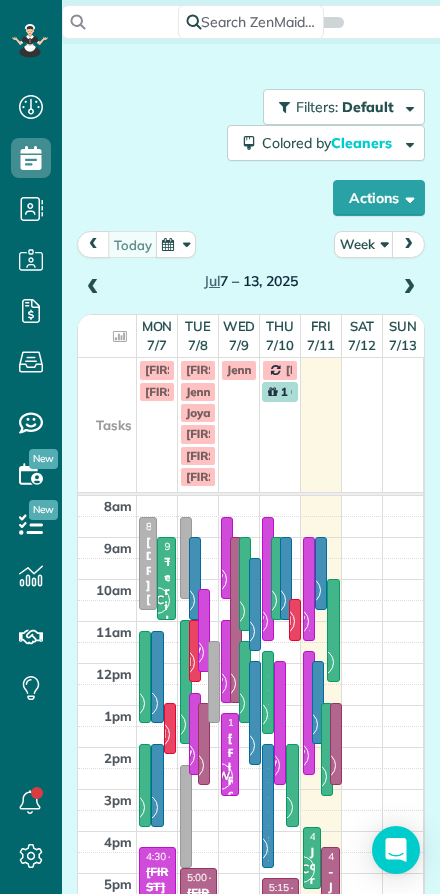 click on "today   Week Jul  7 – 13, 2025 Mon 7/7 $675.00 13.75  Man Hours 8  Appointments 34% Paid 88% Assigned Tue 7/8 $1,055.00 14.5  Man Hours 10  Appointments 0% Paid 70% Assigned Wed 7/9 $740.00 19  Man Hours 8  Appointments 0% Paid All Assigned Thu 7/10 $1,180.00 21.25  Man Hours 9  Appointments 0% Paid All Assigned Fri 7/11 $970.00 19.5  Man Hours 9  Appointments 0% Paid All Assigned Sat 7/12 No Appointments Sun 7/13 No Appointments Tasks   Jenn off thru the 9th   Ashley missed 2nd appt-car trouble   Jenn Off-approved     Ron Z-needs to be 1st appt of day.   Steve H moved to next week   Jenn Off-approved     1 Celebration   Joya skipped out of town   Laura over slept and 2+HRS LATE   Laurie K cxl becuz Ashley late   Megan V skipped-funeral 8am 9am 10am 11am 12pm 1pm 2pm 3pm 4pm 5pm 6pm 7pm 8pm 9pm 8:30 - 10:45 Dr Charles Rothberg (567) 277-0293 2016 North Grandview Lane Bismarck, ND 58503 LC 9:00 - 11:00 Teri James (701) 220-4993 724 Lasalle Dr Bismarck, ND 58503 LC 11:15 - 1:30 Breanna Leingang (701) 391-0518" at bounding box center [251, 598] 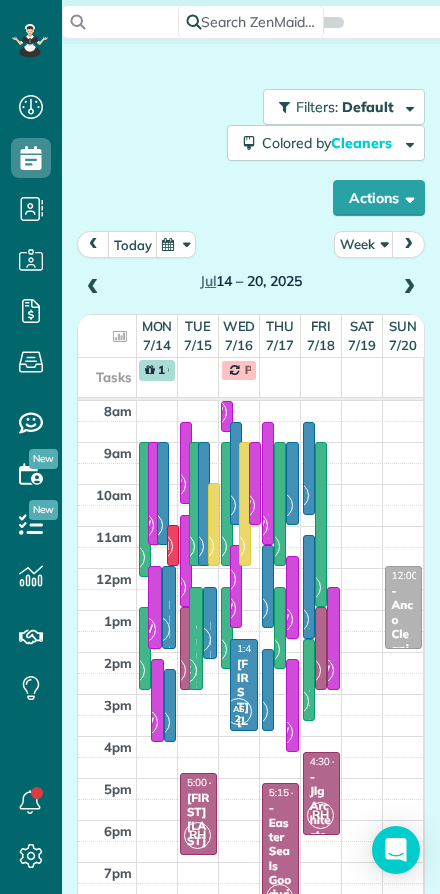click on "Week" at bounding box center [364, 244] 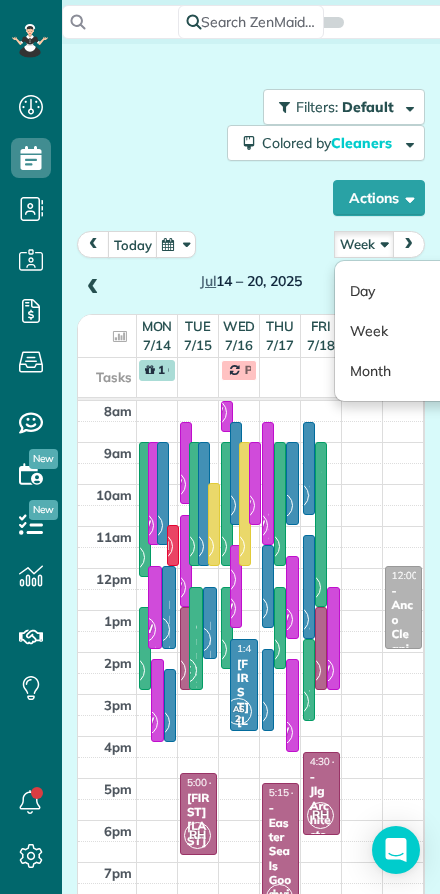 click on "Day" at bounding box center (414, 291) 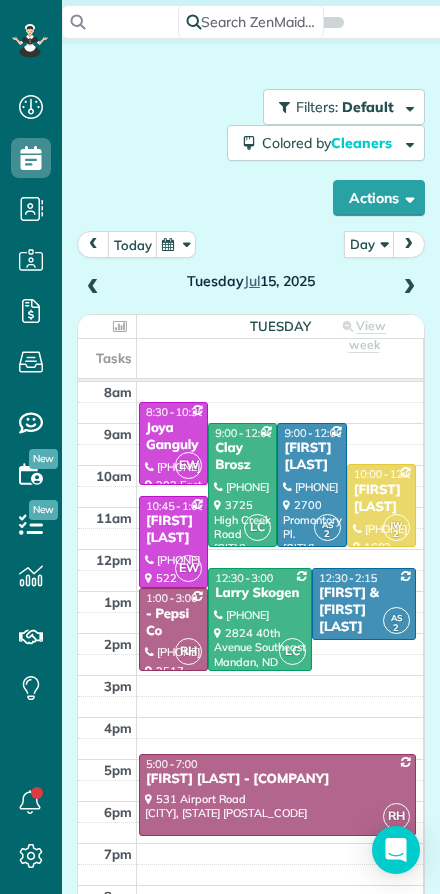 click on "[FIRST] [LAST]" at bounding box center [381, 499] 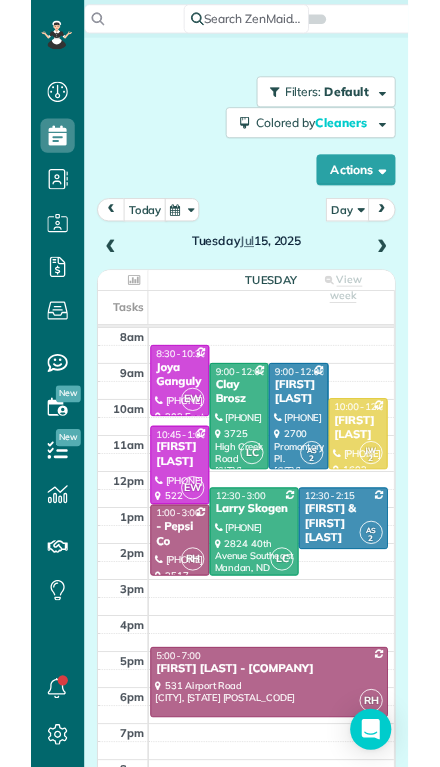 scroll, scrollTop: 44, scrollLeft: 0, axis: vertical 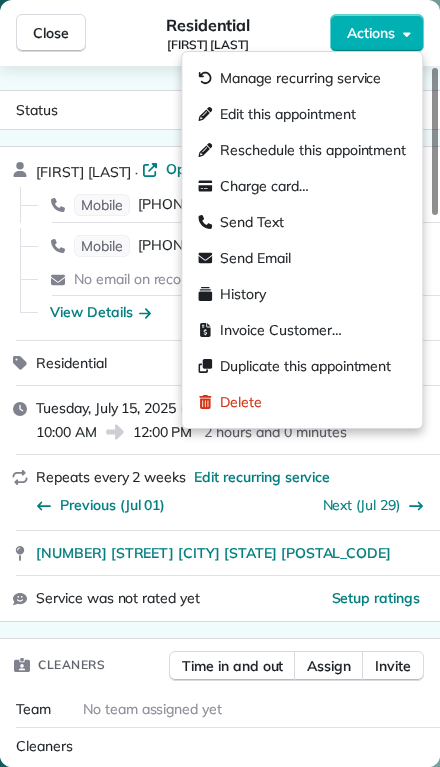 click on "Edit this appointment" at bounding box center [302, 114] 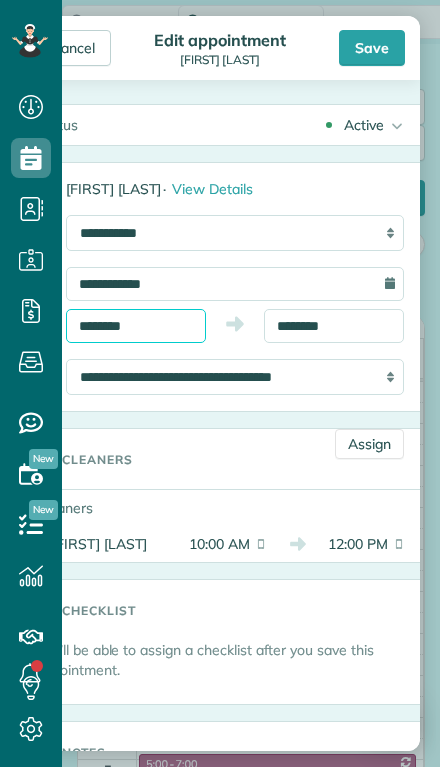 click on "********" at bounding box center [136, 326] 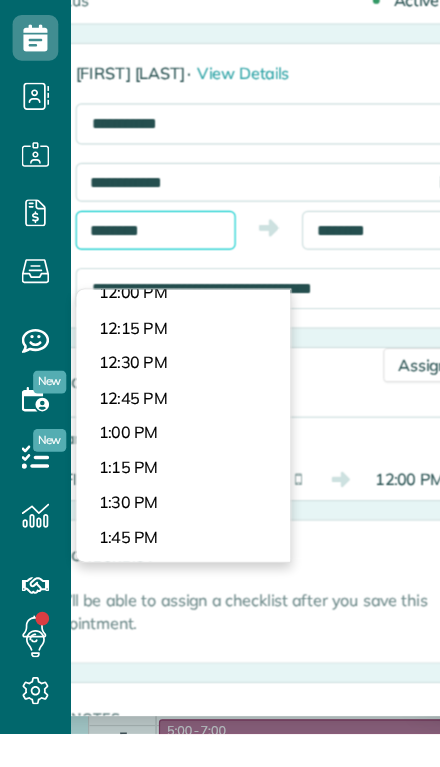 scroll, scrollTop: 1456, scrollLeft: 0, axis: vertical 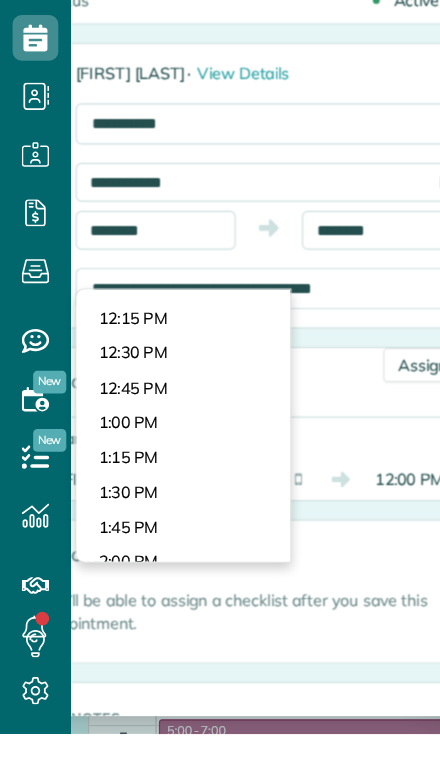 click on "Dashboard
Scheduling
Calendar View
List View
Dispatch View - Weekly scheduling (Beta)" at bounding box center [220, 383] 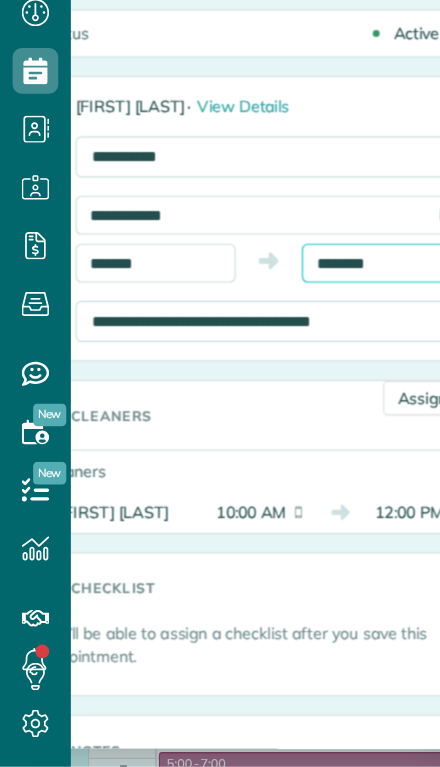 click on "********" at bounding box center (334, 326) 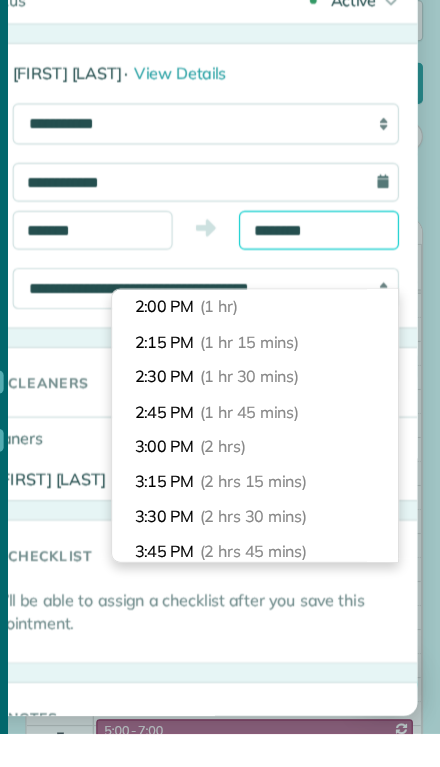 scroll, scrollTop: 129, scrollLeft: 0, axis: vertical 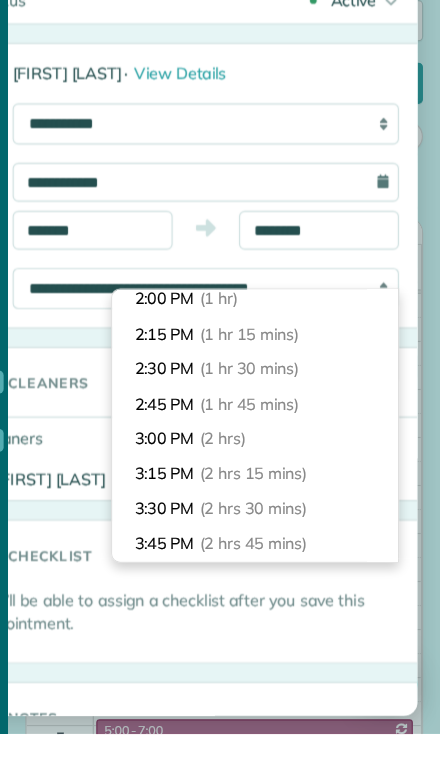 click on "[TIME]  ([DURATION])" at bounding box center (278, 508) 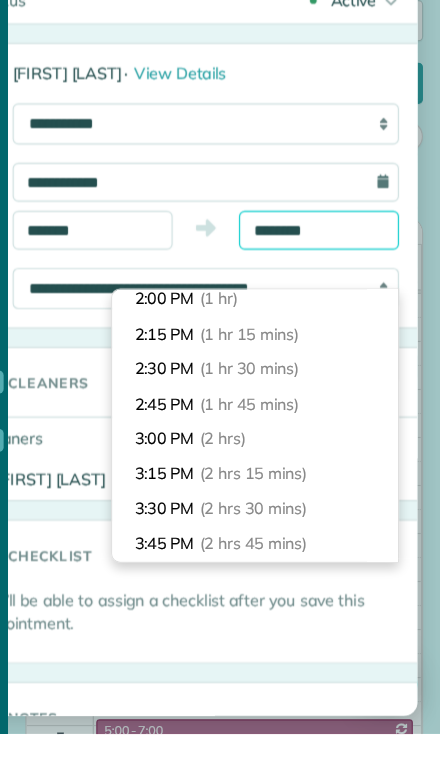 type on "*******" 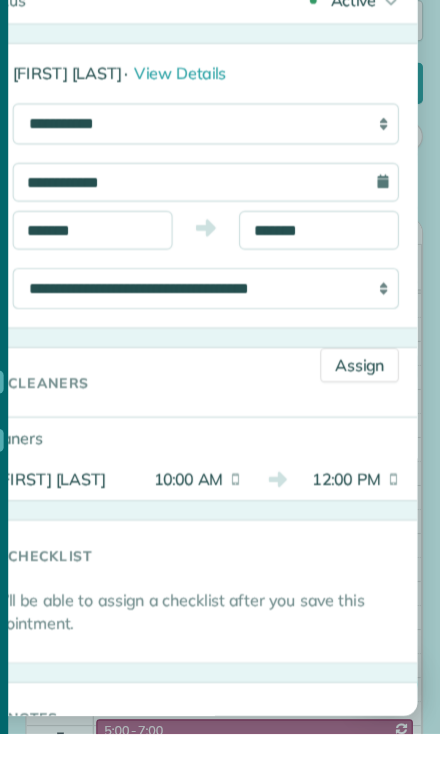 click on "Assign" at bounding box center [369, 444] 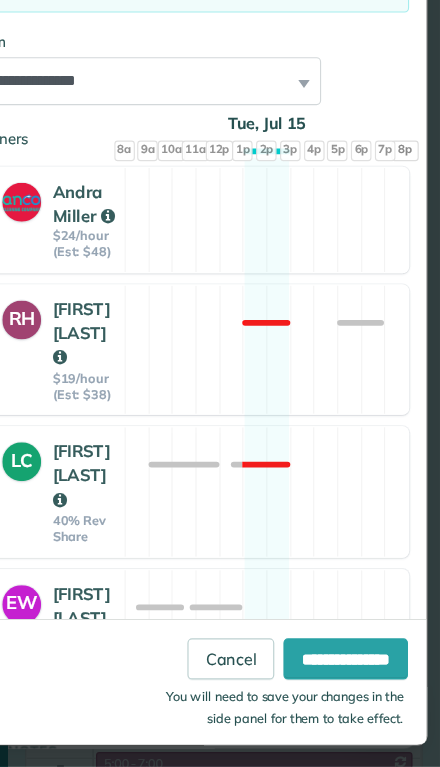 scroll, scrollTop: 259, scrollLeft: 0, axis: vertical 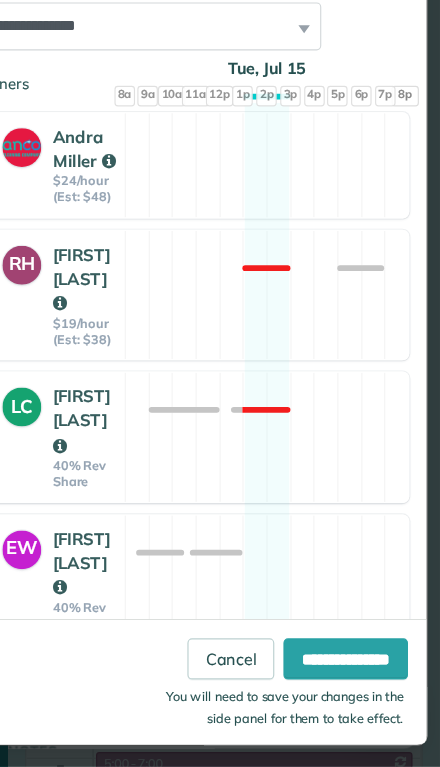 click on "EW" at bounding box center [79, 603] 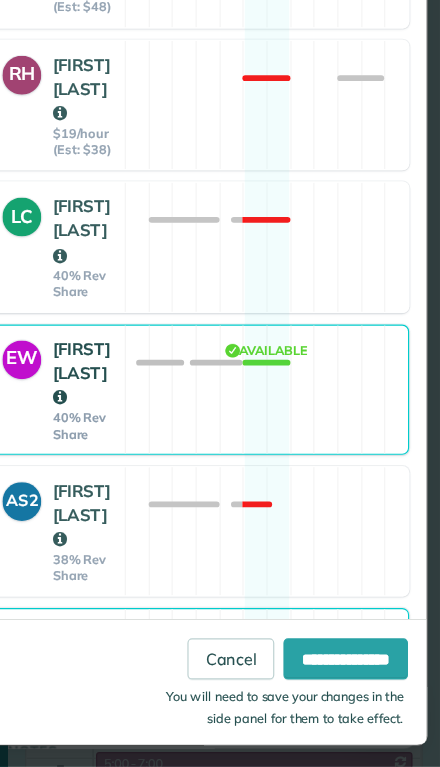 scroll, scrollTop: 424, scrollLeft: 0, axis: vertical 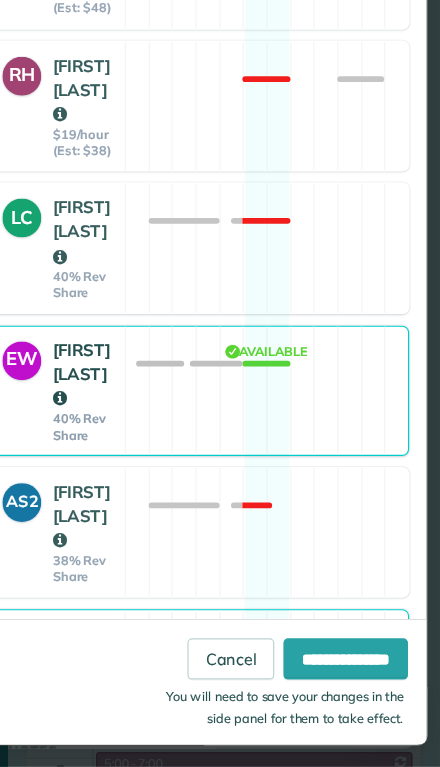 click on "JW2" at bounding box center [79, 686] 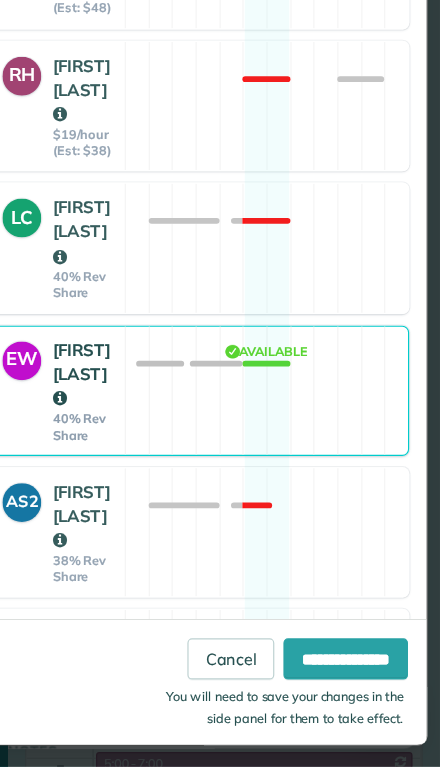 click on "**********" at bounding box center (357, 673) 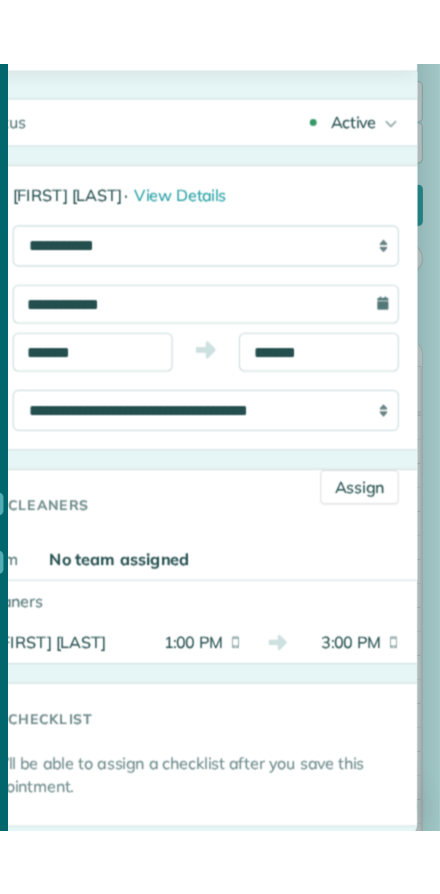 scroll, scrollTop: 0, scrollLeft: 0, axis: both 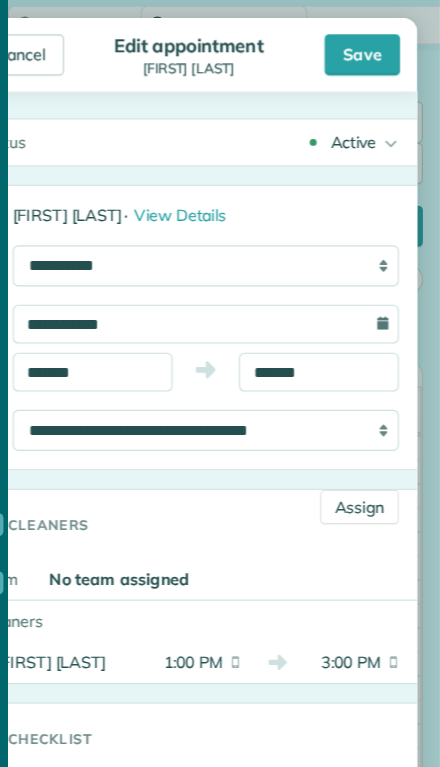 click on "Save" at bounding box center (372, 48) 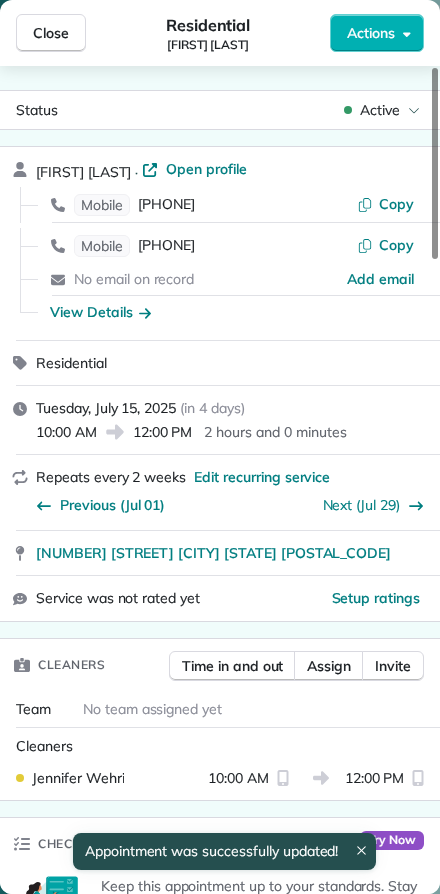 scroll, scrollTop: 894, scrollLeft: 62, axis: both 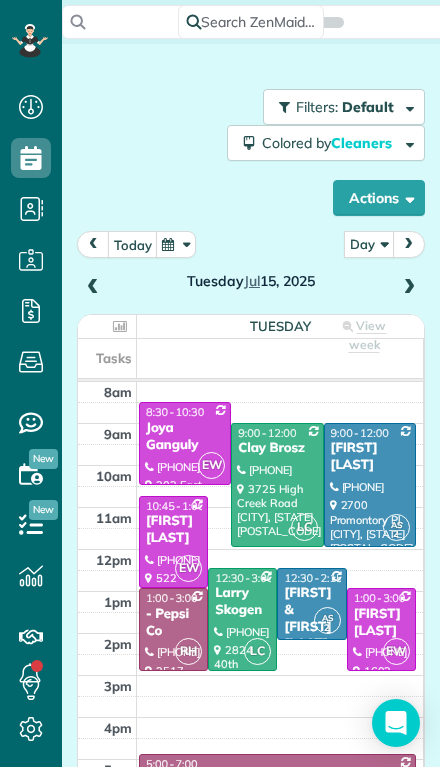 click at bounding box center [242, 619] 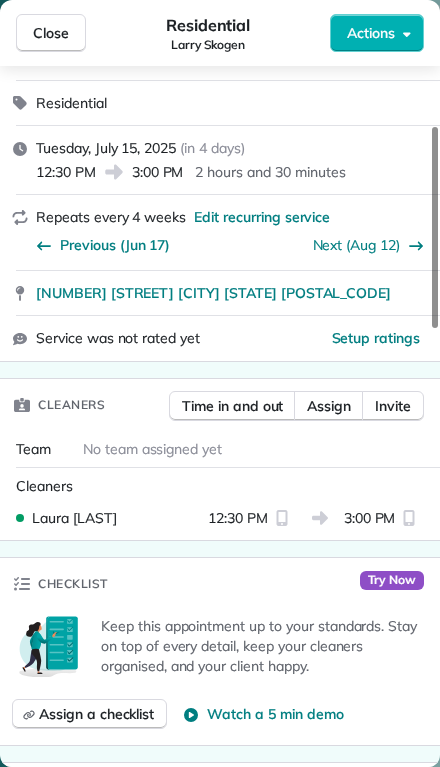 scroll, scrollTop: 218, scrollLeft: 0, axis: vertical 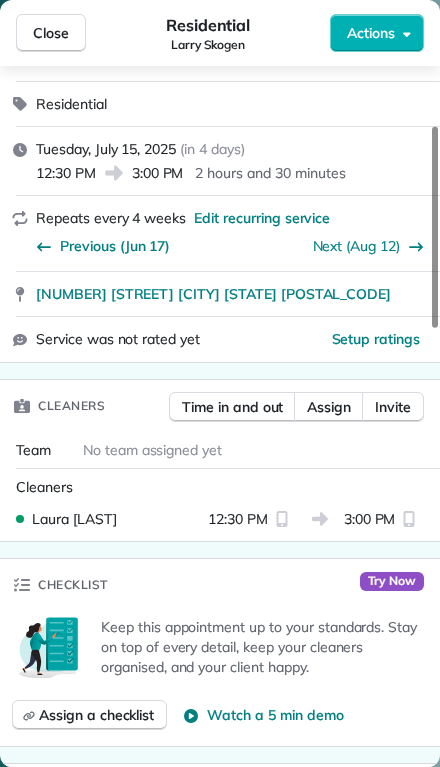 click on "Assign" at bounding box center [329, 407] 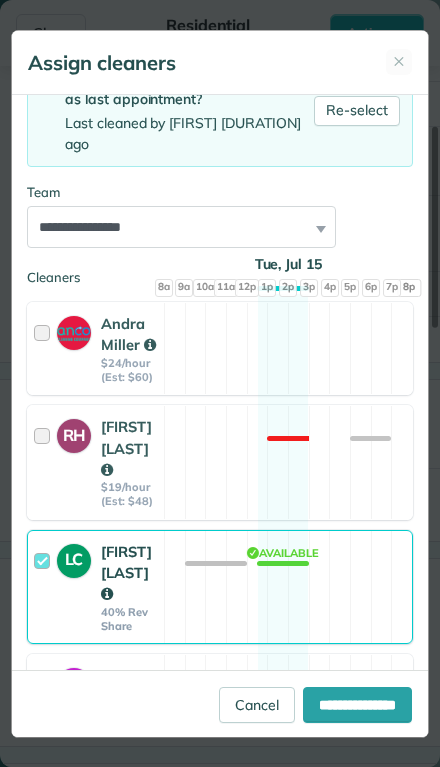 scroll, scrollTop: 268, scrollLeft: 0, axis: vertical 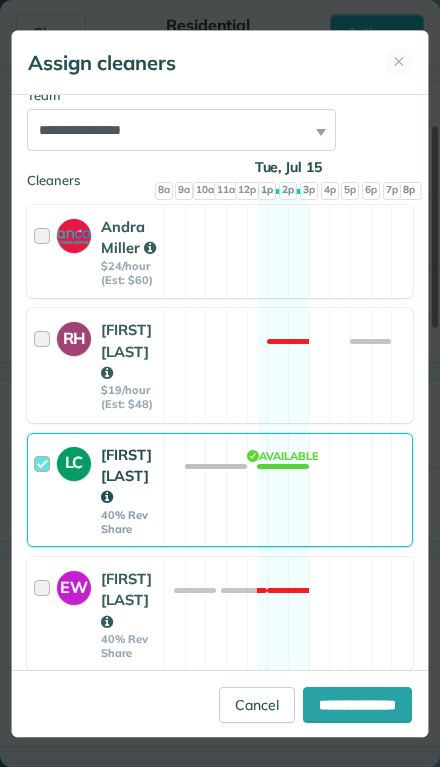 click on "LC" at bounding box center (79, 490) 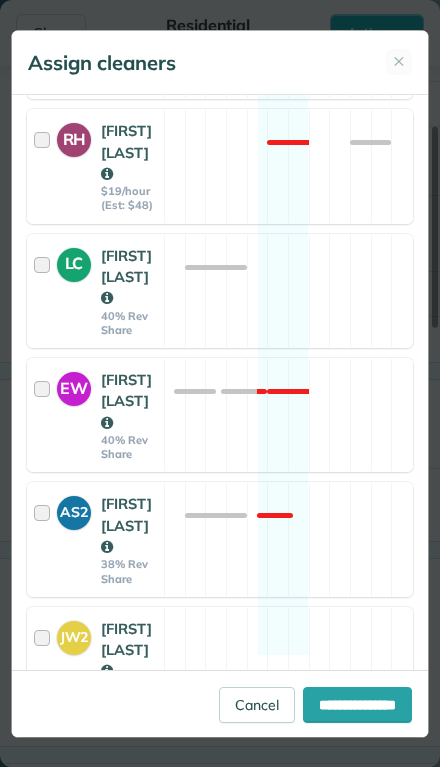 scroll, scrollTop: 401, scrollLeft: 0, axis: vertical 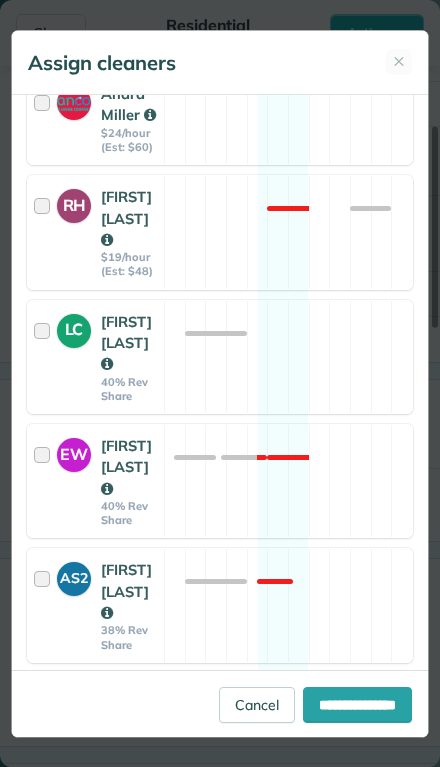 click on "EW" at bounding box center [79, 481] 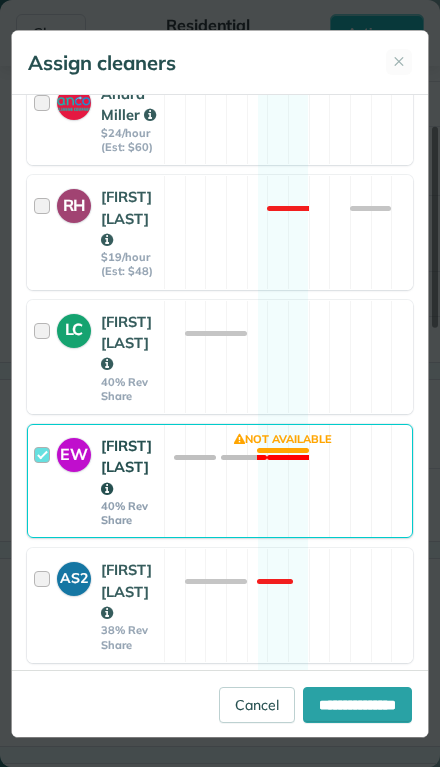 click on "**********" at bounding box center (357, 705) 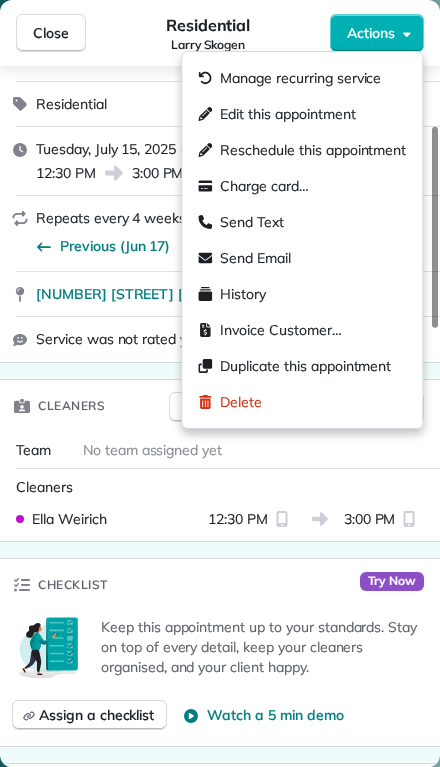 click on "Edit this appointment" at bounding box center (302, 114) 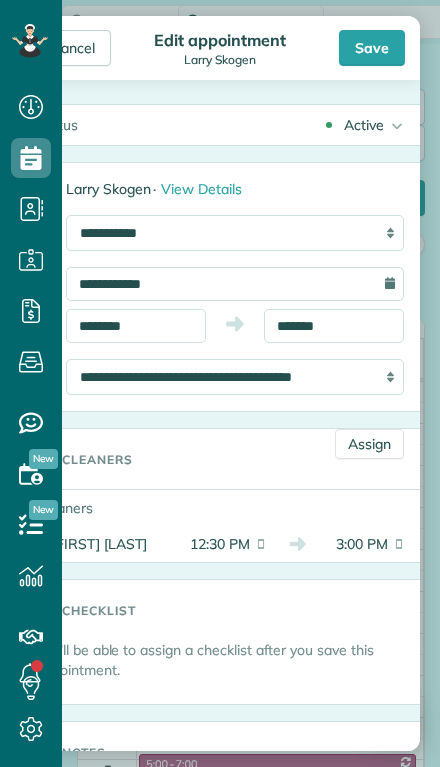 click on "12:30 PM" at bounding box center [216, 544] 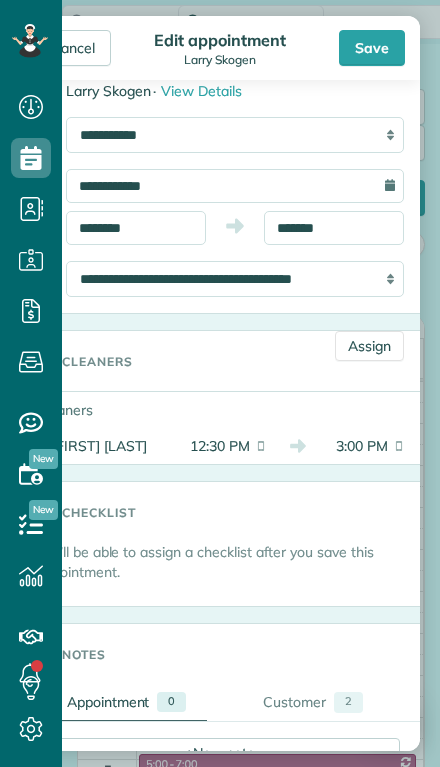 scroll, scrollTop: 81, scrollLeft: 0, axis: vertical 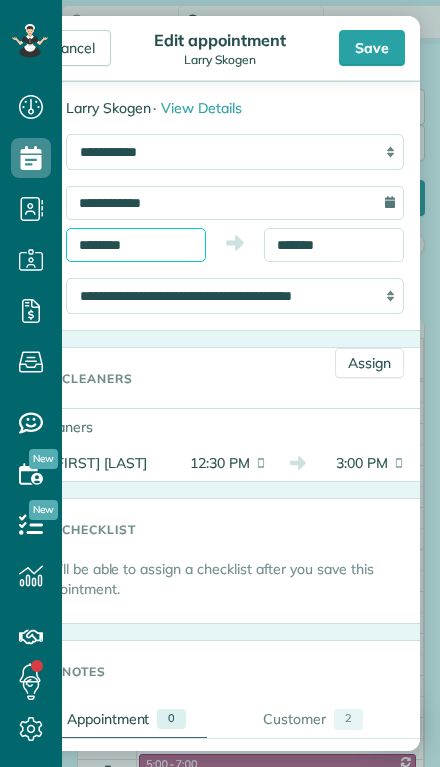 click on "Dashboard
Scheduling
Calendar View
List View
Dispatch View - Weekly scheduling (Beta)" at bounding box center (220, 383) 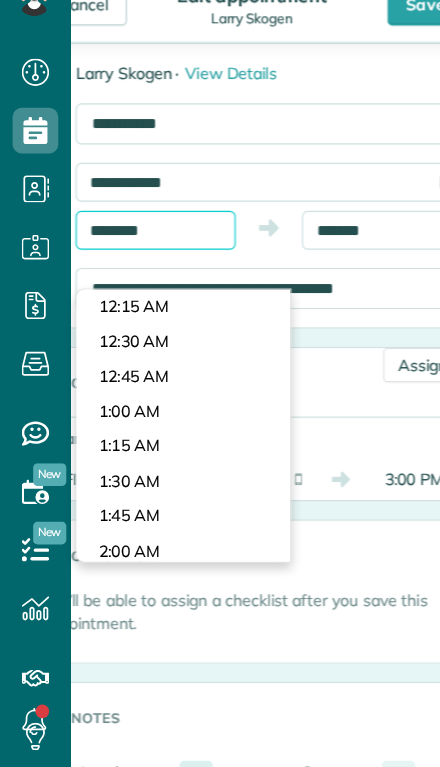 scroll, scrollTop: 1440, scrollLeft: 0, axis: vertical 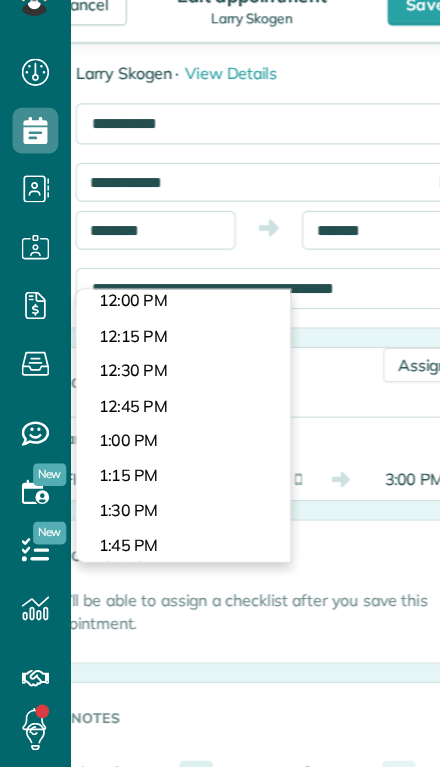 click on "Dashboard
Scheduling
Calendar View
List View
Dispatch View - Weekly scheduling (Beta)" at bounding box center (220, 383) 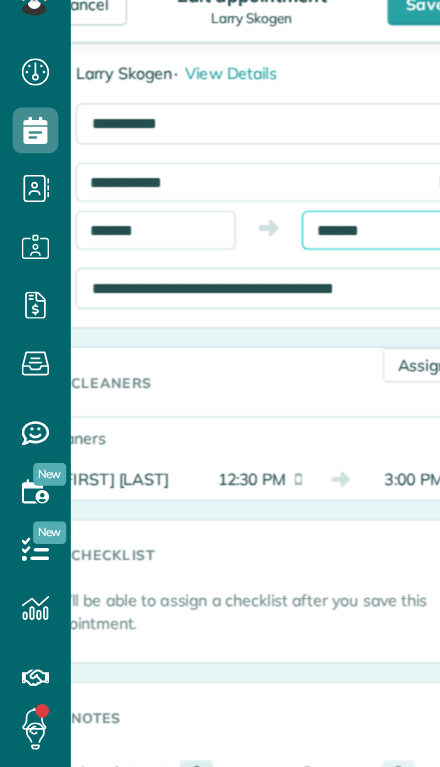 click on "*******" at bounding box center (334, 245) 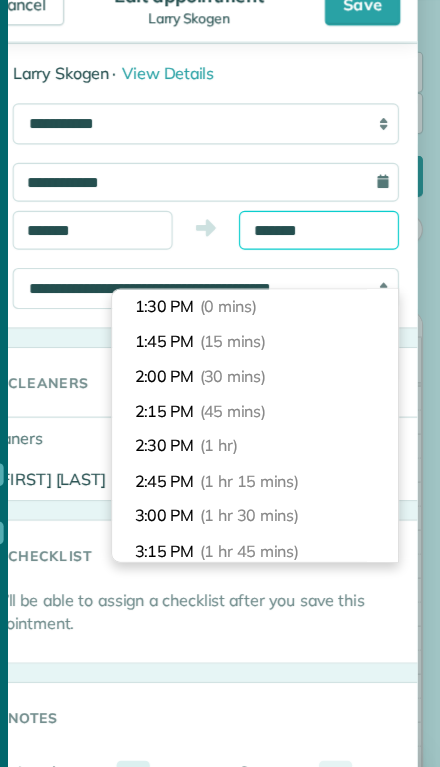 scroll, scrollTop: 150, scrollLeft: 0, axis: vertical 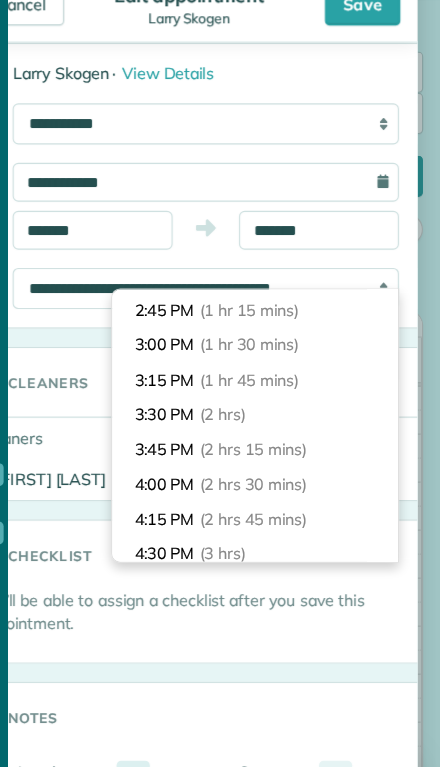 click on "3:30 PM  (2 hrs)" at bounding box center (278, 406) 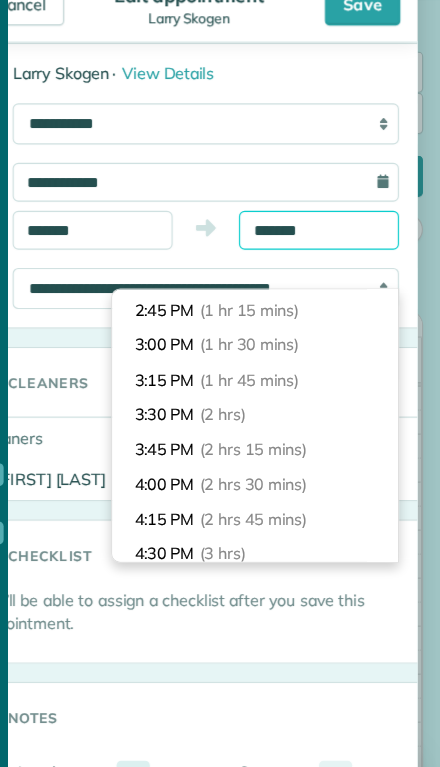 type on "*******" 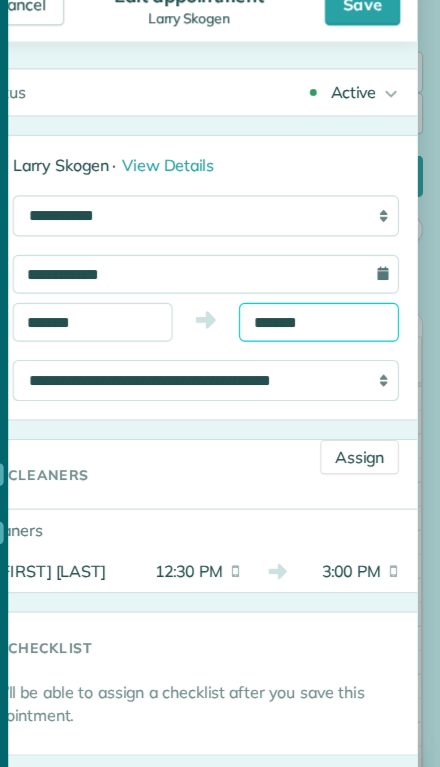 scroll, scrollTop: 0, scrollLeft: 0, axis: both 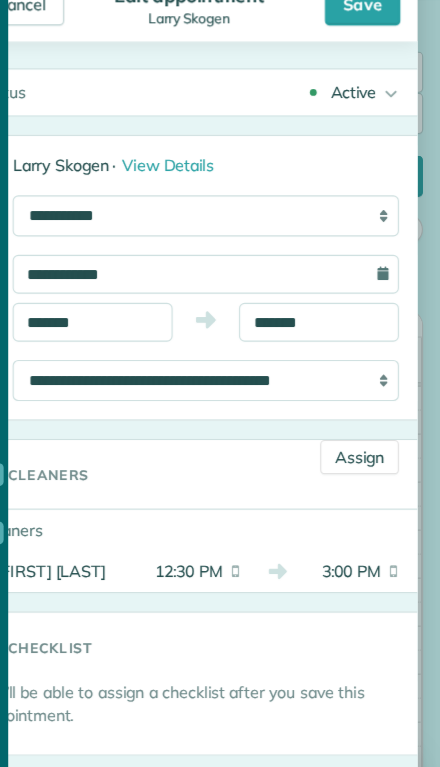 click on "Save" at bounding box center (372, 48) 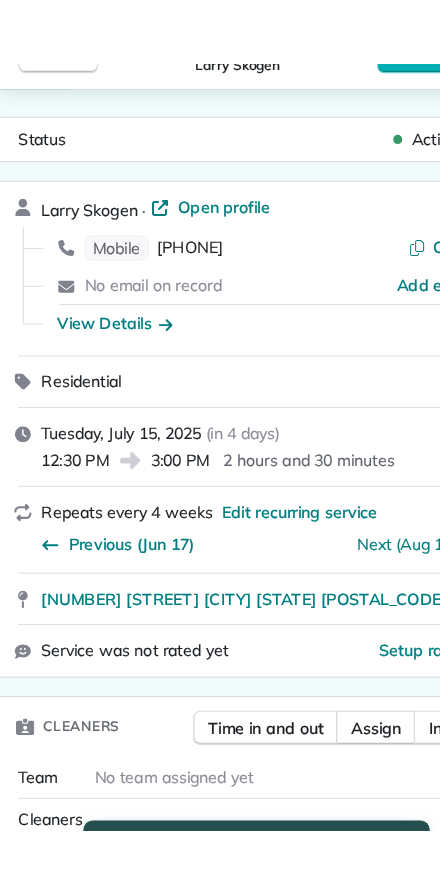 scroll, scrollTop: 0, scrollLeft: 0, axis: both 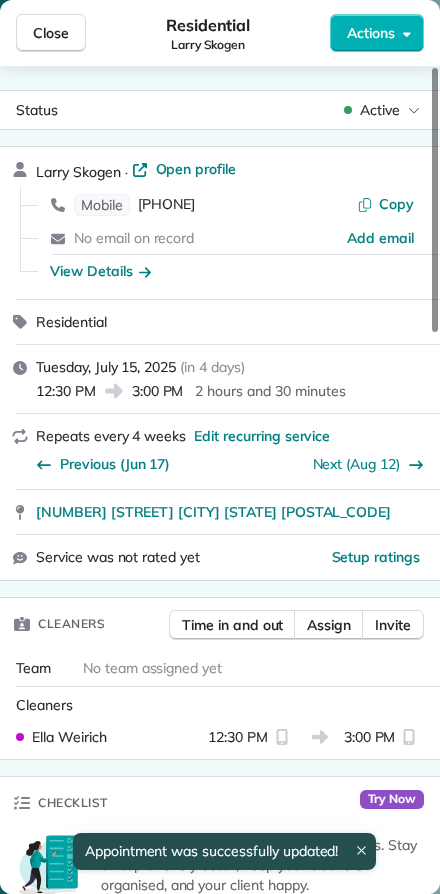 click on "Close" at bounding box center [51, 33] 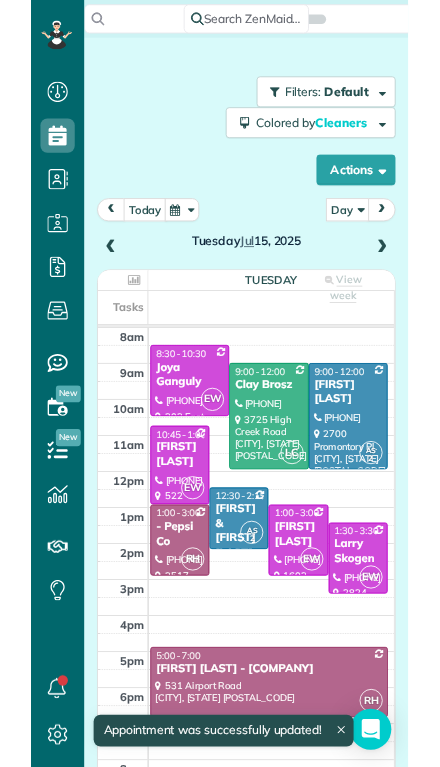 scroll, scrollTop: 44, scrollLeft: 0, axis: vertical 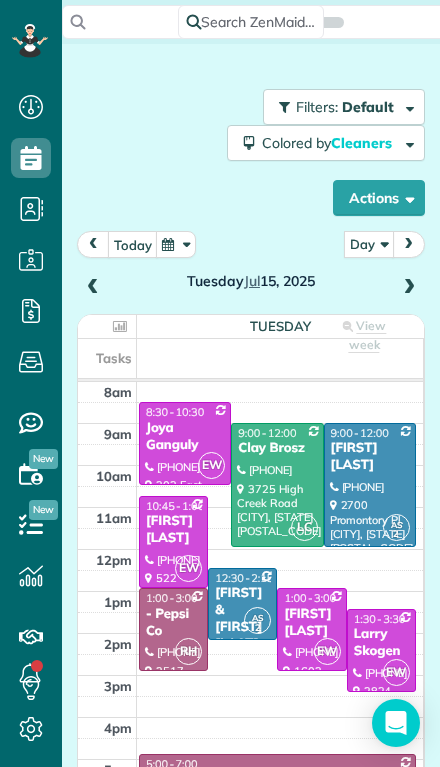click on "[FIRST] [LAST]" at bounding box center [311, 623] 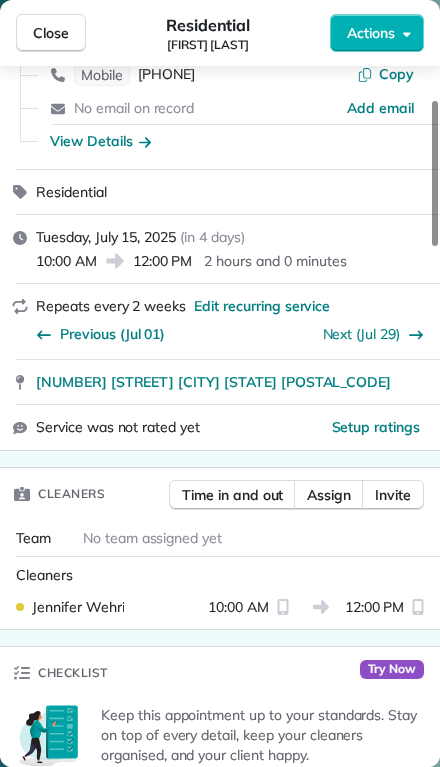 scroll, scrollTop: 172, scrollLeft: 0, axis: vertical 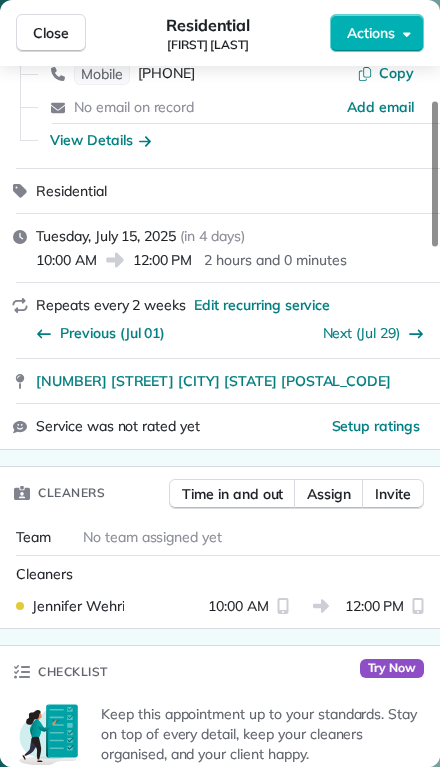 click on "Assign" at bounding box center (329, 494) 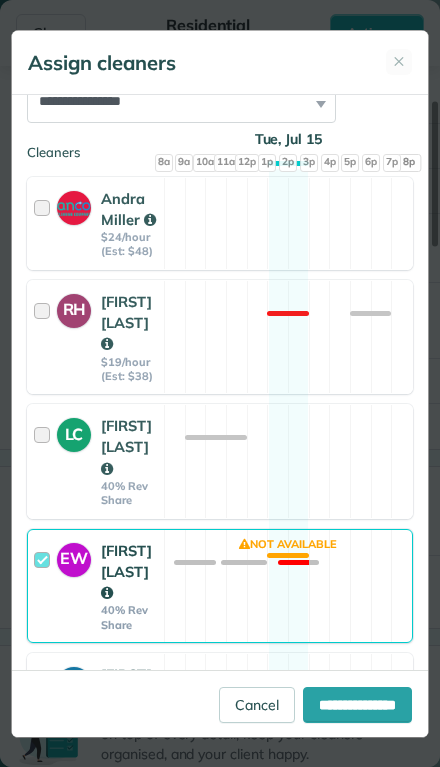 scroll, scrollTop: 278, scrollLeft: 0, axis: vertical 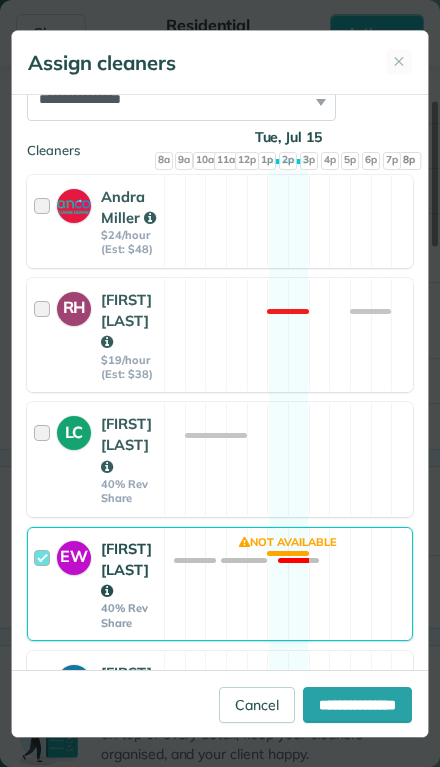 click at bounding box center [45, 459] 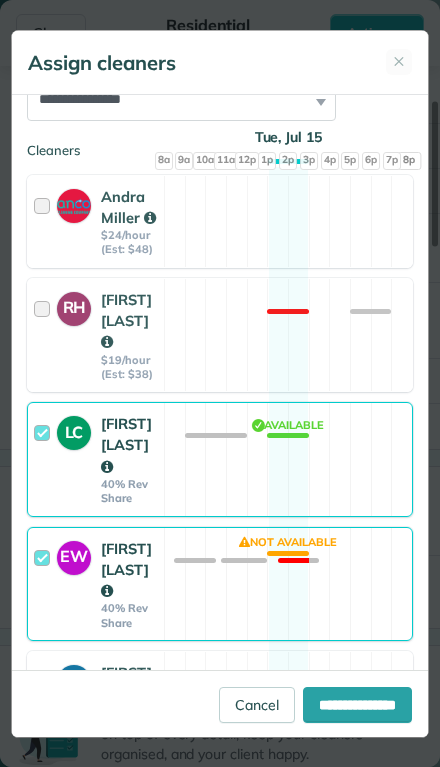 click at bounding box center [45, 584] 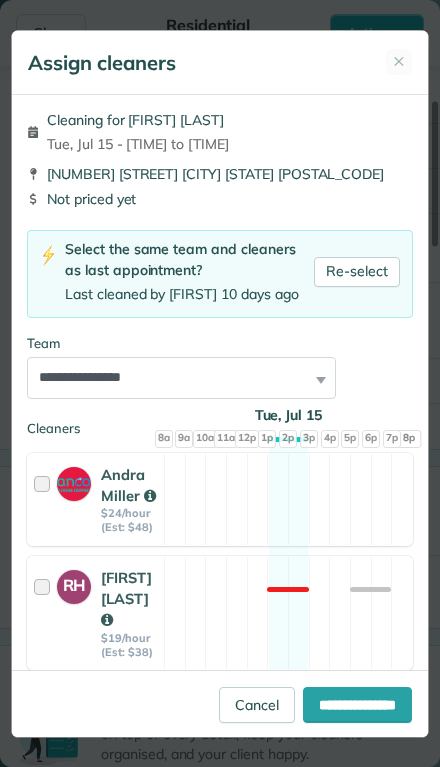 scroll, scrollTop: 0, scrollLeft: 0, axis: both 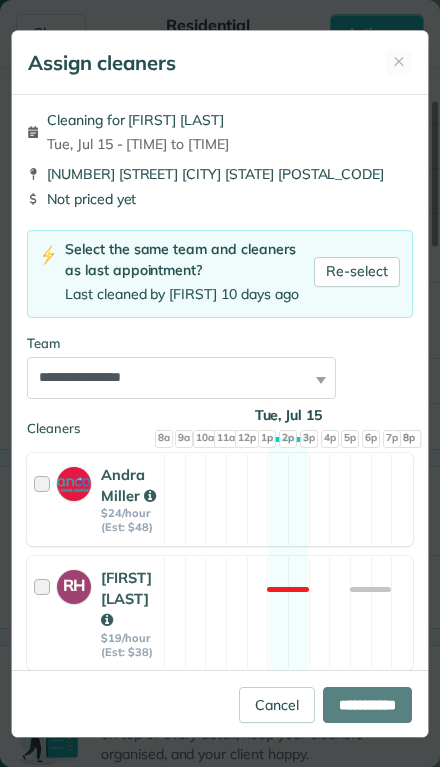 type on "**********" 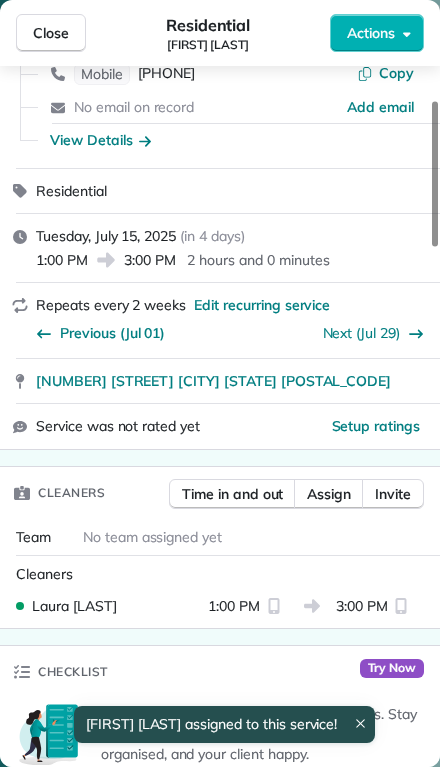 click on "Close" at bounding box center [51, 33] 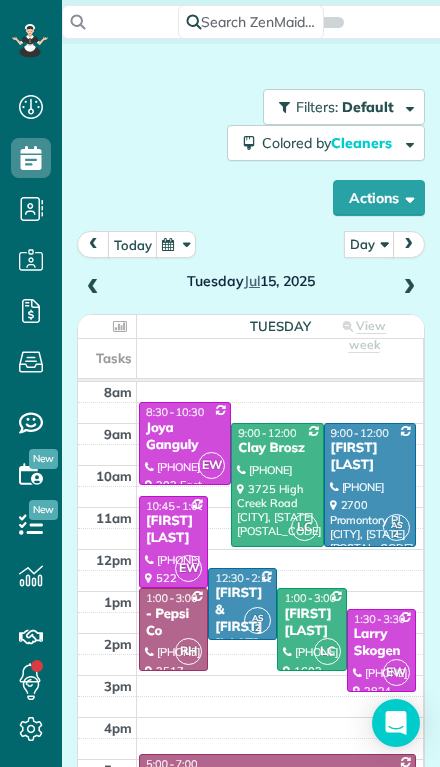 click on "[NAME] & [NAME] Turck" at bounding box center (242, 619) 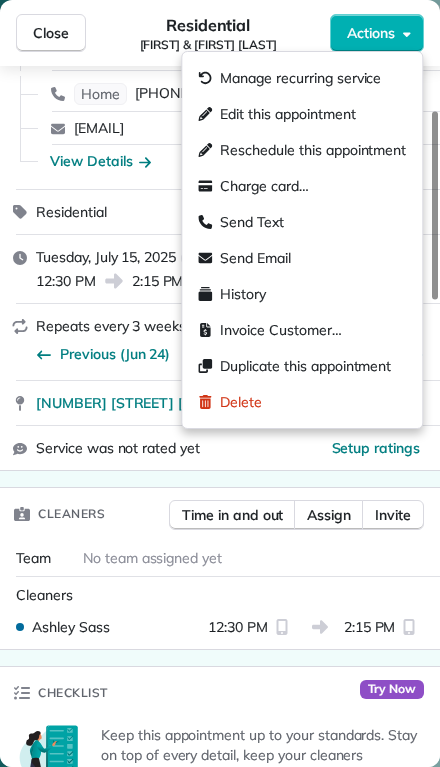 click on "Edit this appointment" at bounding box center [302, 114] 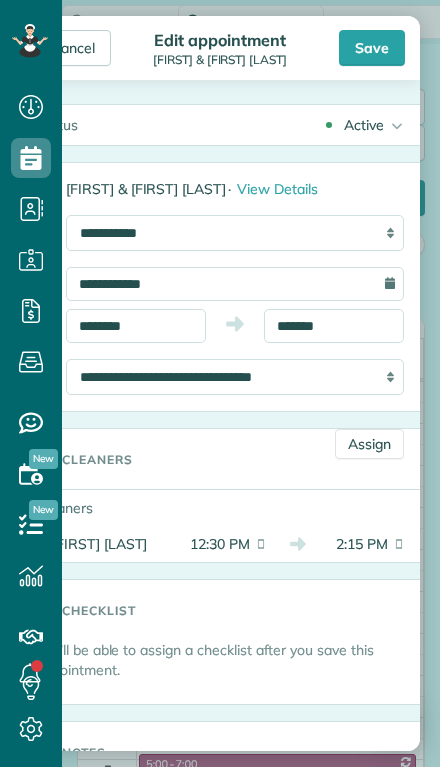 click on "12:30 PM" at bounding box center [216, 544] 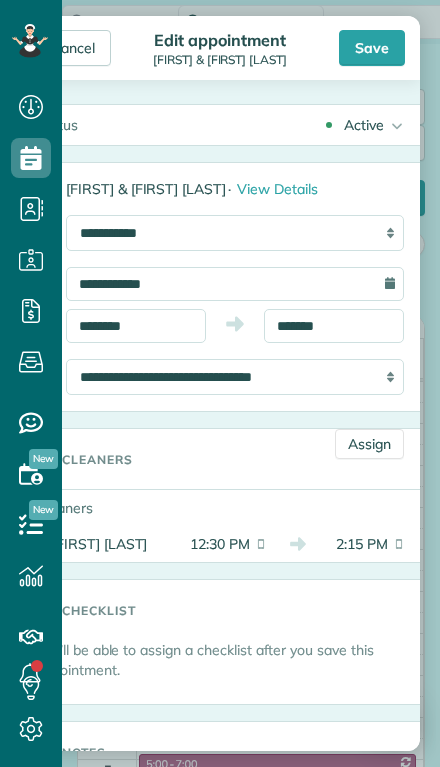 scroll, scrollTop: 0, scrollLeft: 0, axis: both 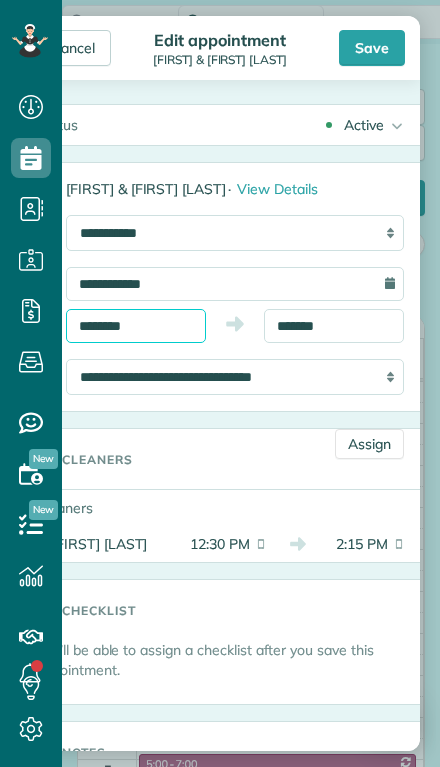 click on "Dashboard
Scheduling
Calendar View
List View
Dispatch View - Weekly scheduling (Beta)" at bounding box center (220, 383) 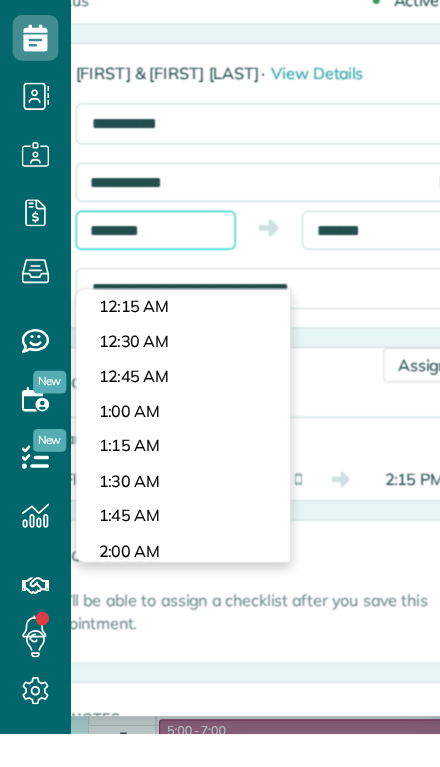 scroll, scrollTop: 1440, scrollLeft: 0, axis: vertical 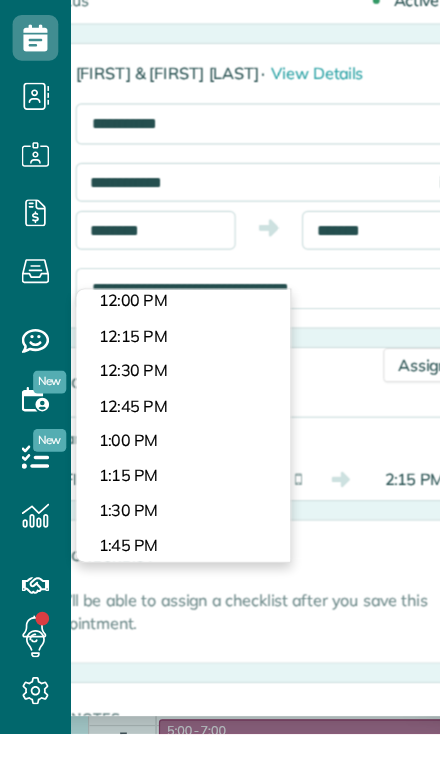click on "Dashboard
Scheduling
Calendar View
List View
Dispatch View - Weekly scheduling (Beta)" at bounding box center (220, 383) 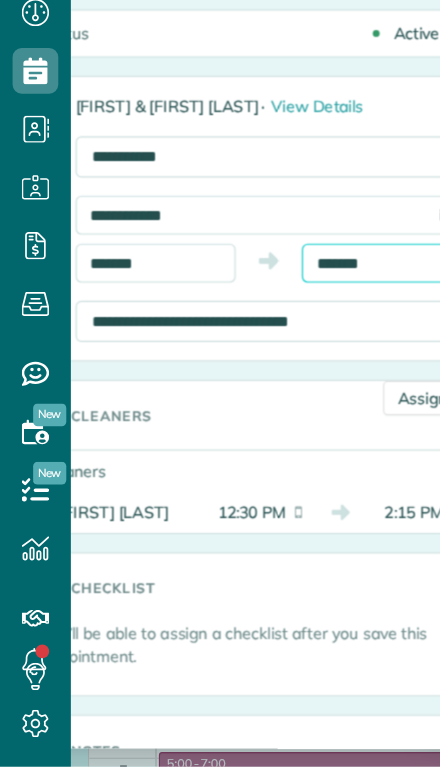 click on "*******" at bounding box center [334, 326] 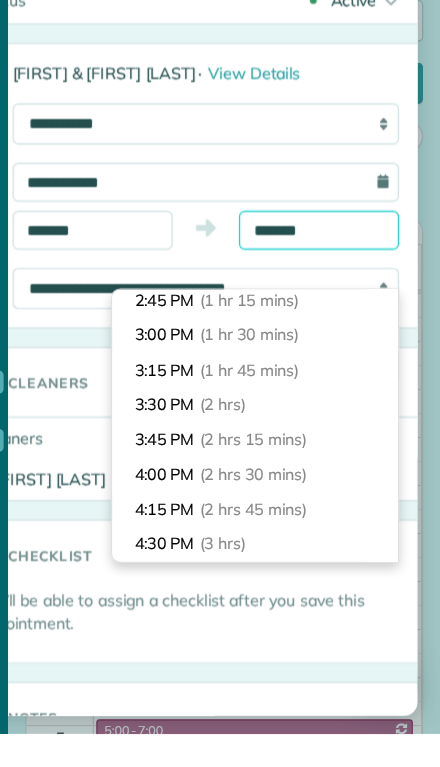 scroll, scrollTop: 174, scrollLeft: 0, axis: vertical 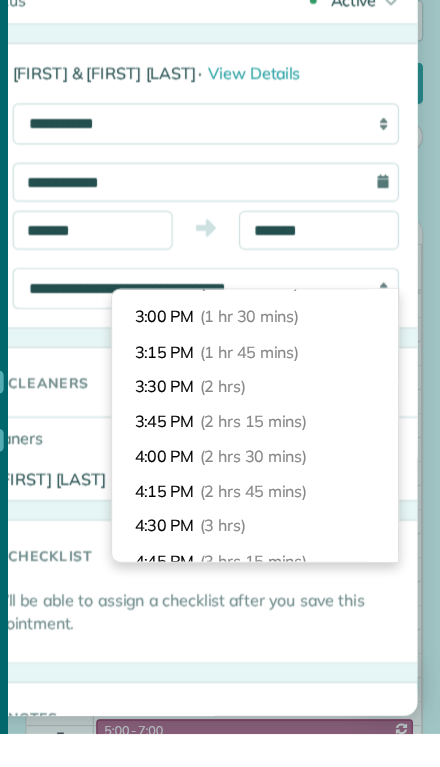 click on "3:45 PM  (2 hrs 15 mins)" at bounding box center (278, 494) 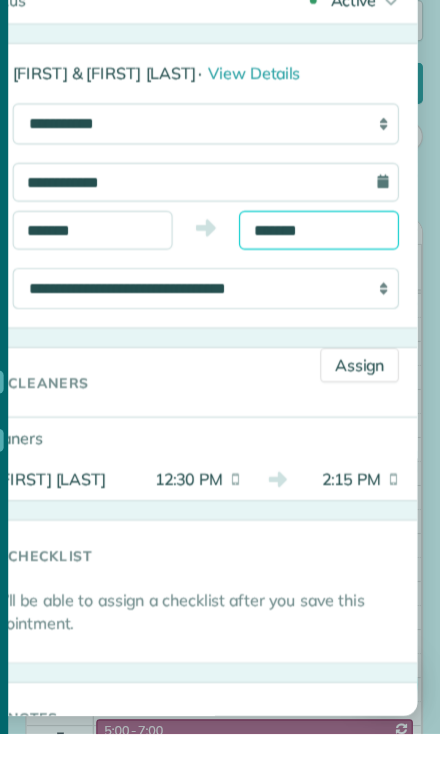 click on "*******" at bounding box center (334, 326) 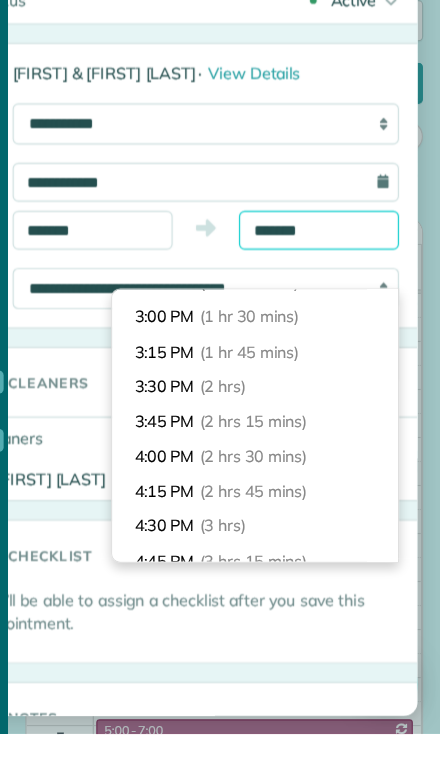 scroll, scrollTop: 240, scrollLeft: 0, axis: vertical 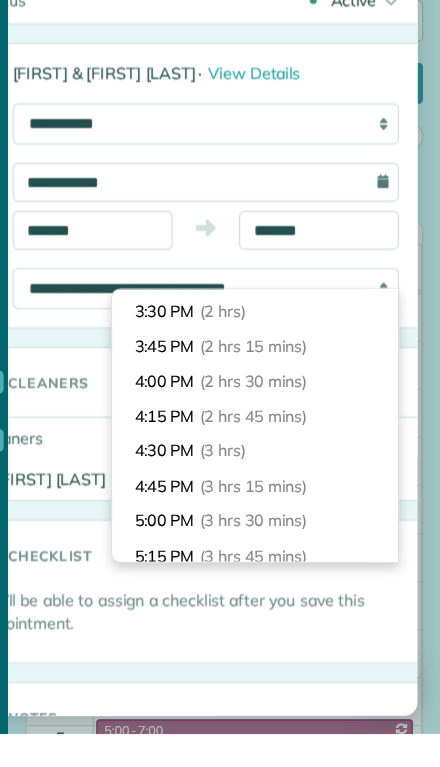 click on "3:30 PM  (2 hrs)" at bounding box center [278, 397] 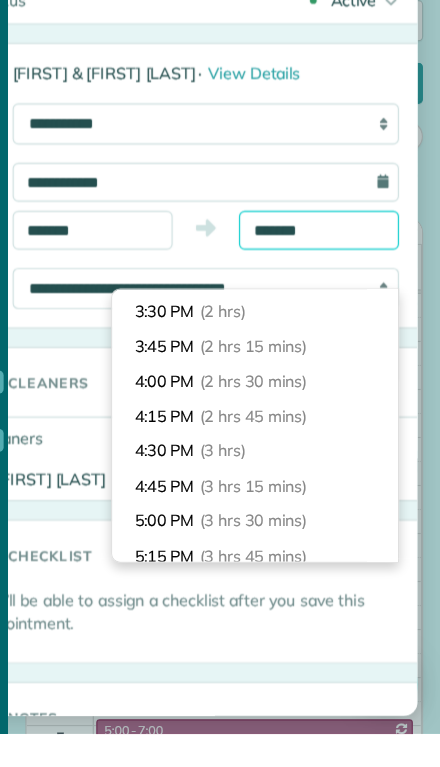 type on "*******" 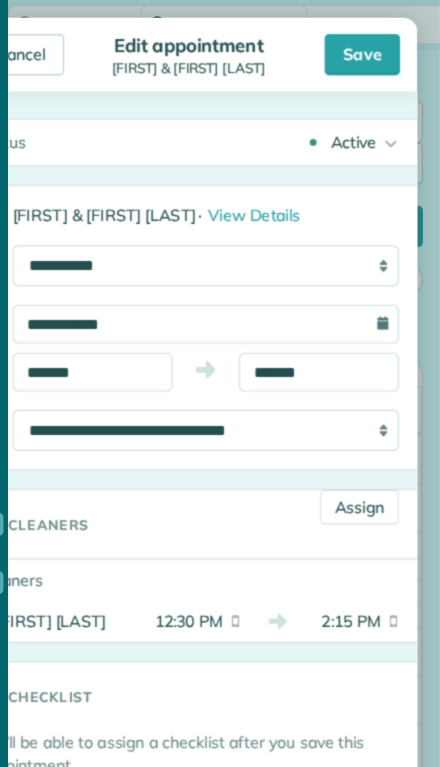 scroll, scrollTop: 0, scrollLeft: 0, axis: both 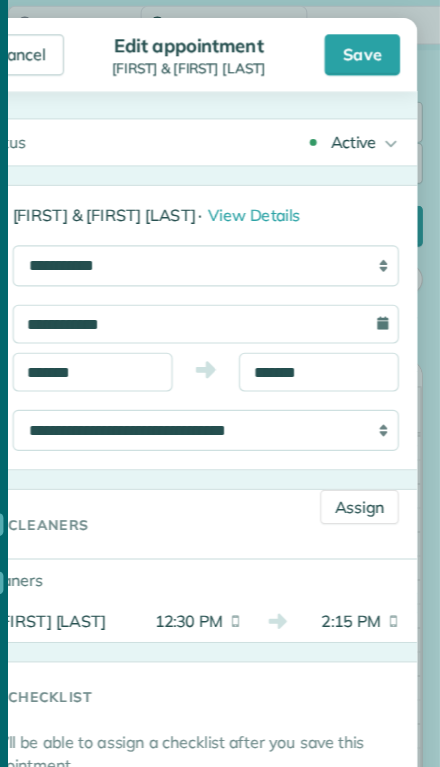 click on "Save" at bounding box center (372, 48) 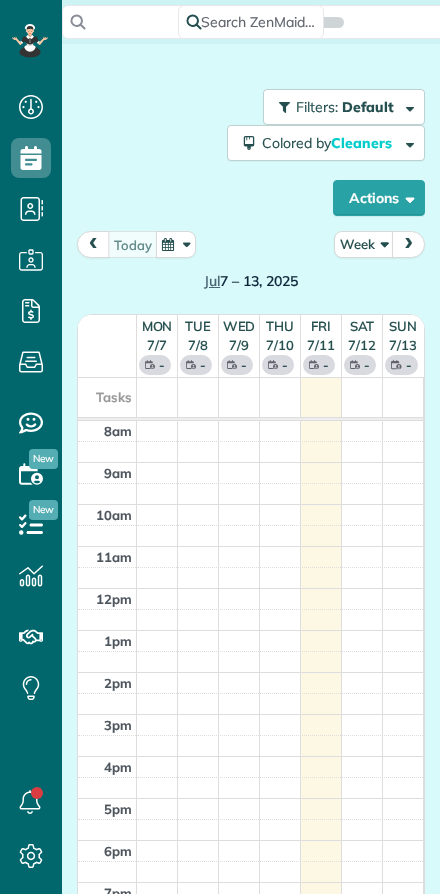 scroll, scrollTop: 0, scrollLeft: 0, axis: both 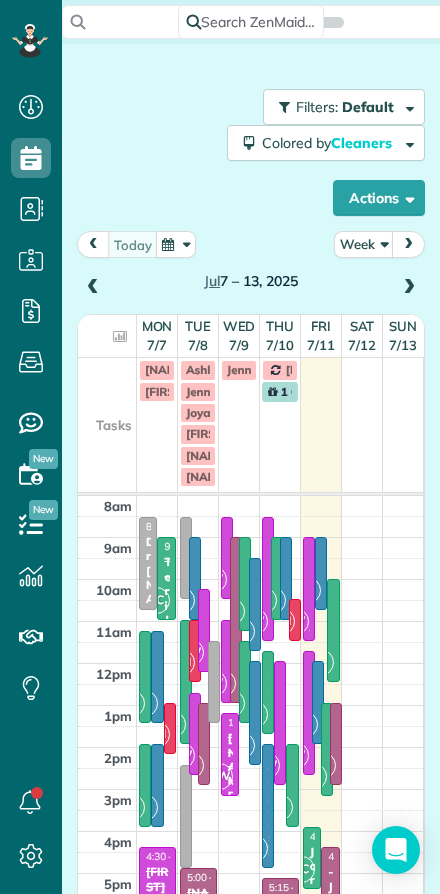 click at bounding box center (408, 244) 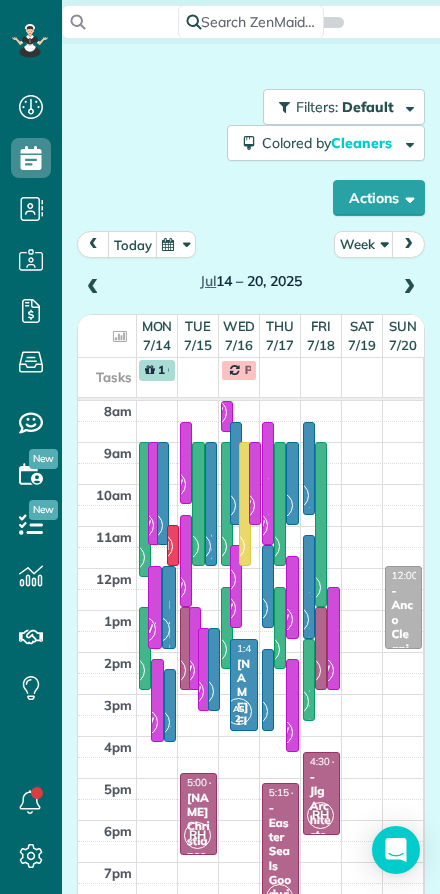 click on "today" at bounding box center (133, 244) 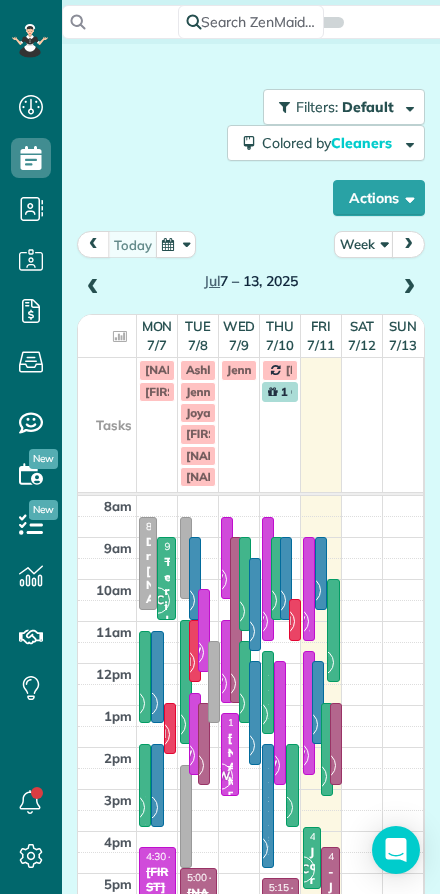 click at bounding box center [408, 244] 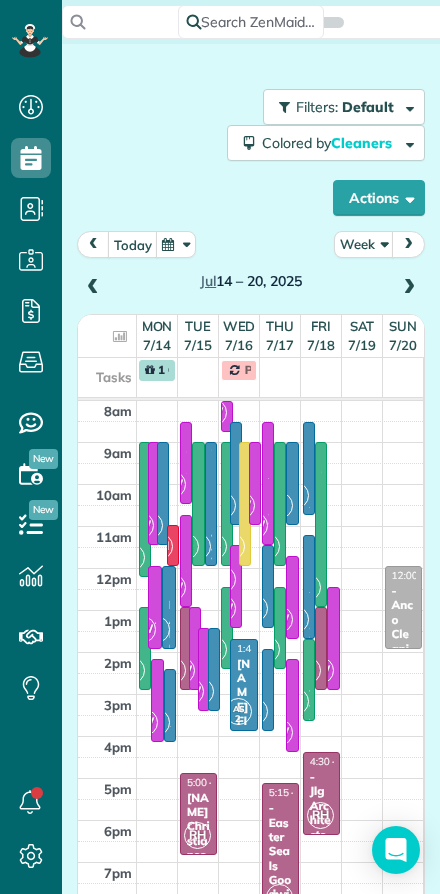 click on "Week" at bounding box center [364, 244] 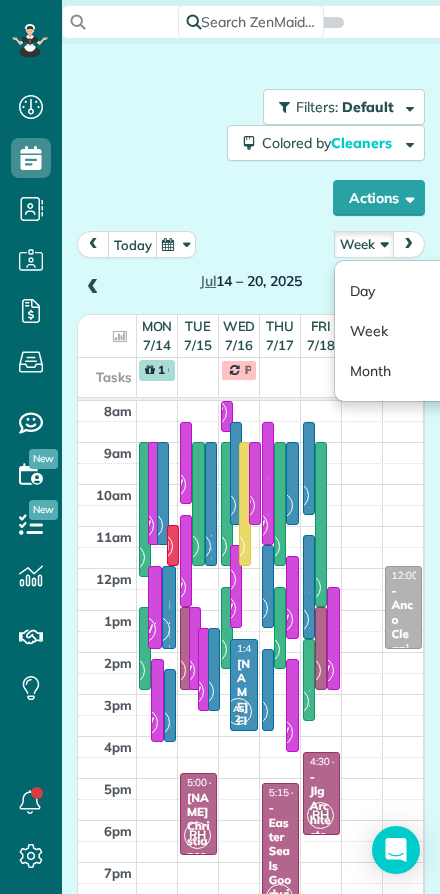 click on "Day" at bounding box center (414, 291) 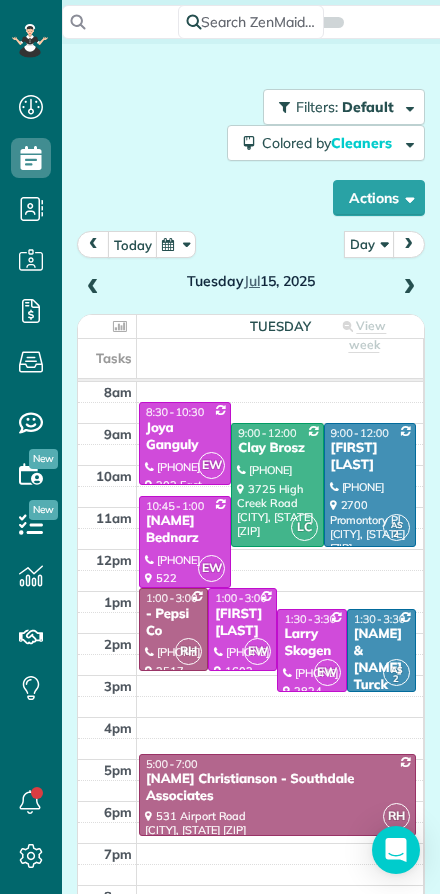 click on "[FIRST] [LAST]" at bounding box center [242, 623] 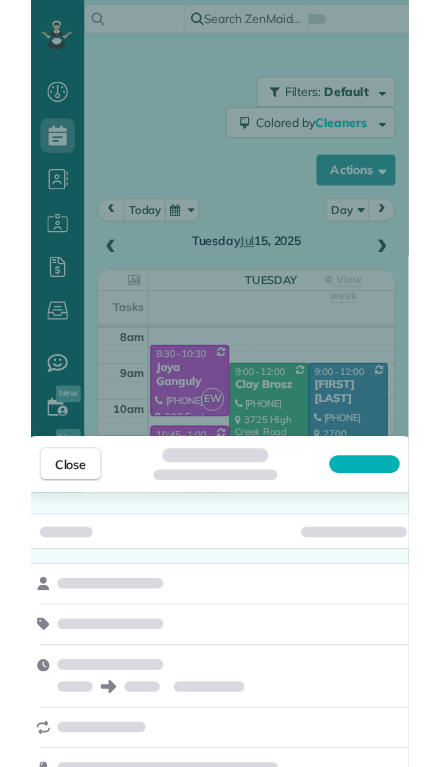scroll, scrollTop: 44, scrollLeft: 0, axis: vertical 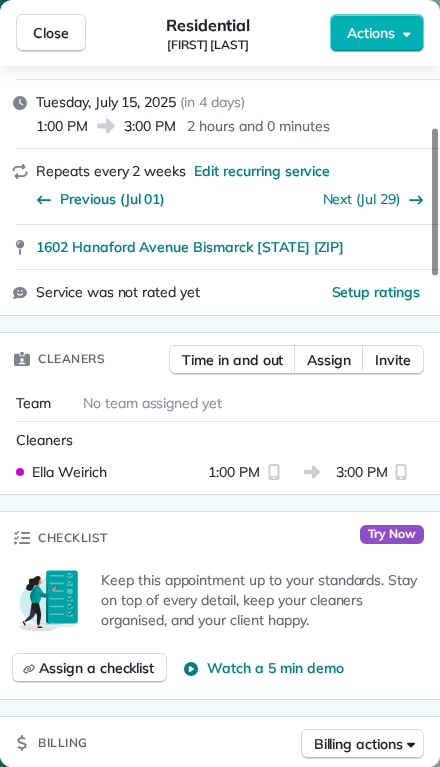click on "Assign" at bounding box center (329, 360) 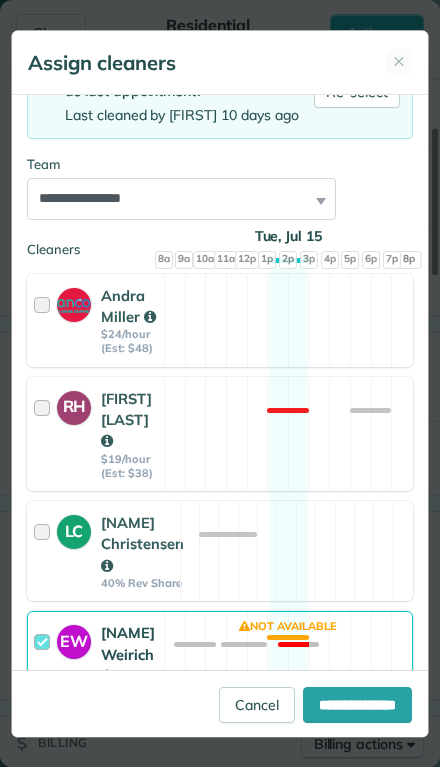 scroll, scrollTop: 209, scrollLeft: 0, axis: vertical 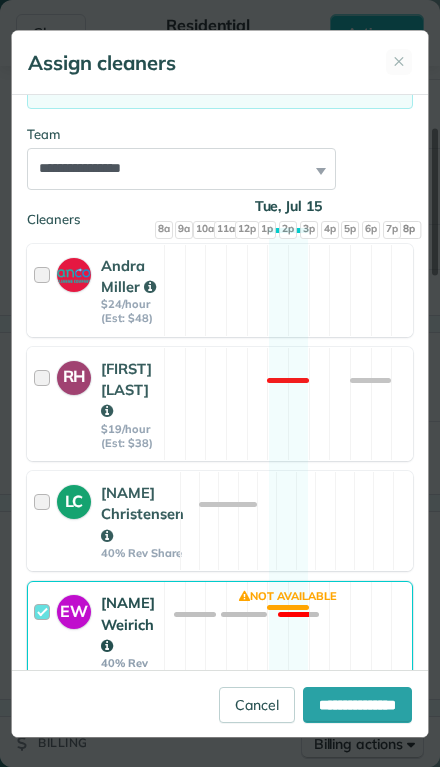 click at bounding box center [45, 521] 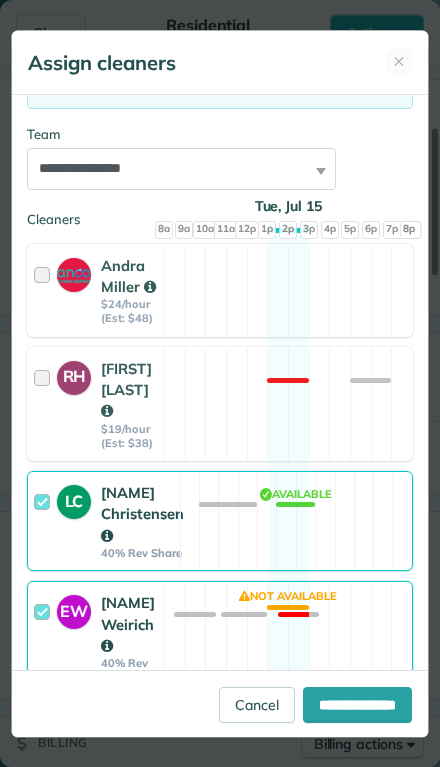 click at bounding box center (45, 638) 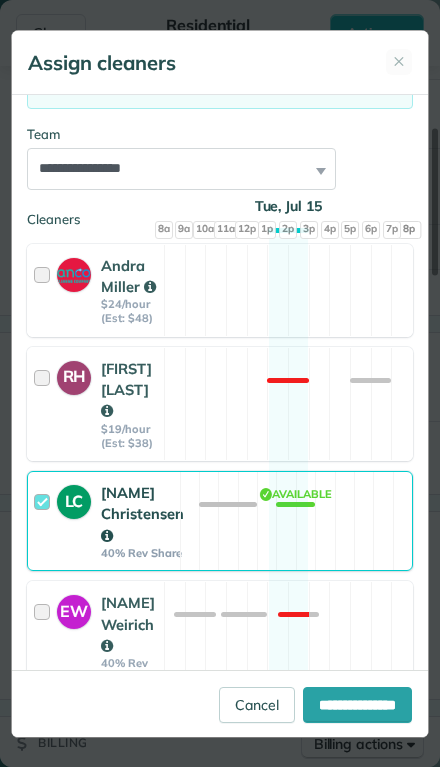 click on "**********" at bounding box center (357, 705) 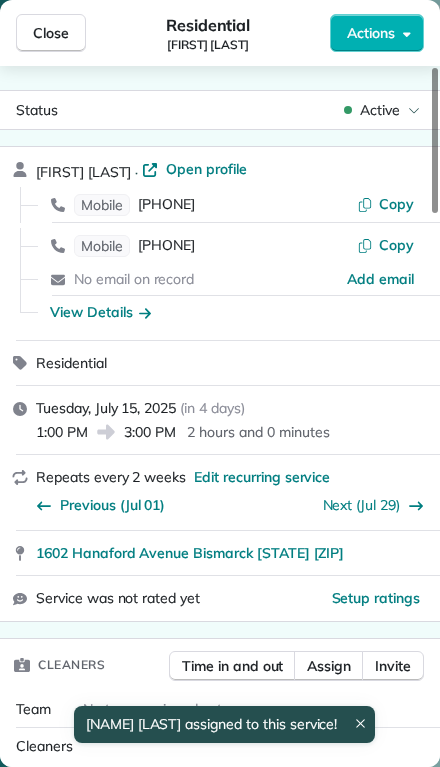 scroll, scrollTop: 0, scrollLeft: 0, axis: both 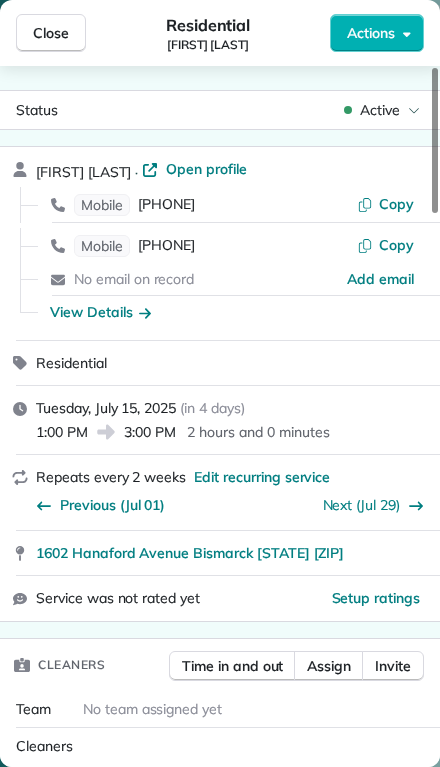 click on "Close" at bounding box center (51, 33) 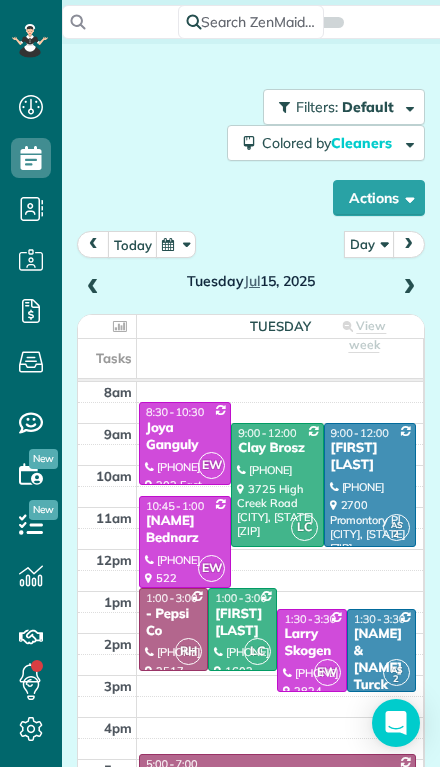 scroll, scrollTop: 0, scrollLeft: 0, axis: both 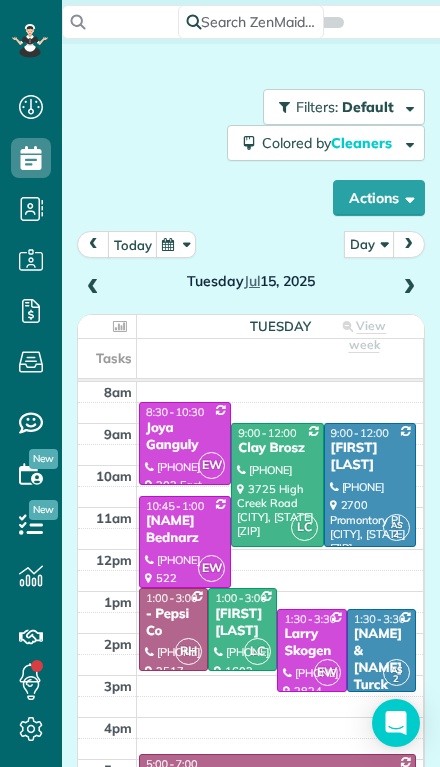 click at bounding box center [93, 288] 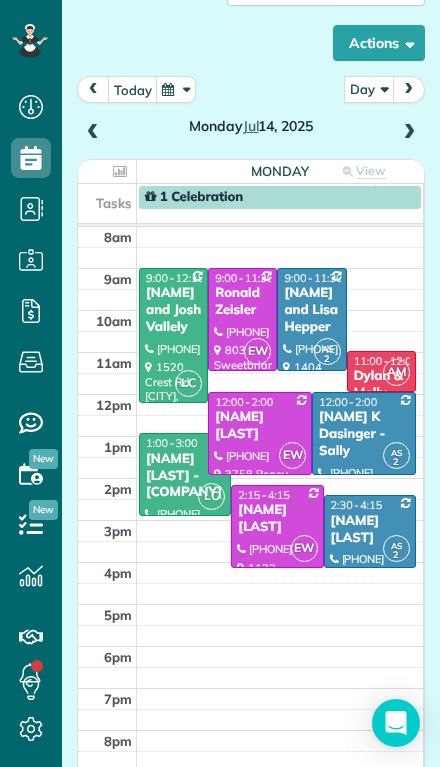 scroll, scrollTop: 160, scrollLeft: 0, axis: vertical 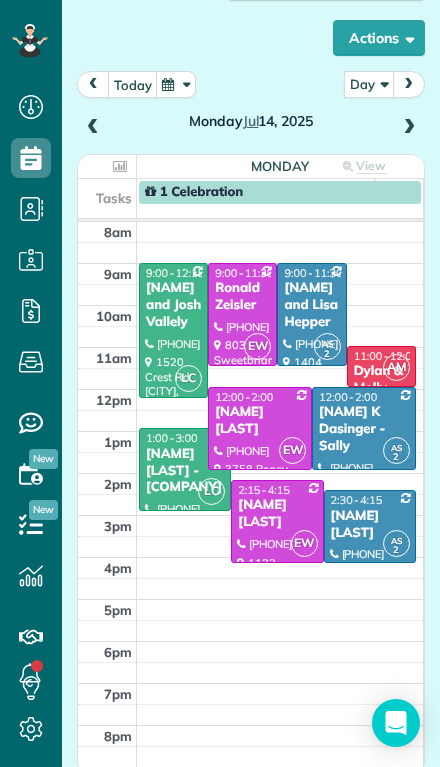 click on "[NAME] [LAST]" at bounding box center (370, 525) 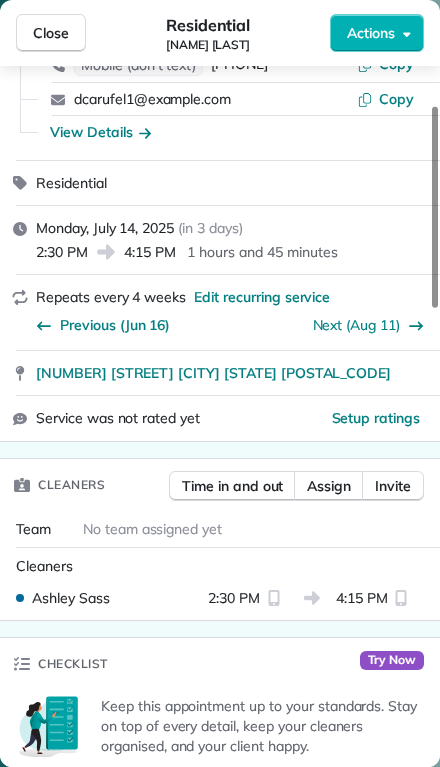 scroll, scrollTop: 144, scrollLeft: 0, axis: vertical 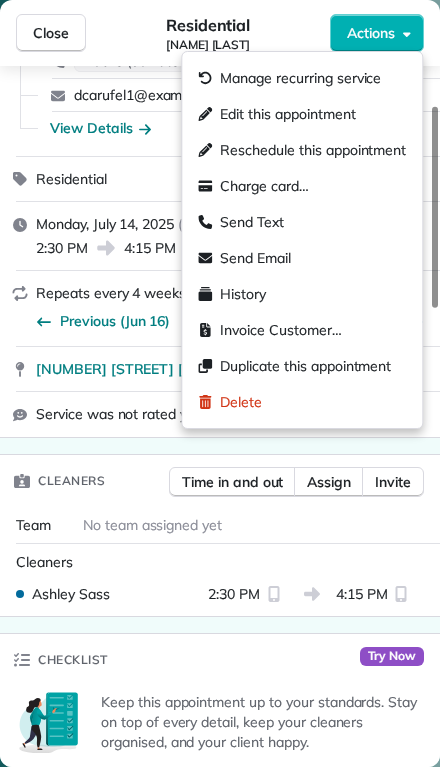 click on "Edit this appointment" at bounding box center [302, 114] 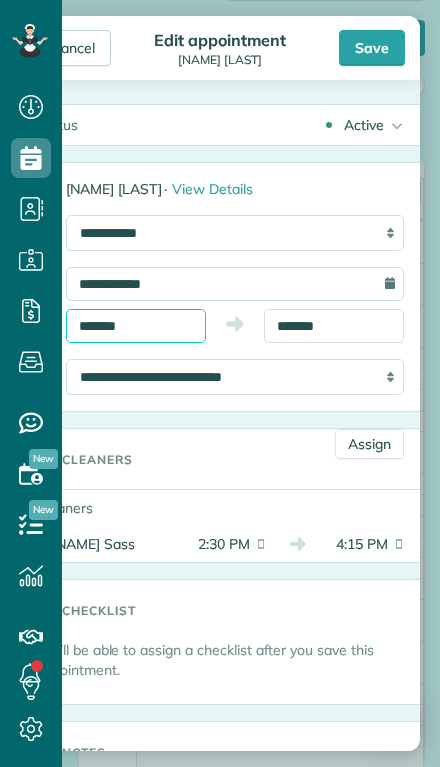 click on "Dashboard
Scheduling
Calendar View
List View
Dispatch View - Weekly scheduling (Beta)" at bounding box center (220, 383) 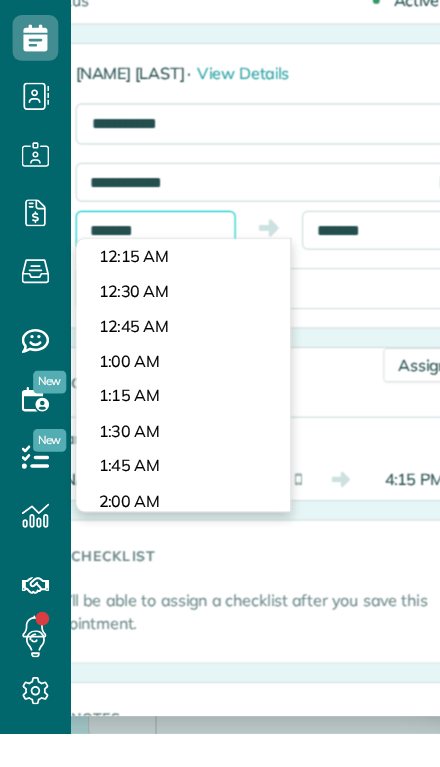scroll, scrollTop: 1680, scrollLeft: 0, axis: vertical 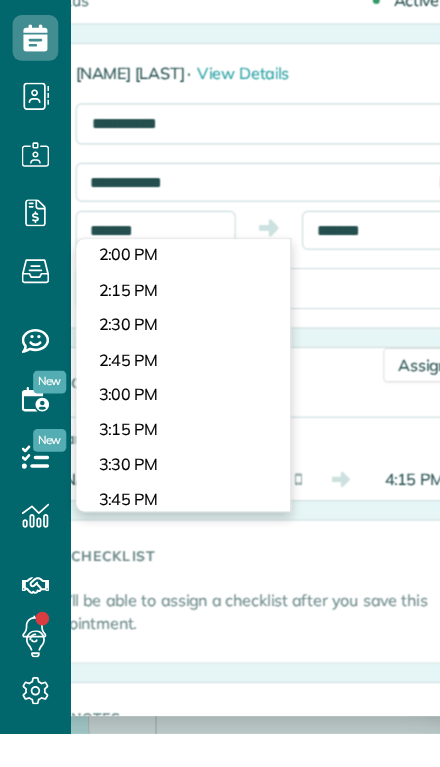 click on "Dashboard
Scheduling
Calendar View
List View
Dispatch View - Weekly scheduling (Beta)" at bounding box center (220, 383) 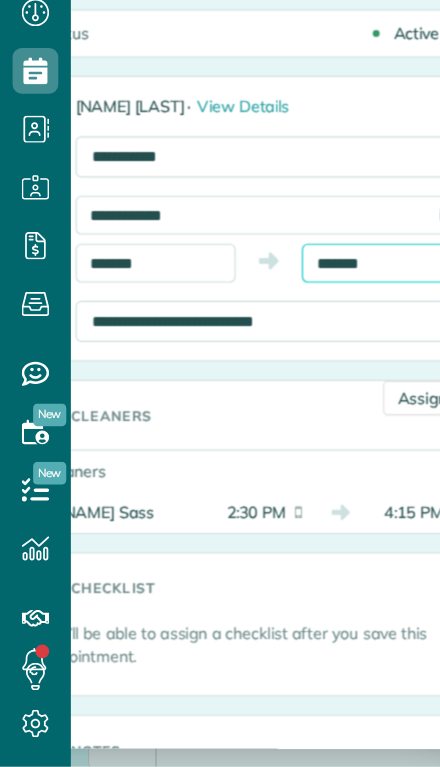 click on "*******" at bounding box center [334, 326] 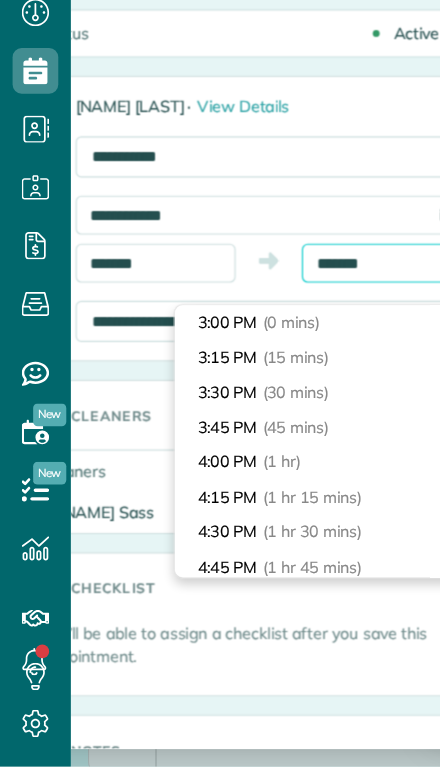 scroll, scrollTop: 28, scrollLeft: 0, axis: vertical 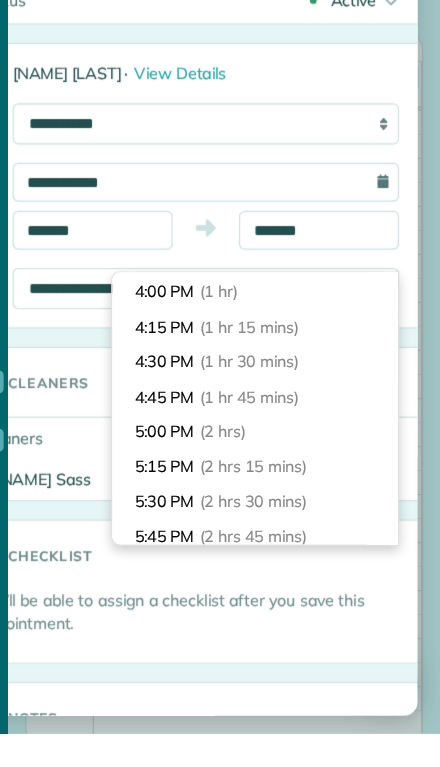 click on "5:00 PM  (2 hrs)" at bounding box center [278, 502] 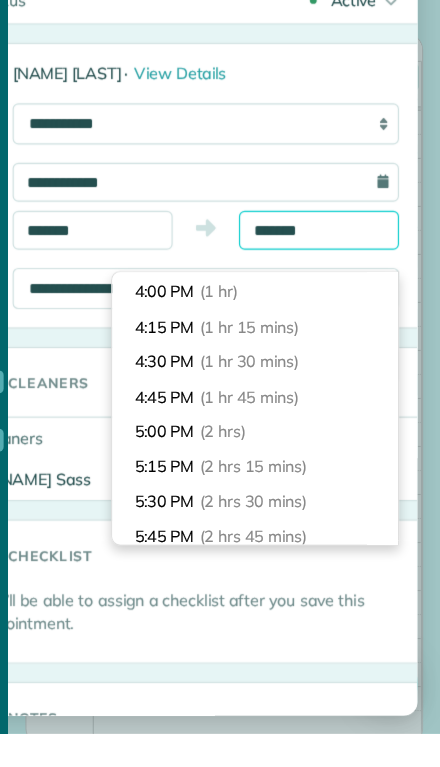 type on "*******" 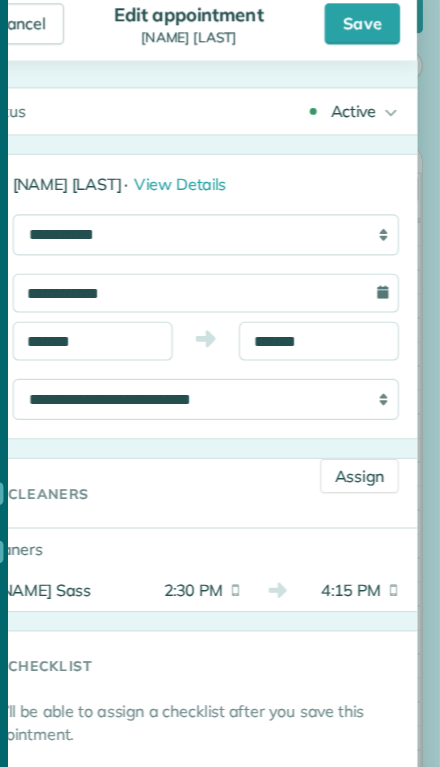 scroll, scrollTop: 0, scrollLeft: 0, axis: both 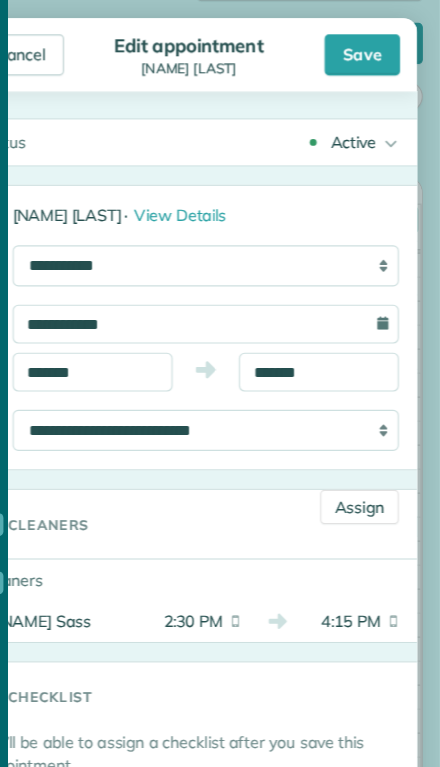 click on "Save" at bounding box center [372, 48] 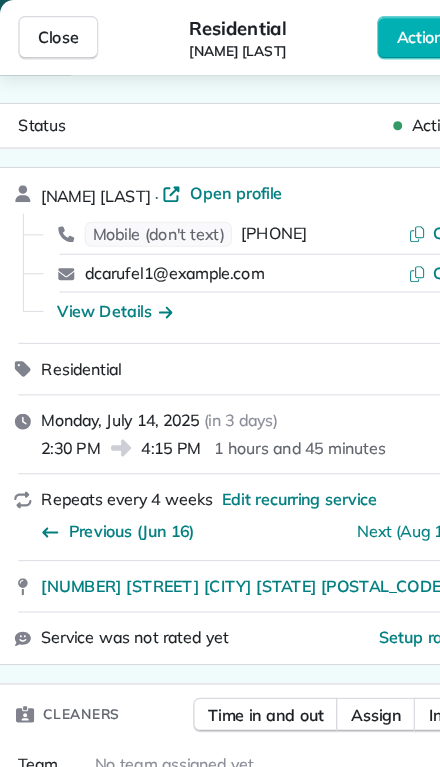 click on "Close" at bounding box center (51, 33) 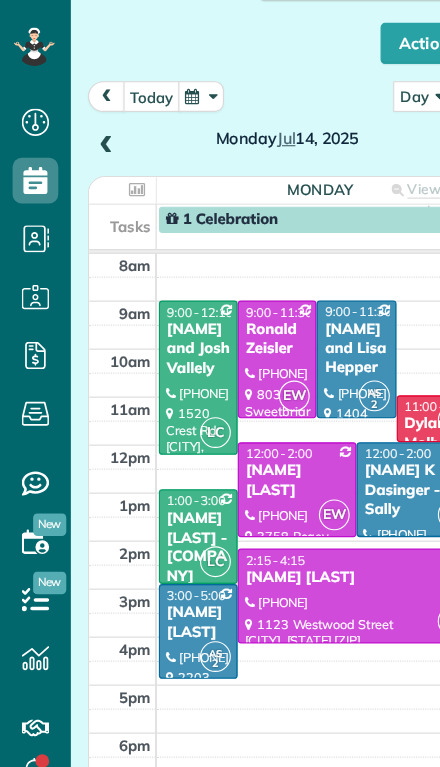 click on "[NAME] K Dasinger - Sally" at bounding box center [364, 429] 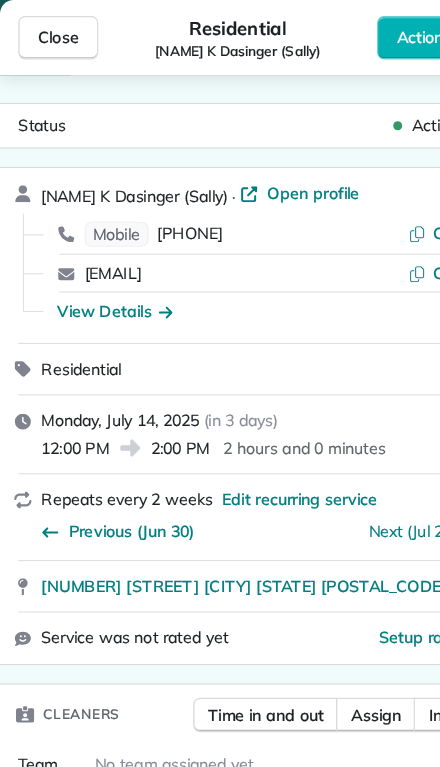 scroll, scrollTop: 0, scrollLeft: 0, axis: both 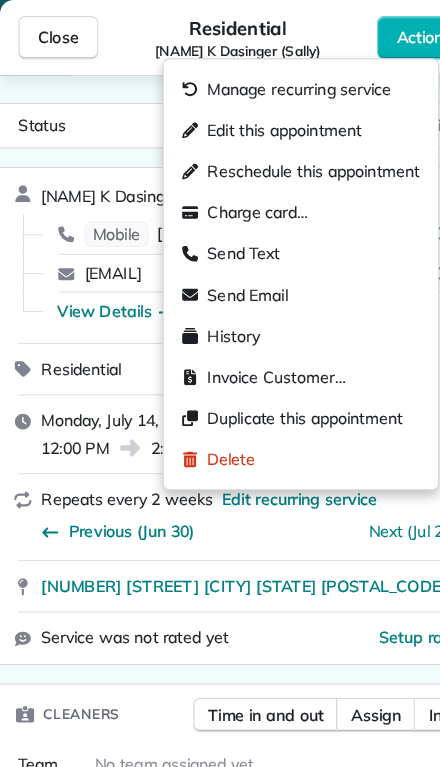 click on "Edit this appointment" at bounding box center (237, 114) 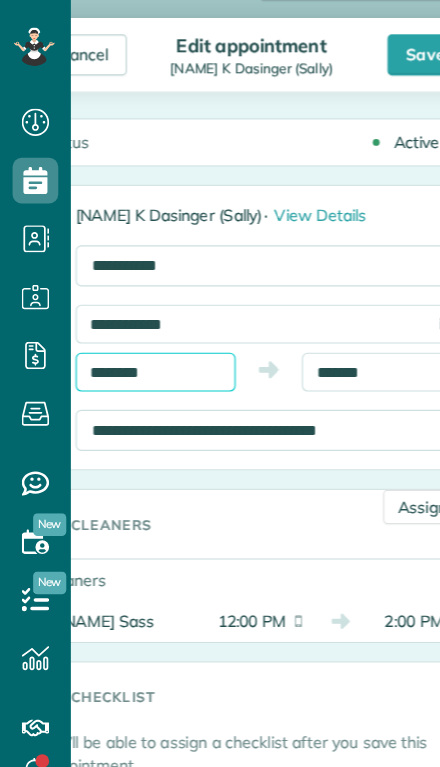 click on "********" at bounding box center (136, 326) 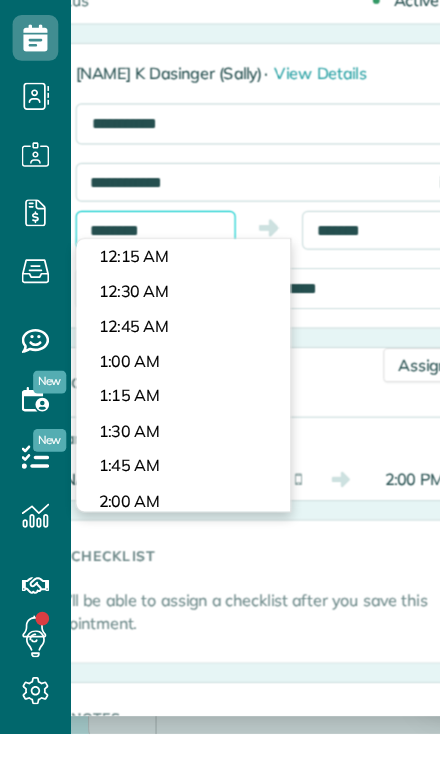scroll, scrollTop: 1380, scrollLeft: 0, axis: vertical 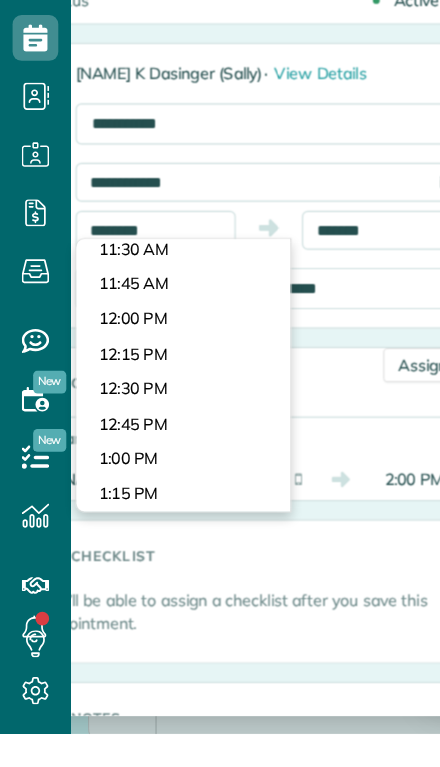 click on "Dashboard
Scheduling
Calendar View
List View
Dispatch View - Weekly scheduling (Beta)" at bounding box center (220, 383) 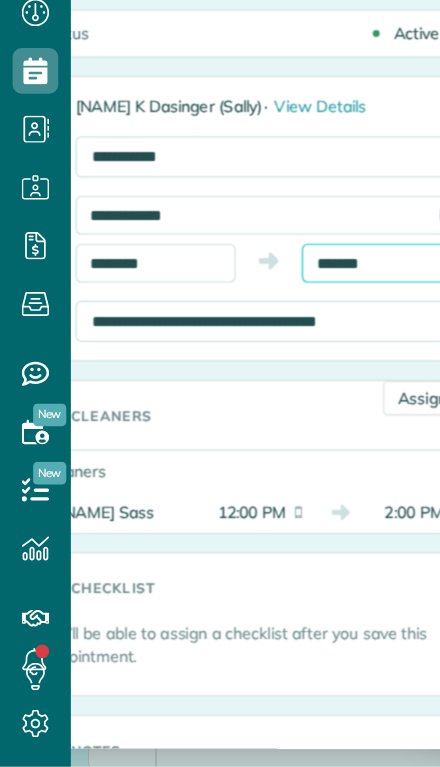click on "*******" at bounding box center (334, 326) 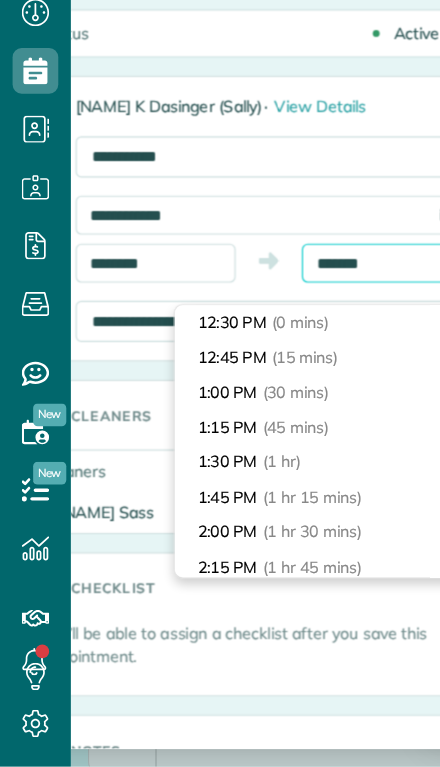 scroll, scrollTop: 28, scrollLeft: 0, axis: vertical 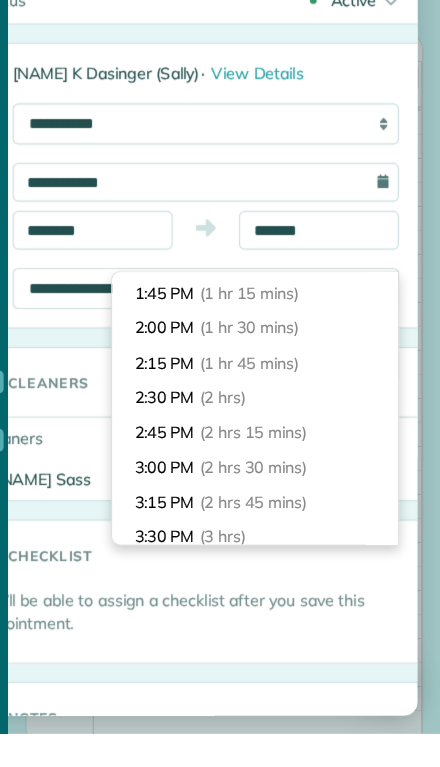click on "2:30 PM  (2 hrs)" at bounding box center (278, 472) 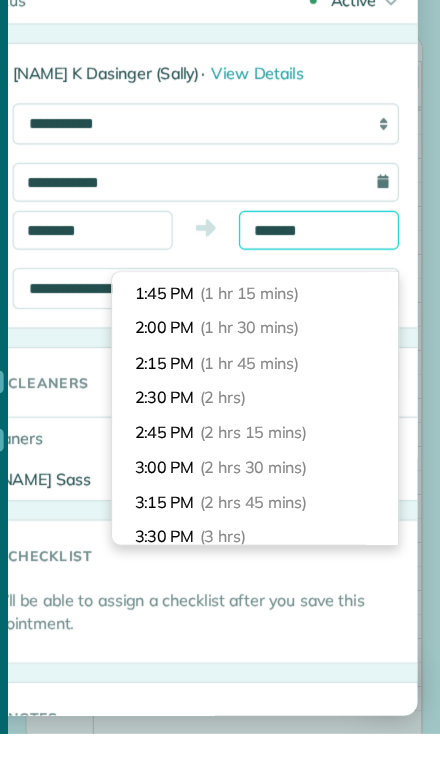 type on "*******" 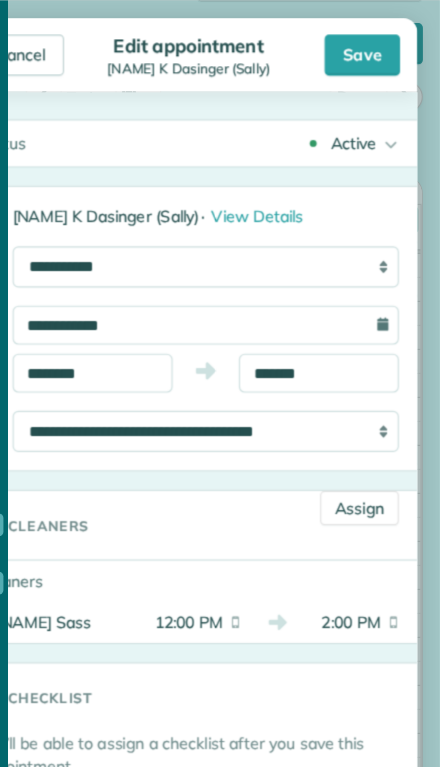 scroll, scrollTop: 0, scrollLeft: 0, axis: both 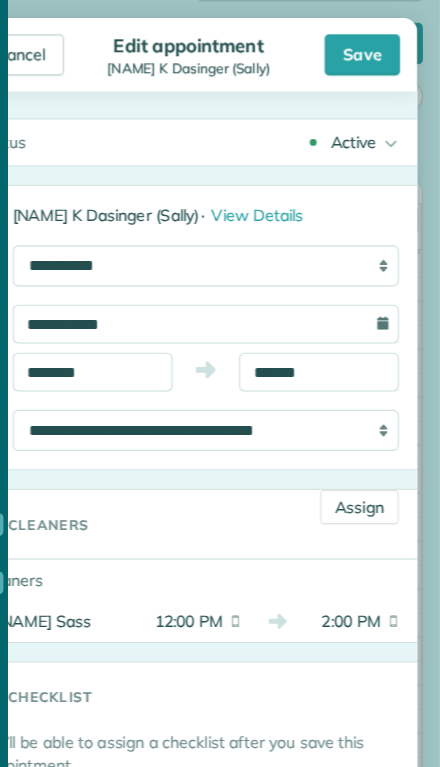 click on "Save" at bounding box center (372, 48) 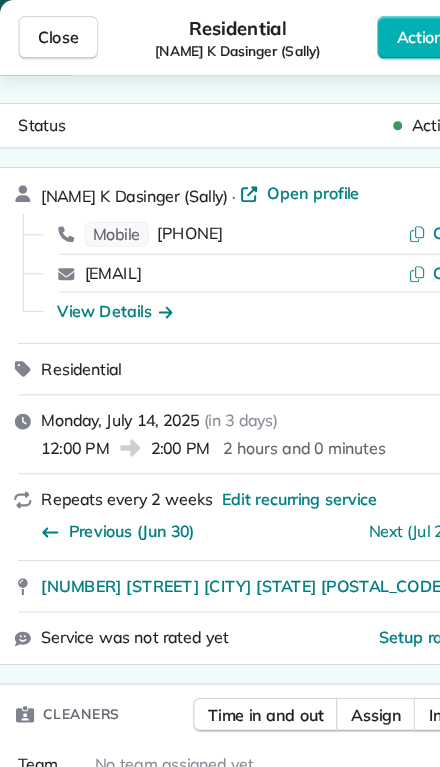 click on "Close" at bounding box center (51, 33) 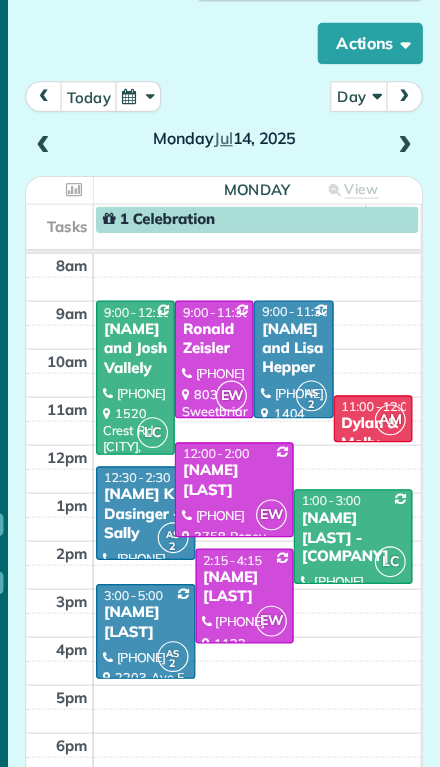 click at bounding box center [409, 128] 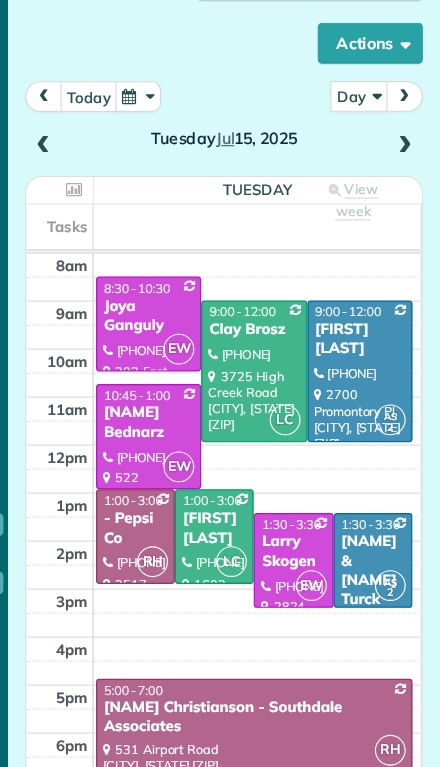 click at bounding box center [409, 128] 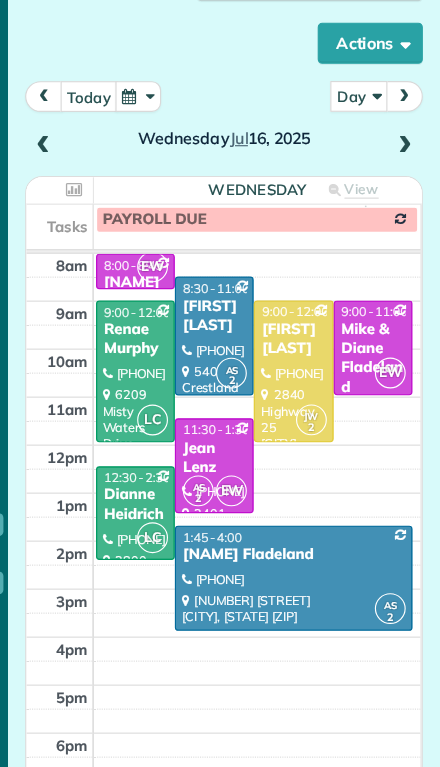 click at bounding box center [312, 506] 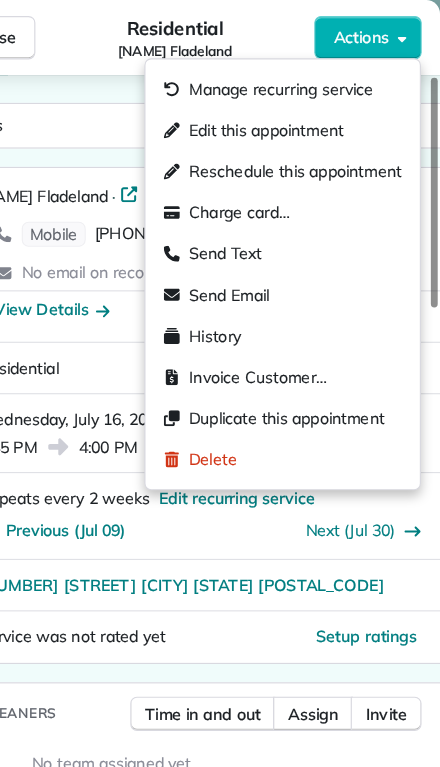 scroll, scrollTop: 0, scrollLeft: 0, axis: both 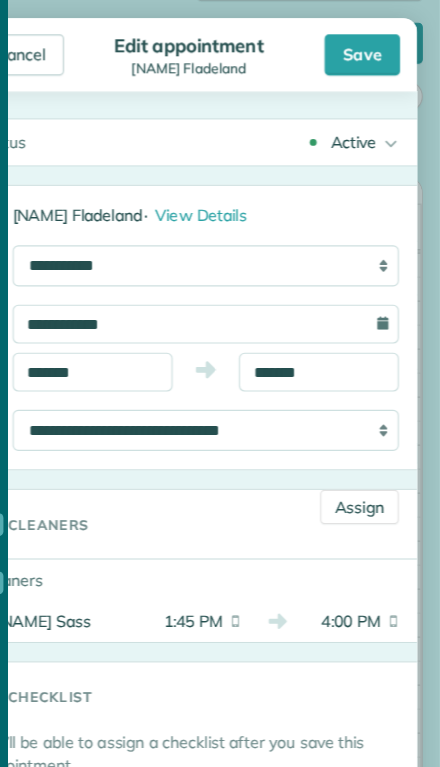 click on "1:45 PM" at bounding box center (216, 544) 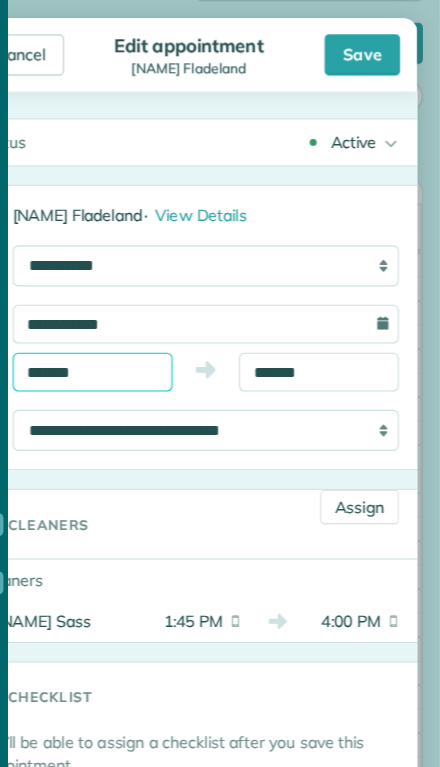 click on "Dashboard
Scheduling
Calendar View
List View
Dispatch View - Weekly scheduling (Beta)" at bounding box center [220, 383] 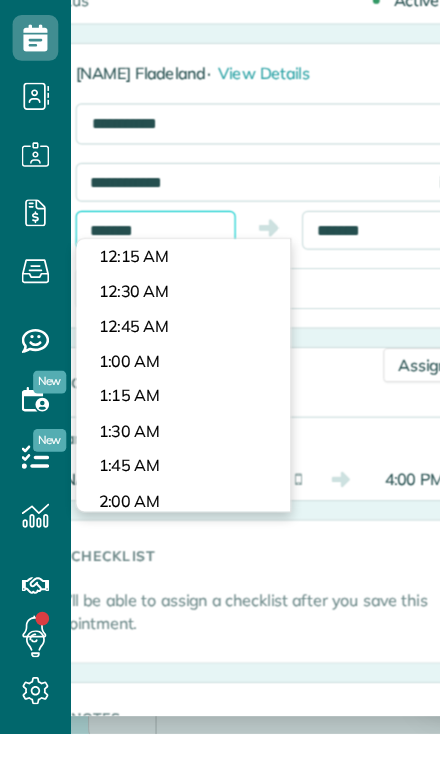 scroll, scrollTop: 1590, scrollLeft: 0, axis: vertical 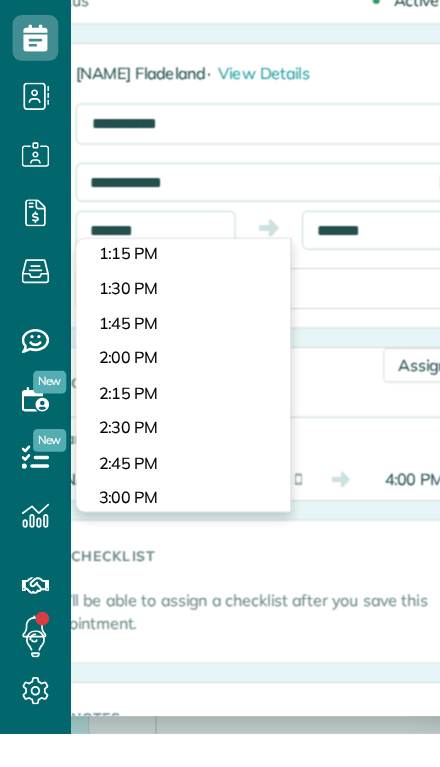 click on "Dashboard
Scheduling
Calendar View
List View
Dispatch View - Weekly scheduling (Beta)" at bounding box center (220, 383) 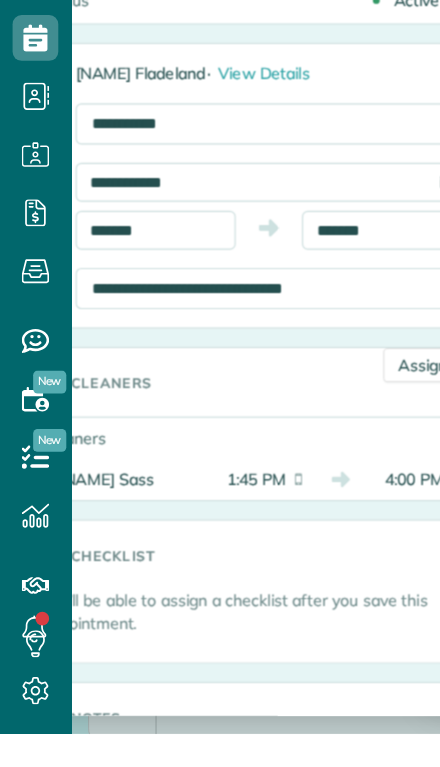scroll, scrollTop: 29, scrollLeft: 0, axis: vertical 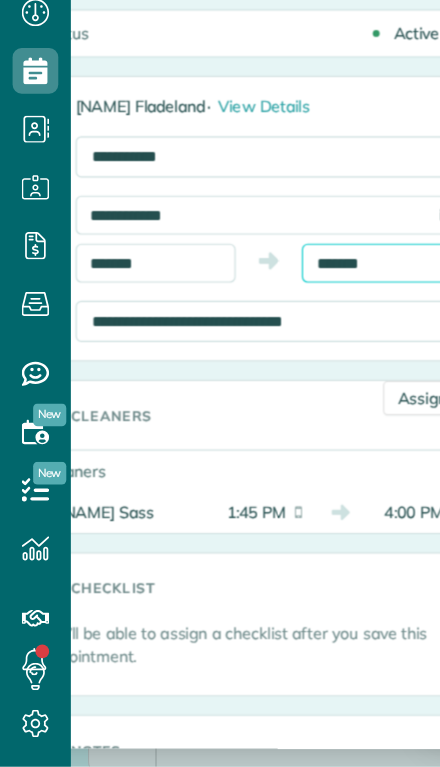 click on "*******" at bounding box center (334, 326) 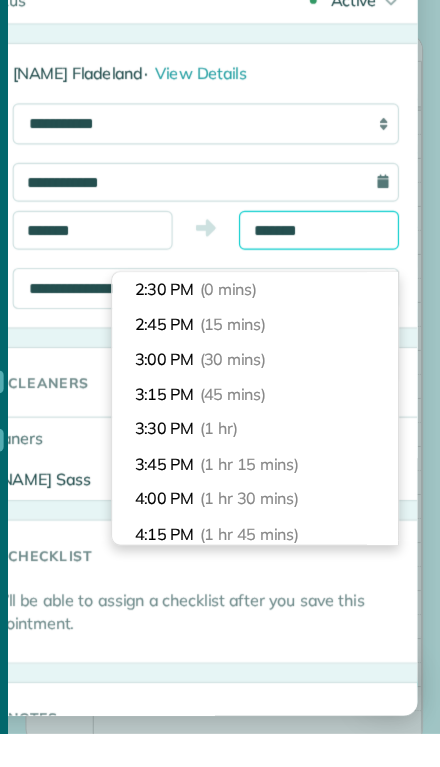 scroll, scrollTop: 150, scrollLeft: 0, axis: vertical 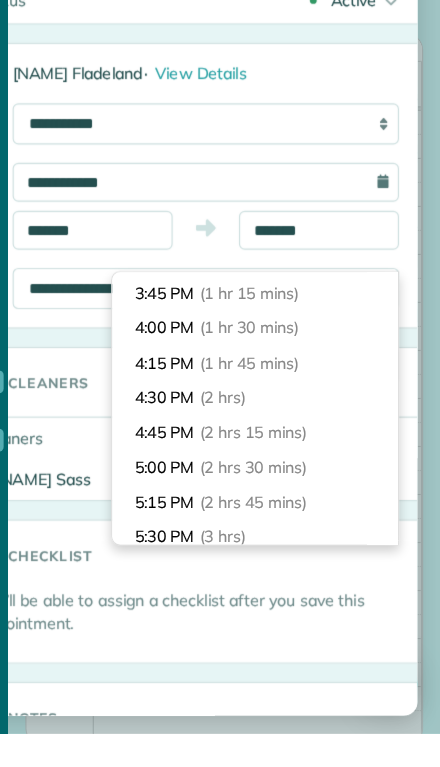 click on "4:30 PM  (2 hrs)" at bounding box center [278, 472] 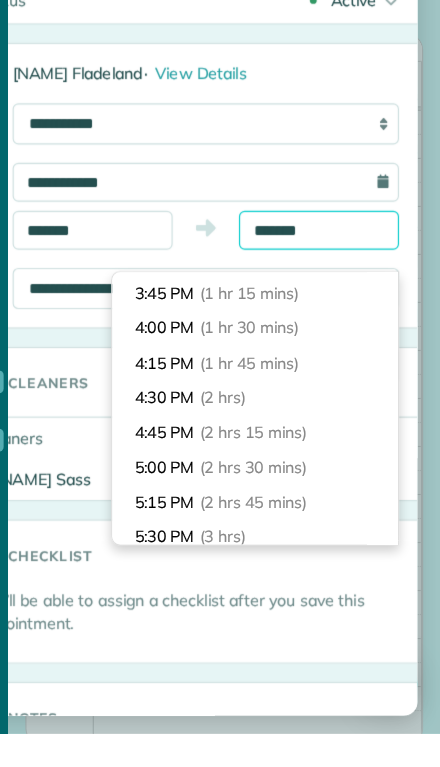 type on "*******" 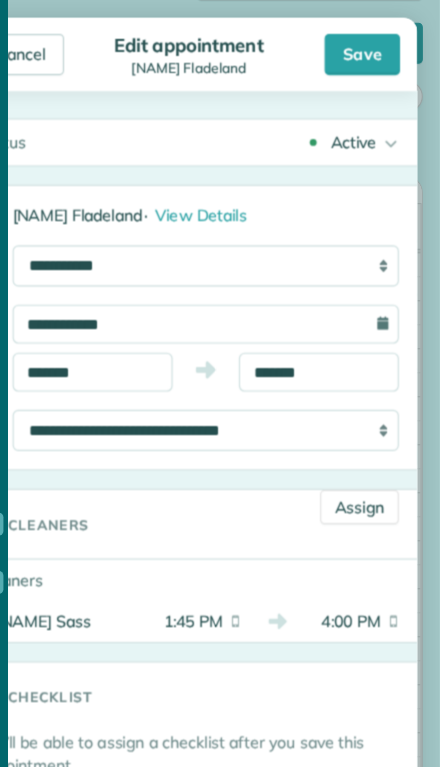 scroll, scrollTop: 0, scrollLeft: 0, axis: both 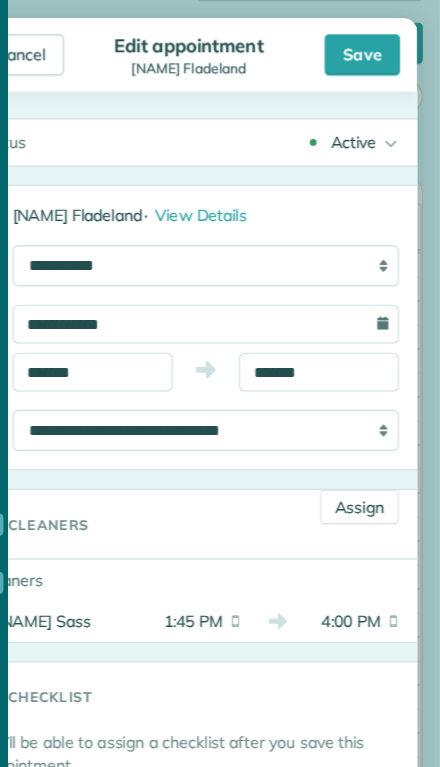 click on "Save" at bounding box center [372, 48] 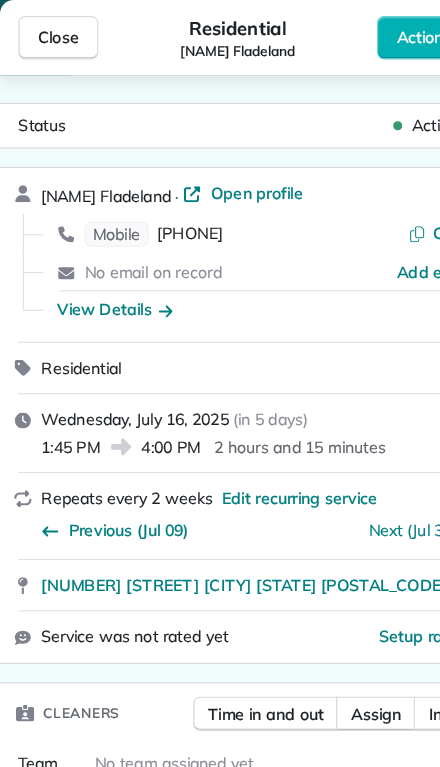 scroll, scrollTop: 0, scrollLeft: 0, axis: both 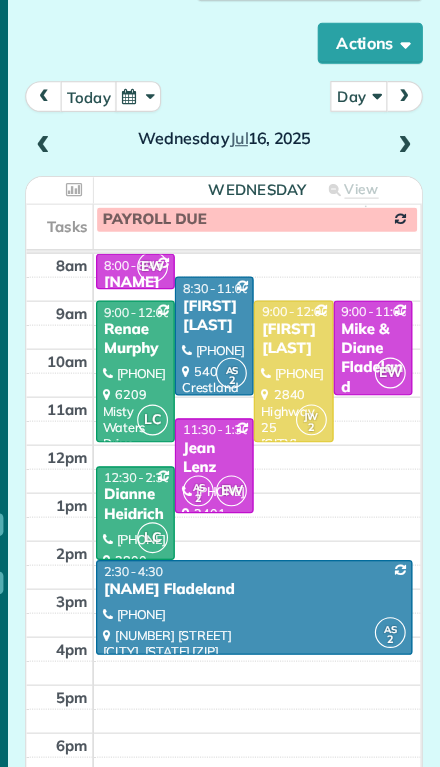 click on "Jean Lenz" at bounding box center [242, 401] 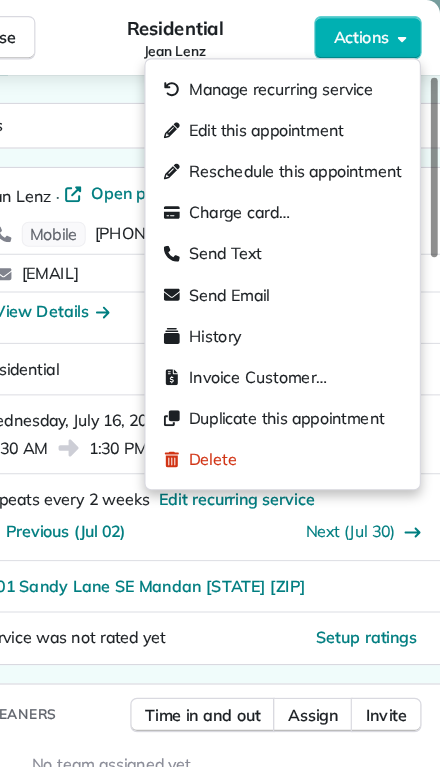 click on "Edit this appointment" at bounding box center [287, 114] 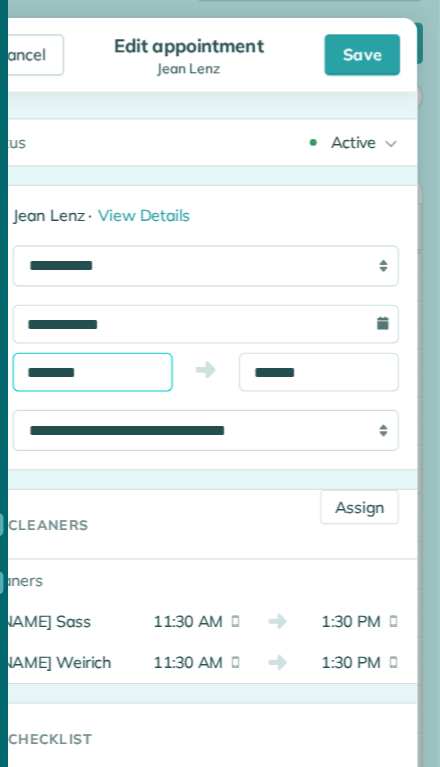 click on "********" at bounding box center [136, 326] 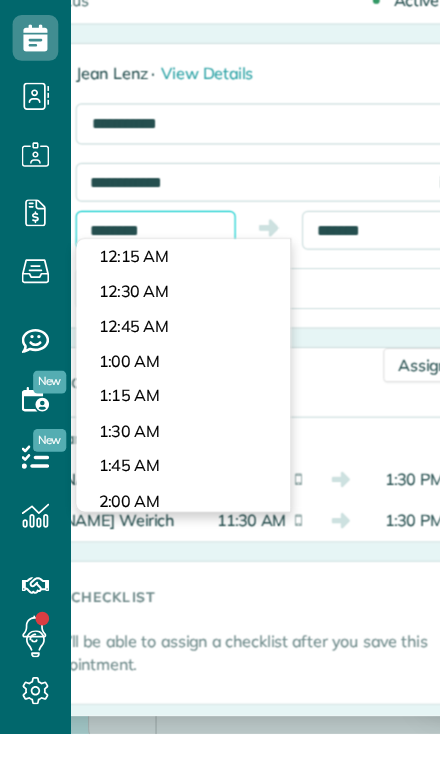 scroll, scrollTop: 1320, scrollLeft: 0, axis: vertical 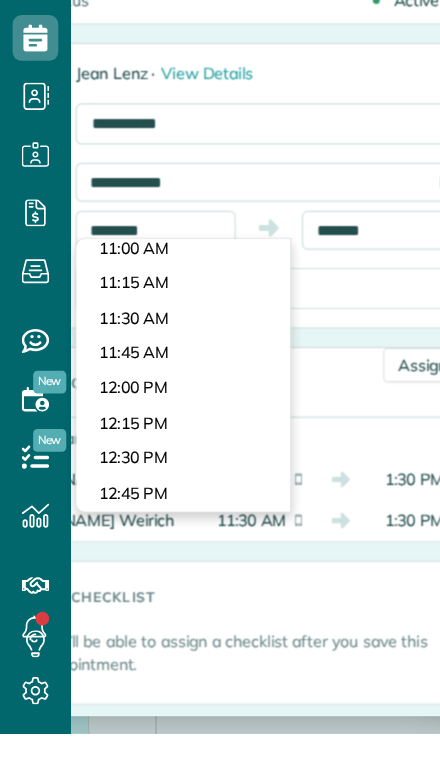 click on "Dashboard
Scheduling
Calendar View
List View
Dispatch View - Weekly scheduling (Beta)" at bounding box center (220, 383) 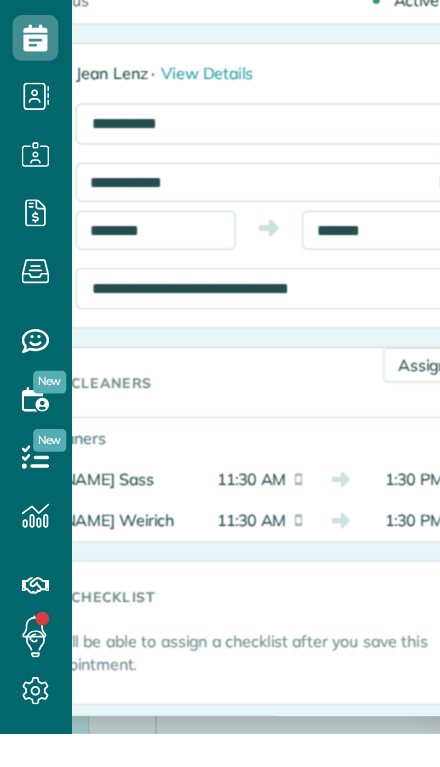 scroll, scrollTop: 29, scrollLeft: 0, axis: vertical 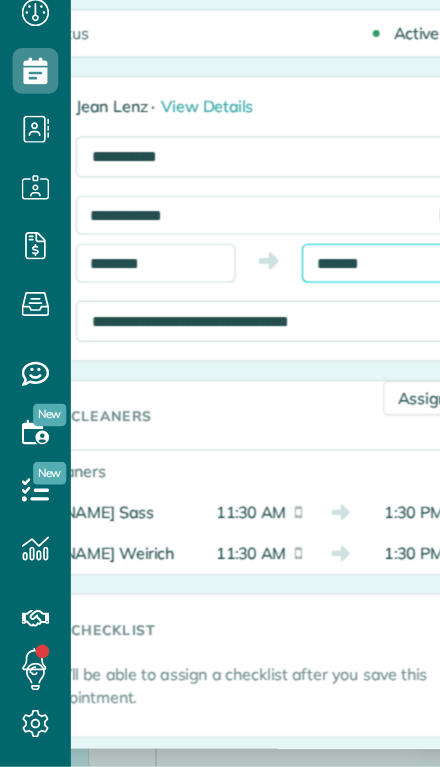 click on "Dashboard
Scheduling
Calendar View
List View
Dispatch View - Weekly scheduling (Beta)" at bounding box center [220, 383] 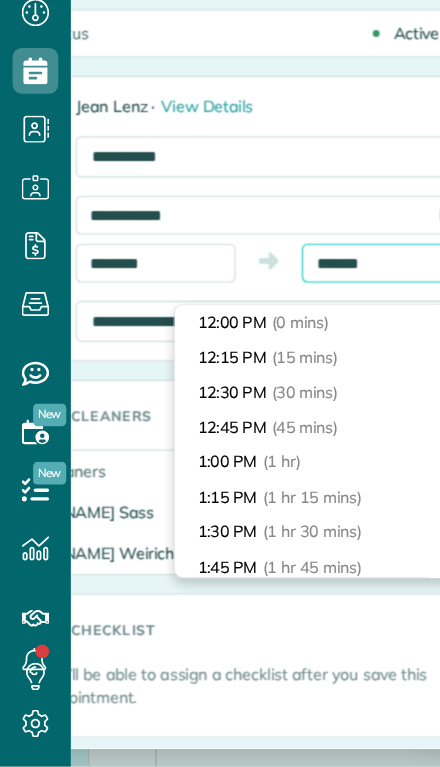 scroll, scrollTop: 28, scrollLeft: 0, axis: vertical 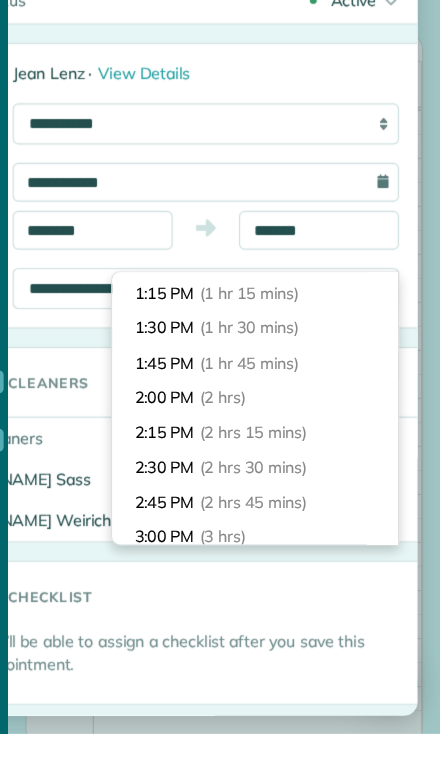 click on "2:00 PM  (2 hrs)" at bounding box center [278, 472] 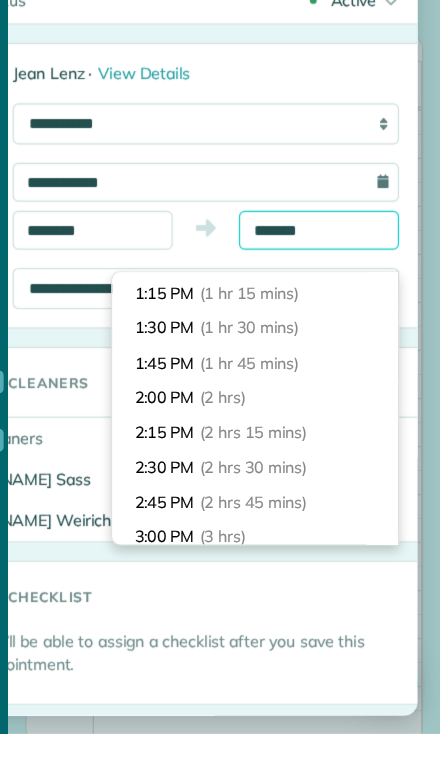 type on "*******" 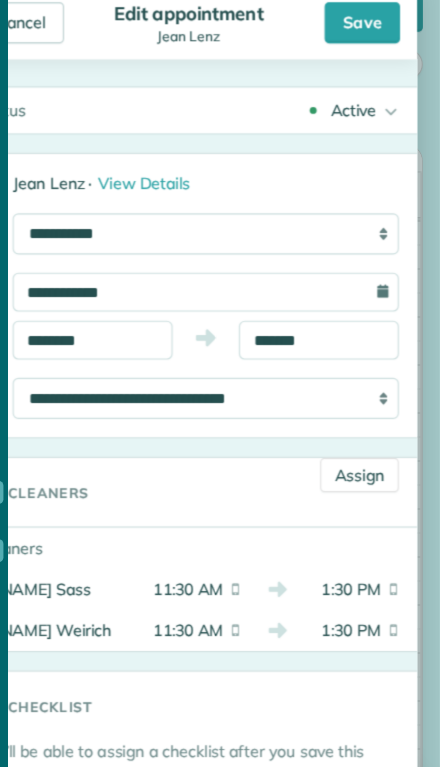 scroll, scrollTop: 0, scrollLeft: 0, axis: both 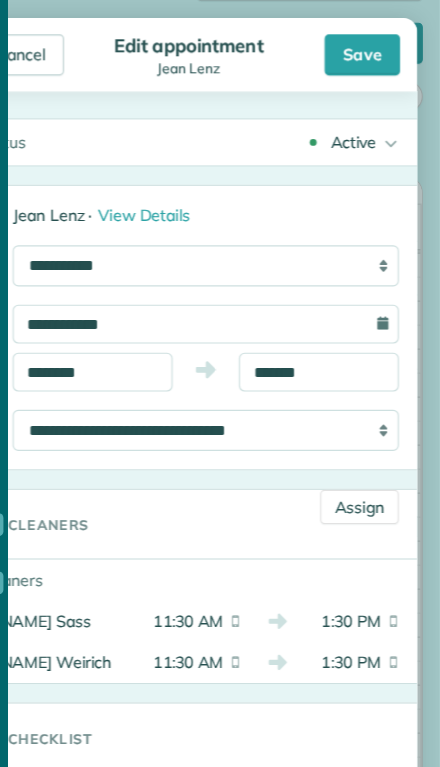 click on "Save" at bounding box center [372, 48] 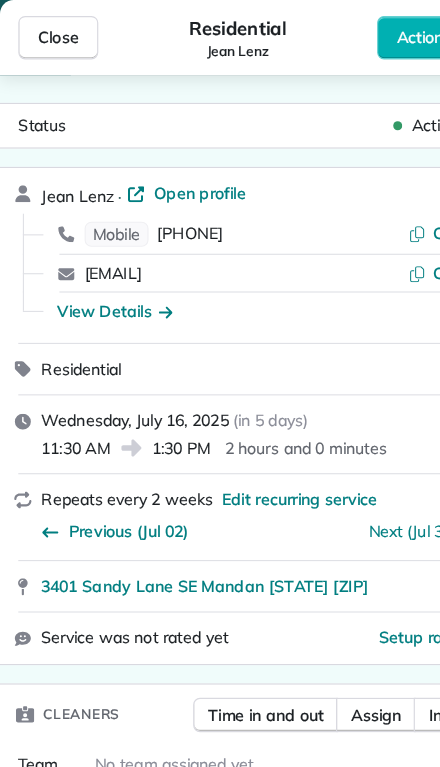 click on "Close" at bounding box center [51, 33] 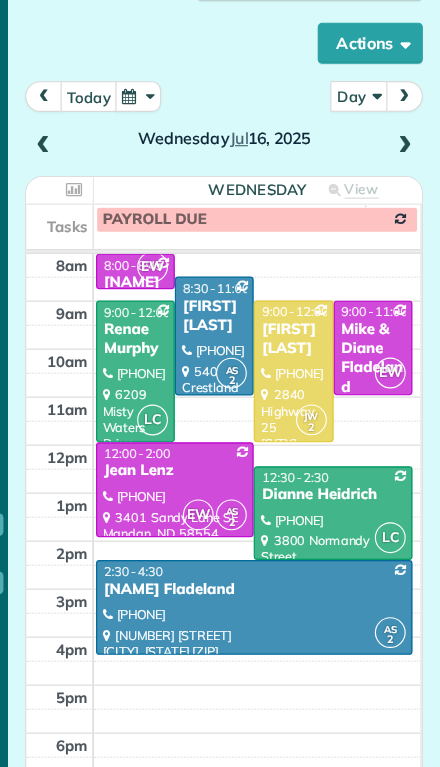 click at bounding box center [409, 128] 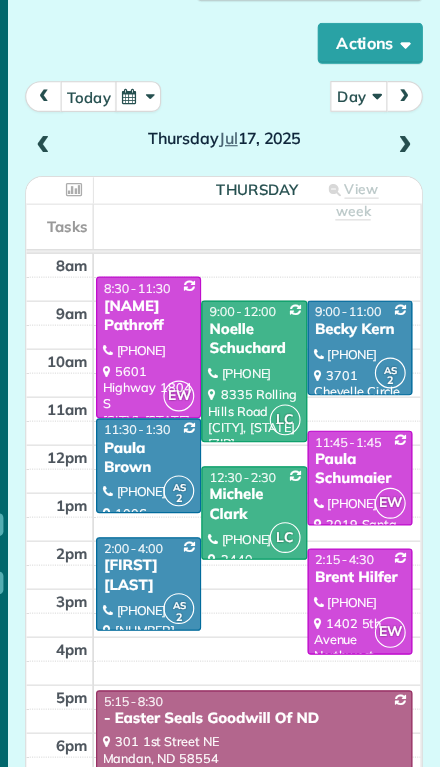 click on "[FIRST] [LAST]" at bounding box center (185, 504) 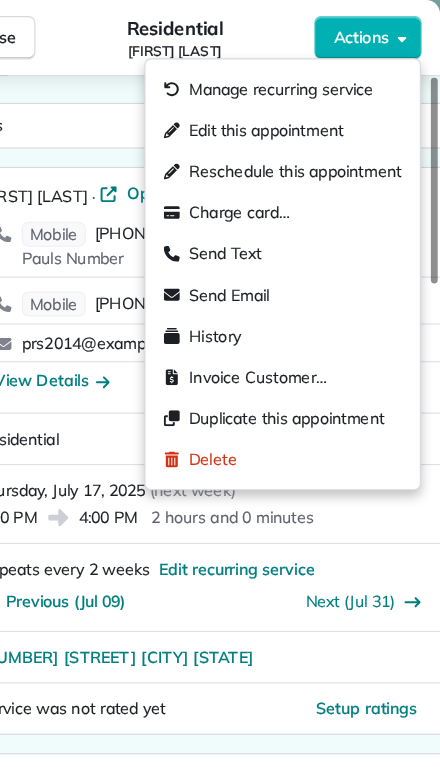 click on "Edit this appointment" at bounding box center (287, 114) 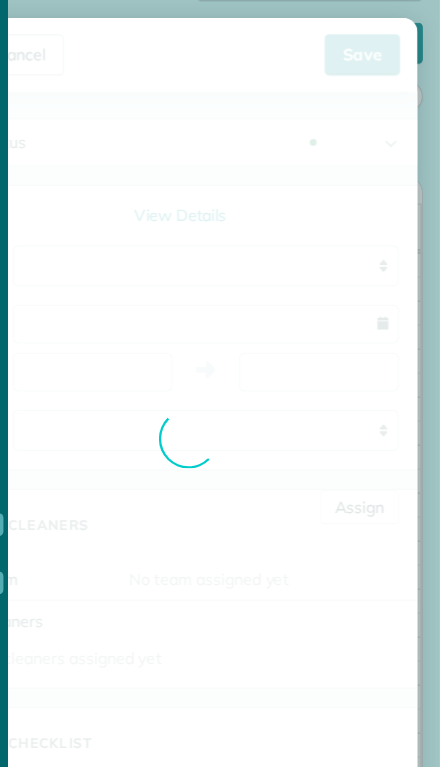 type on "**********" 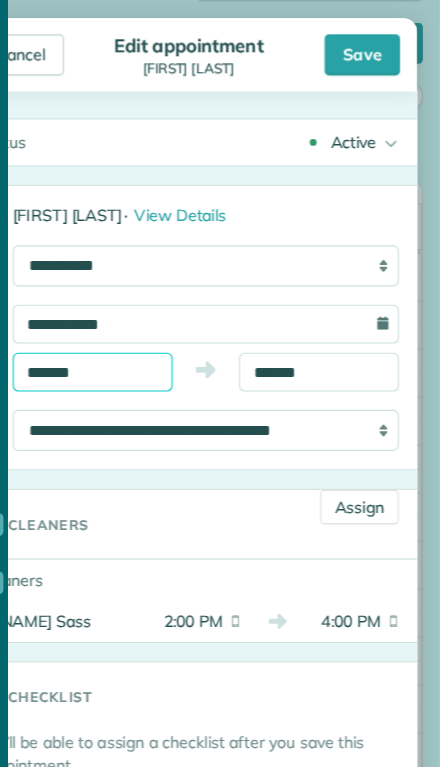 click on "*******" at bounding box center (136, 326) 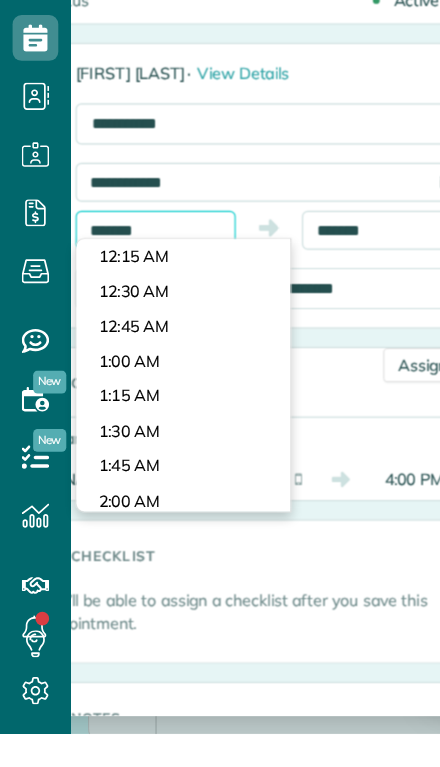 scroll, scrollTop: 1620, scrollLeft: 0, axis: vertical 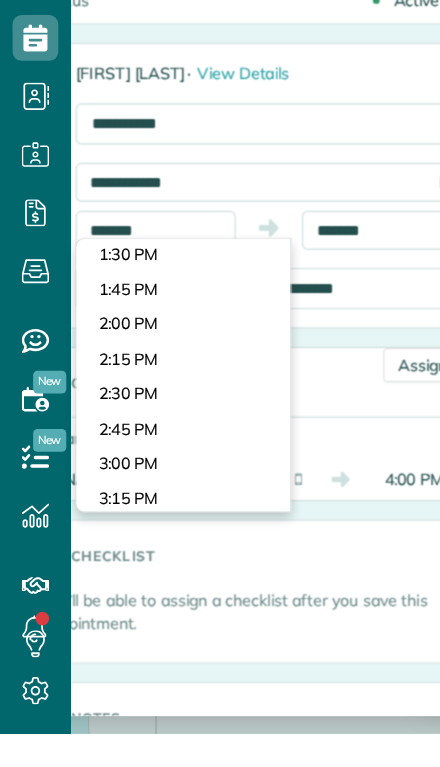 click on "Dashboard
Scheduling
Calendar View
List View
Dispatch View - Weekly scheduling (Beta)" at bounding box center [220, 383] 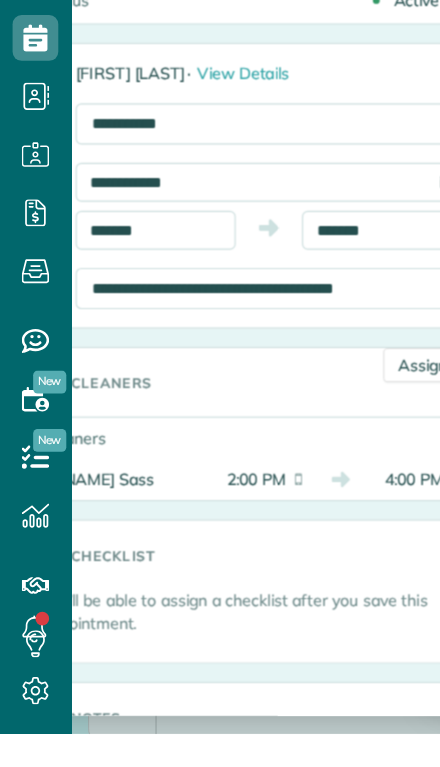 scroll, scrollTop: 29, scrollLeft: 0, axis: vertical 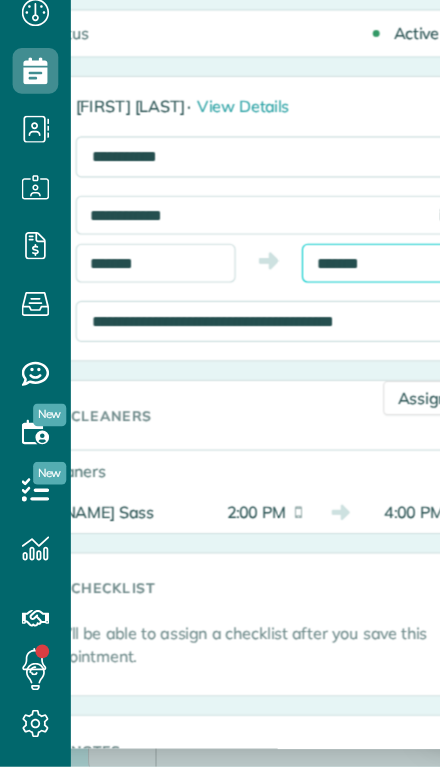 click on "*******" at bounding box center [334, 326] 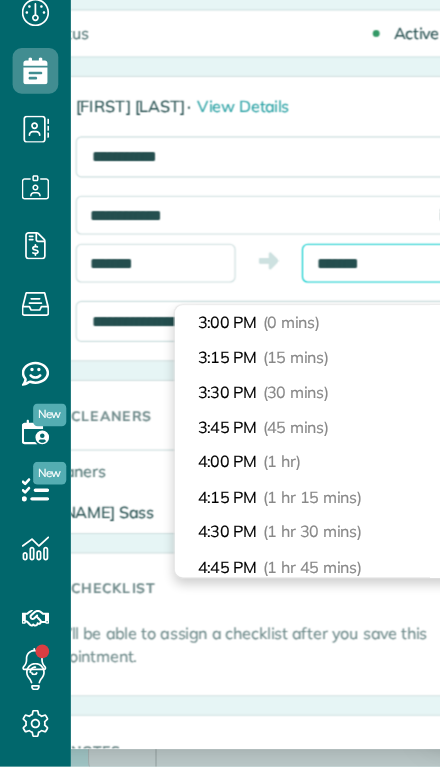 scroll, scrollTop: 28, scrollLeft: 0, axis: vertical 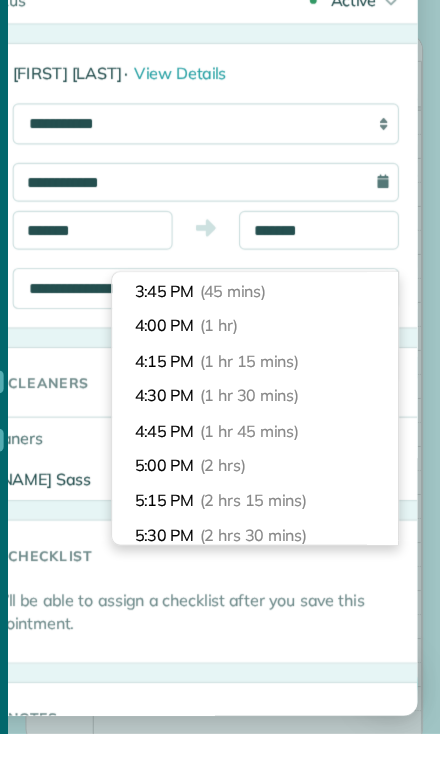 click on "5:00 PM  (2 hrs)" at bounding box center [278, 532] 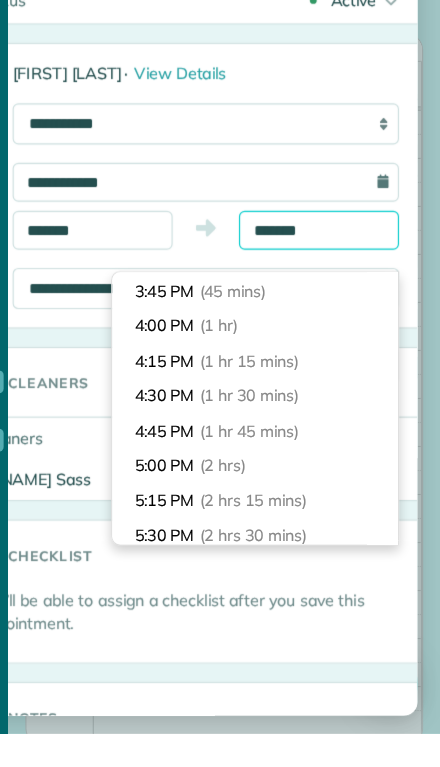 type on "*******" 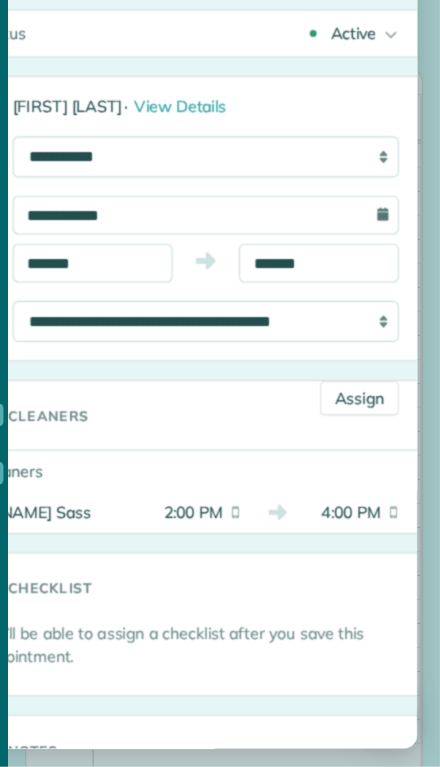 scroll, scrollTop: 0, scrollLeft: 0, axis: both 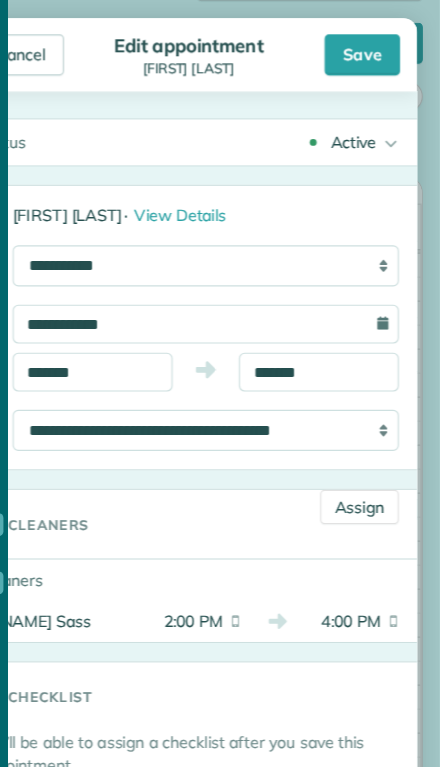click on "Save" at bounding box center (372, 48) 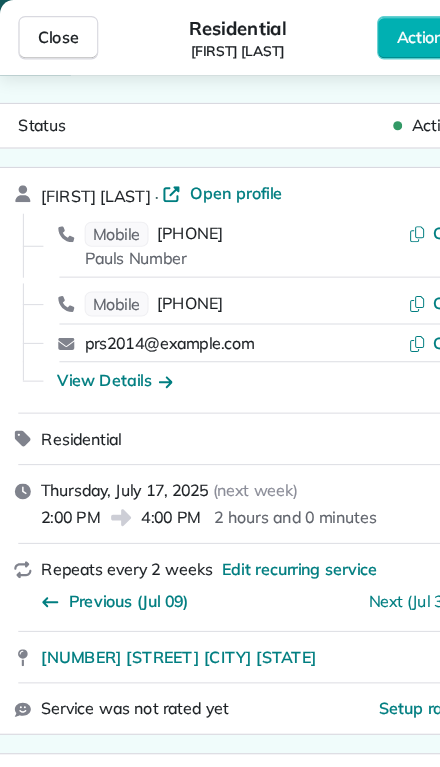 click on "Close" at bounding box center [51, 33] 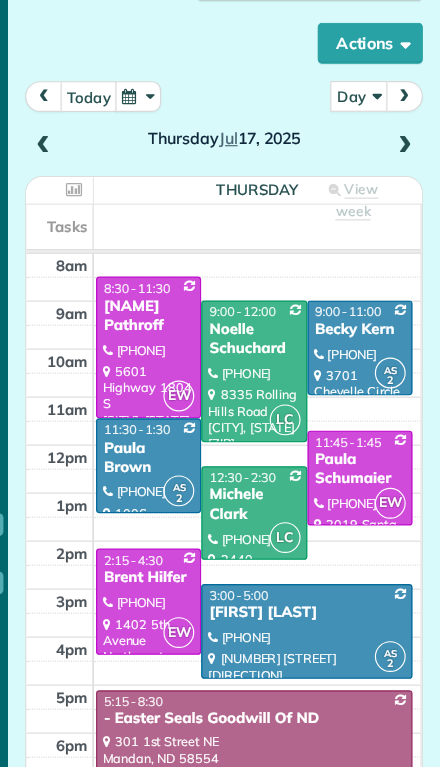 click at bounding box center (185, 407) 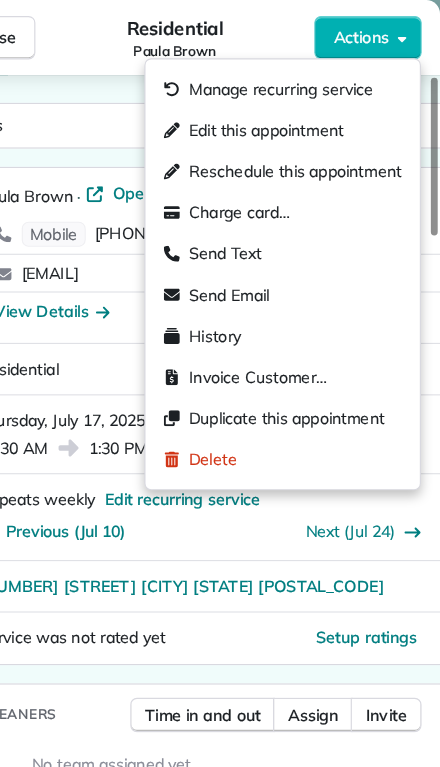 click on "Edit this appointment" at bounding box center (287, 114) 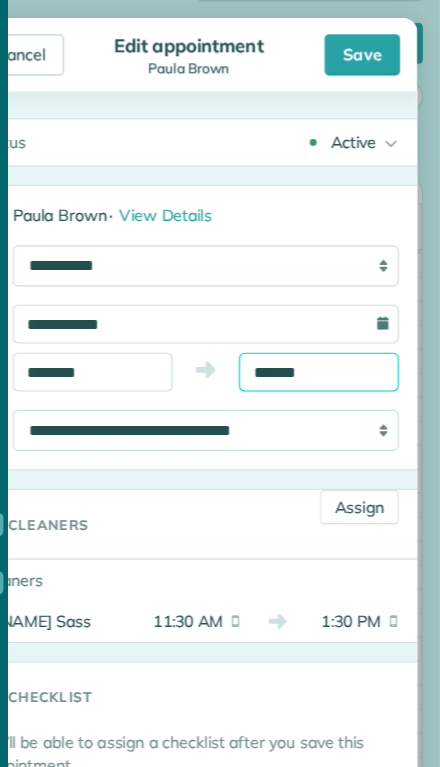 click on "*******" at bounding box center [334, 326] 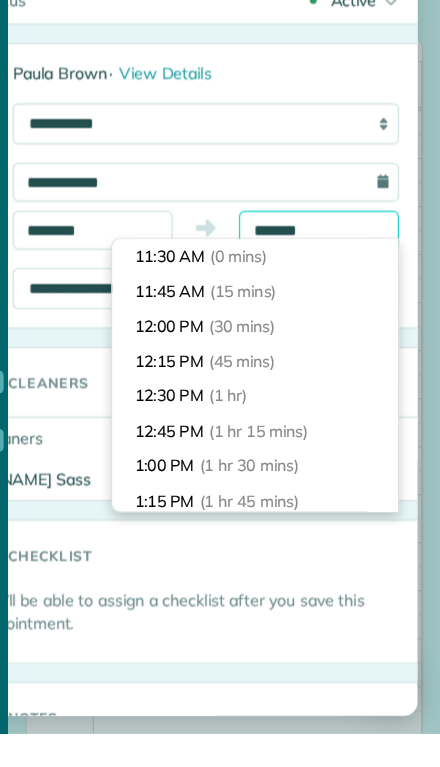 scroll, scrollTop: 210, scrollLeft: 0, axis: vertical 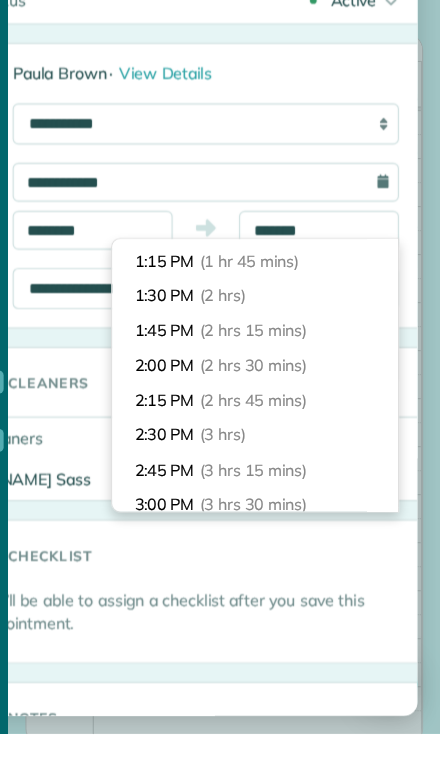 click on "2:30 PM  (3 hrs)" at bounding box center (278, 505) 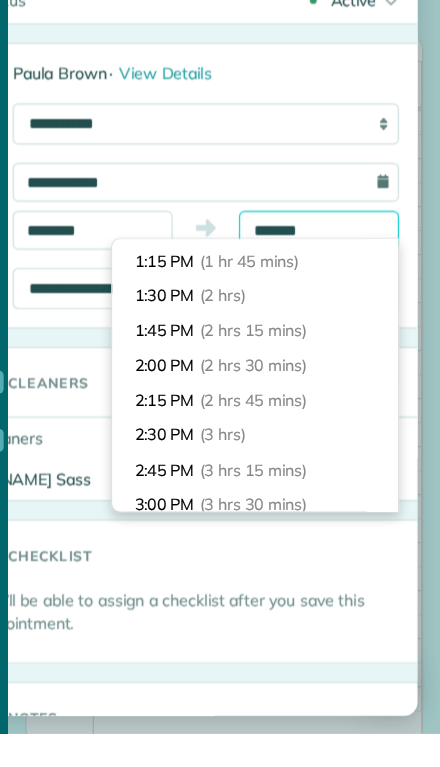 type on "*******" 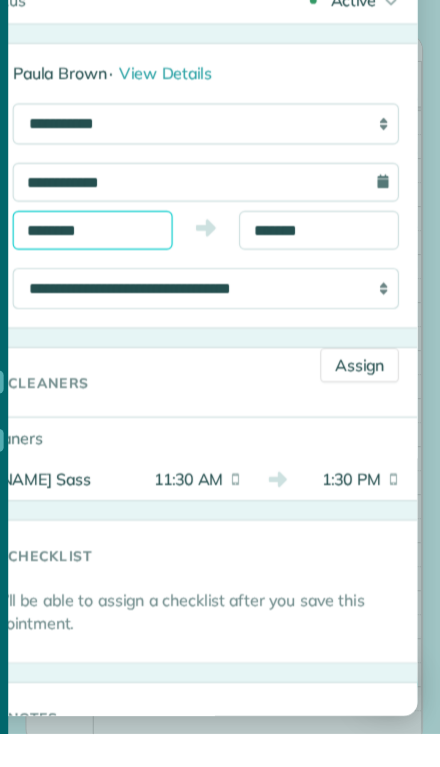 click on "********" at bounding box center (136, 326) 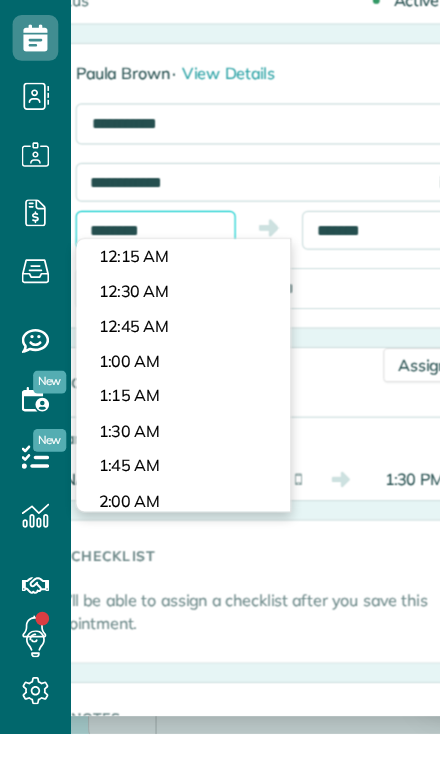 scroll, scrollTop: 1320, scrollLeft: 0, axis: vertical 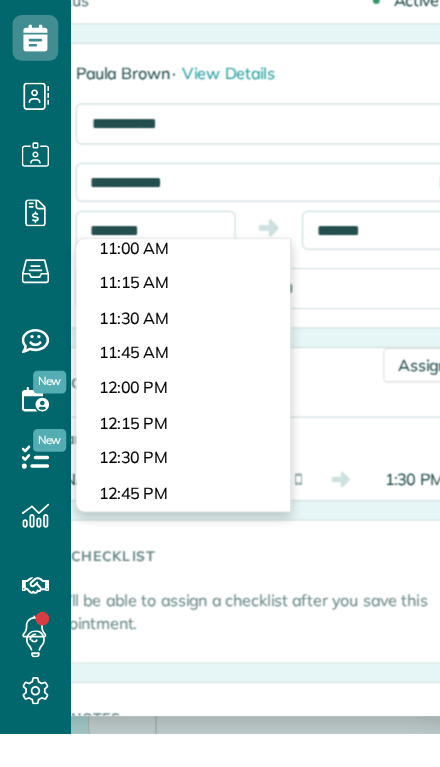 click on "Dashboard
Scheduling
Calendar View
List View
Dispatch View - Weekly scheduling (Beta)" at bounding box center (220, 383) 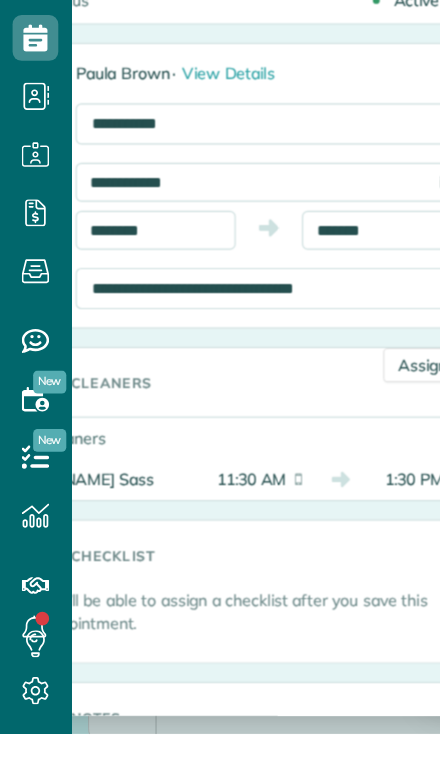 scroll, scrollTop: 29, scrollLeft: 0, axis: vertical 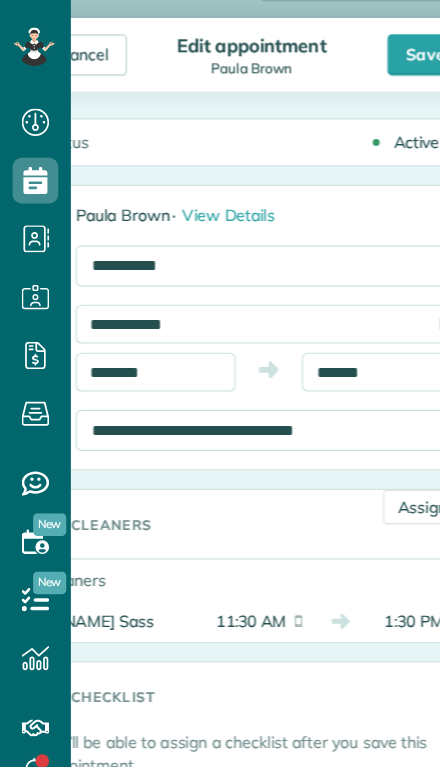 click on "Save" at bounding box center [372, 48] 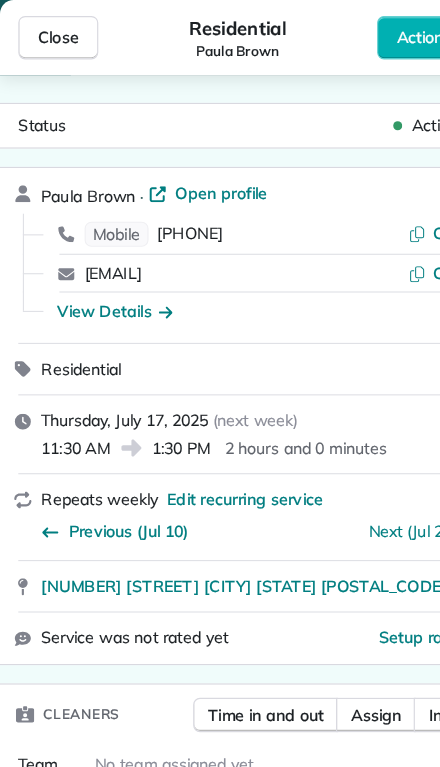 click on "Close" at bounding box center (51, 33) 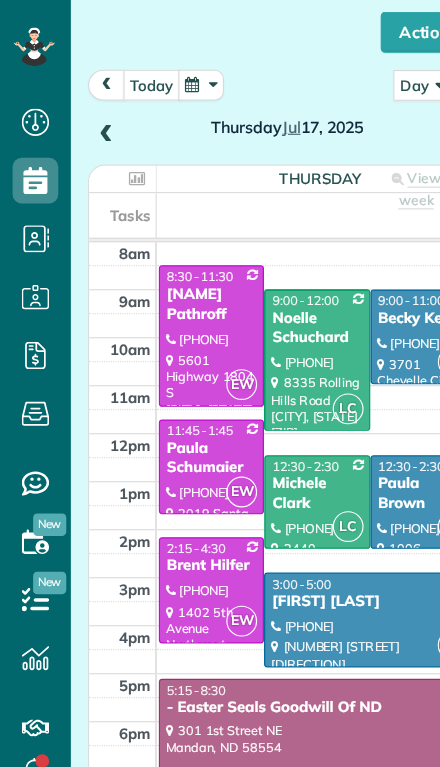 scroll, scrollTop: 170, scrollLeft: 0, axis: vertical 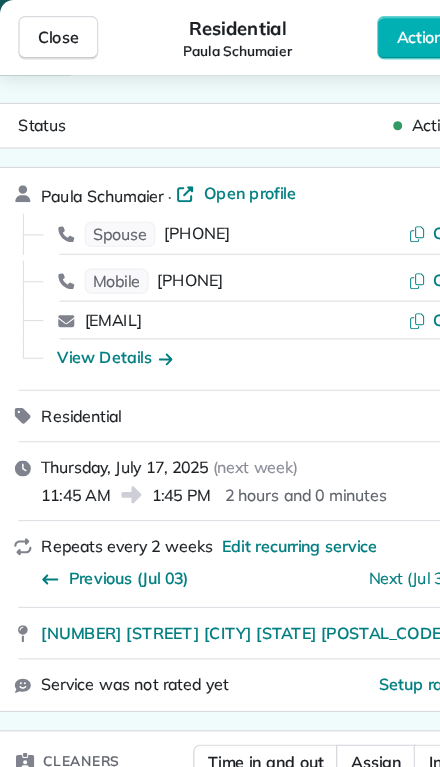 click on "Close" at bounding box center [51, 33] 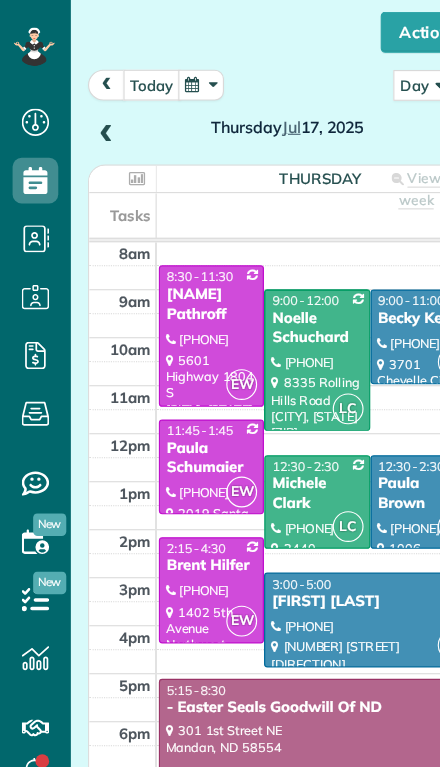 click at bounding box center [185, 408] 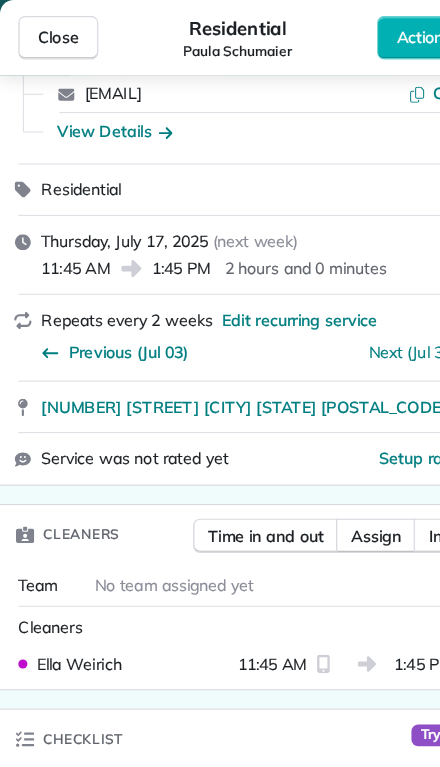 scroll, scrollTop: 201, scrollLeft: 0, axis: vertical 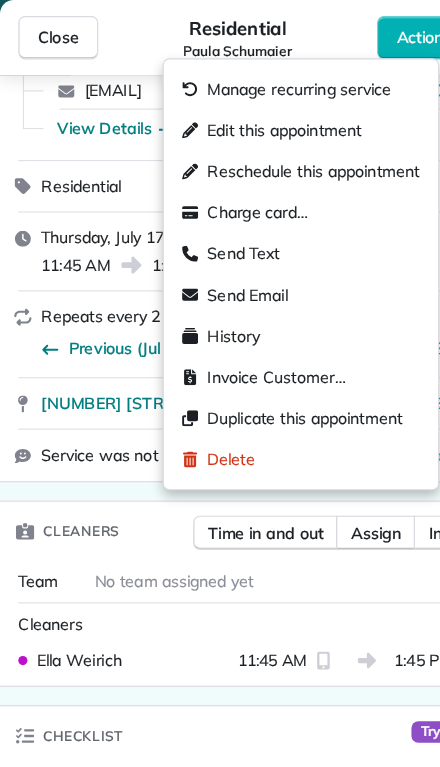 click on "Edit this appointment" at bounding box center (248, 114) 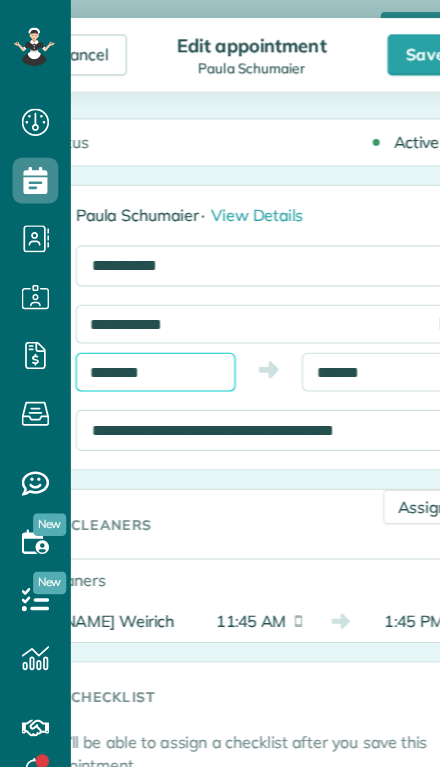 click on "********" at bounding box center [136, 326] 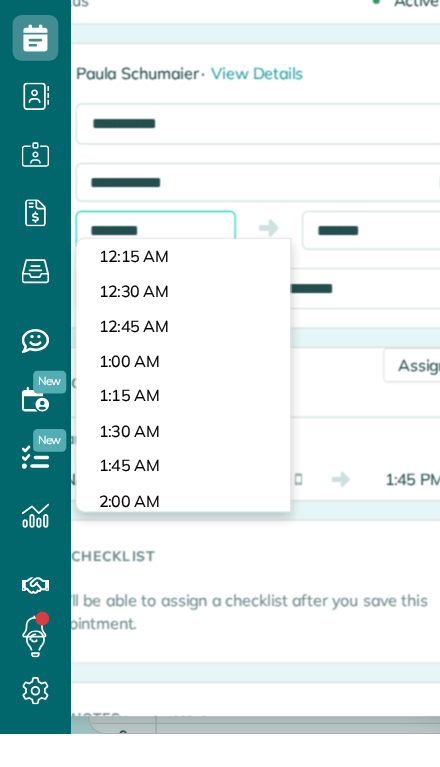 scroll, scrollTop: 1350, scrollLeft: 0, axis: vertical 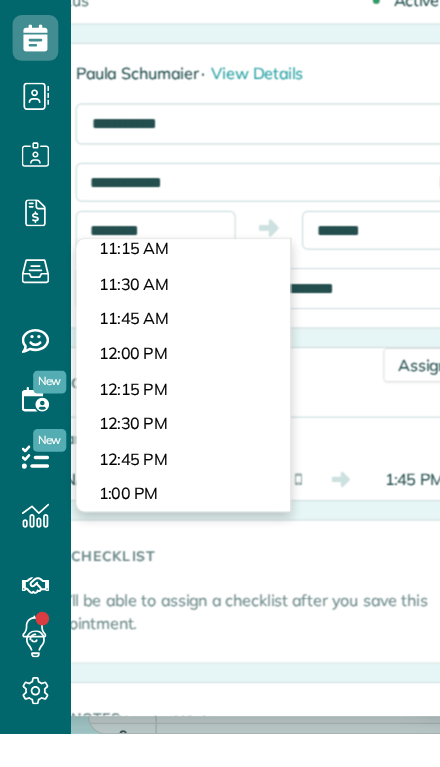 click on "Dashboard
Scheduling
Calendar View
List View
Dispatch View - Weekly scheduling (Beta)" at bounding box center [220, 383] 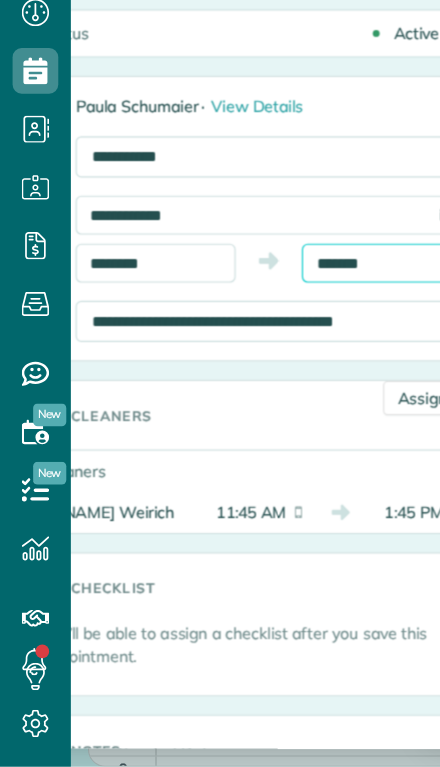 click on "Dashboard
Scheduling
Calendar View
List View
Dispatch View - Weekly scheduling (Beta)" at bounding box center [220, 383] 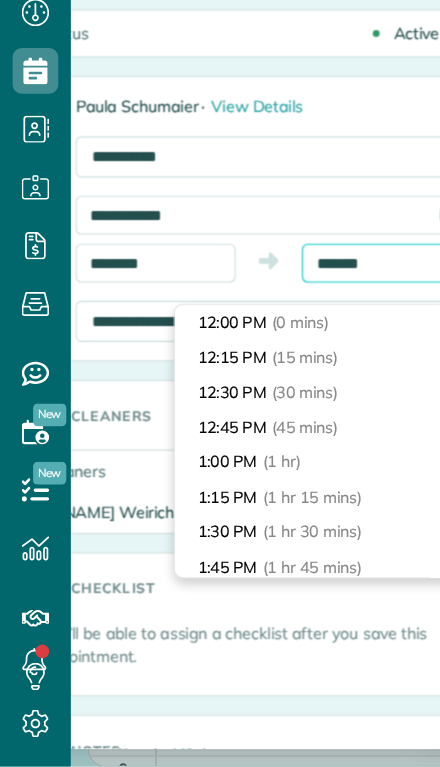 scroll, scrollTop: 28, scrollLeft: 0, axis: vertical 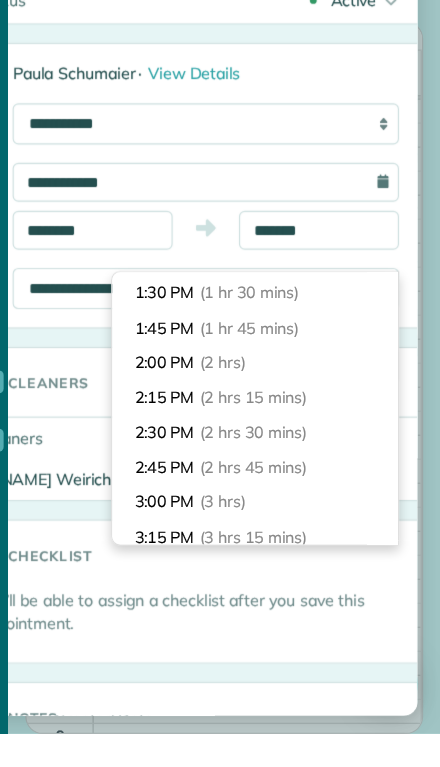 click on "2:15 PM  (2 hrs 15 mins)" at bounding box center (278, 473) 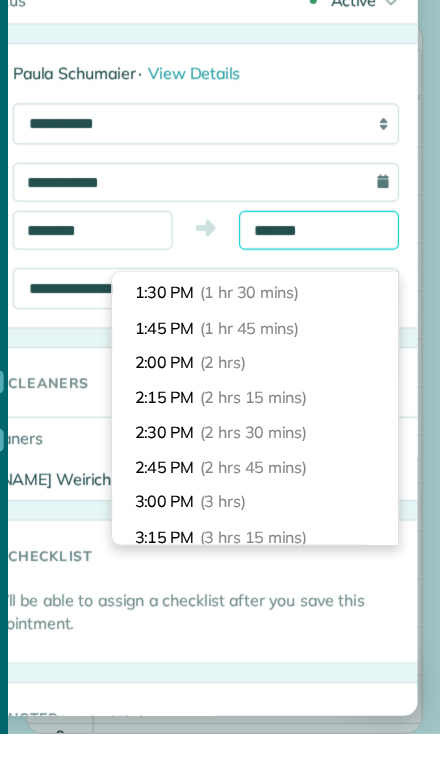type on "*******" 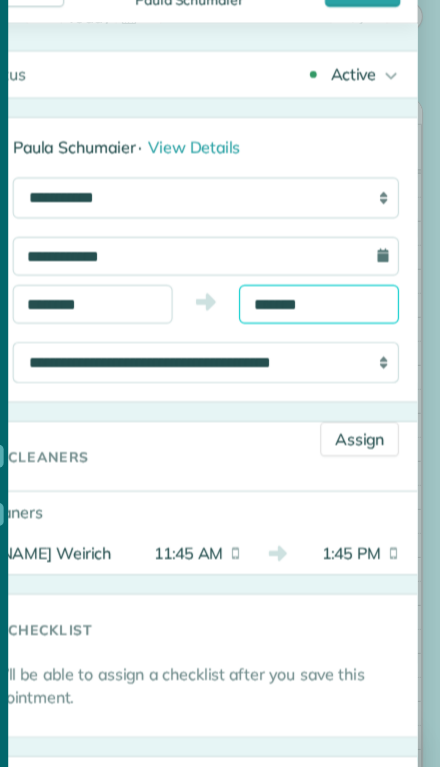 scroll, scrollTop: 0, scrollLeft: 0, axis: both 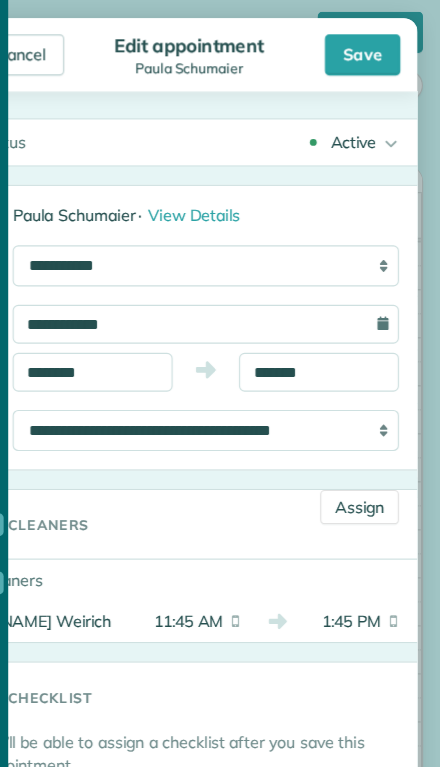 click on "Save" at bounding box center [372, 48] 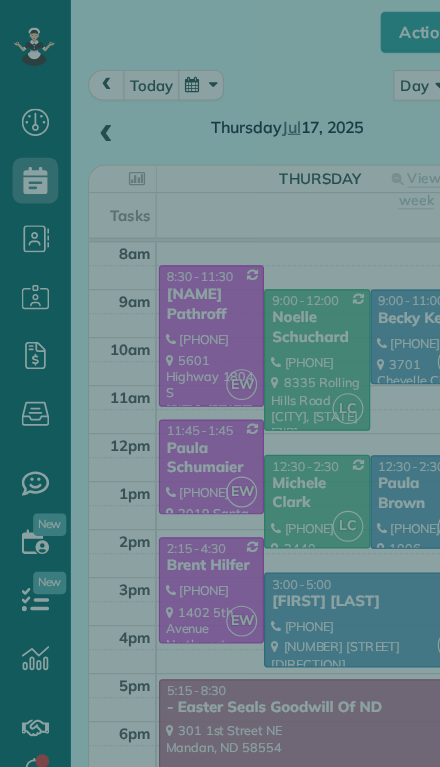 scroll, scrollTop: 168, scrollLeft: 0, axis: vertical 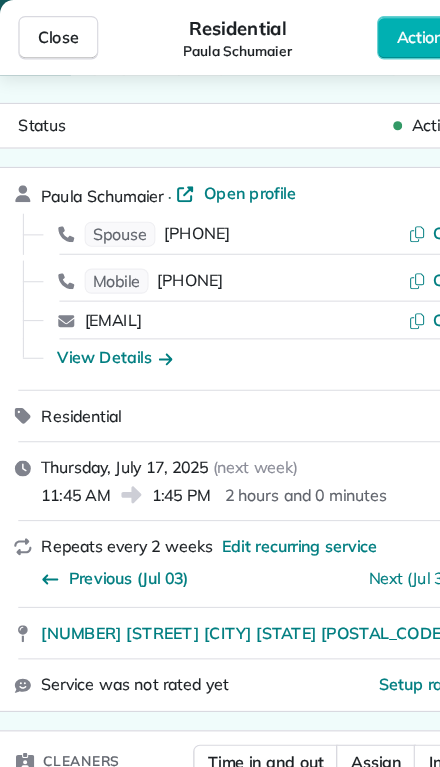 click on "Close" at bounding box center (51, 33) 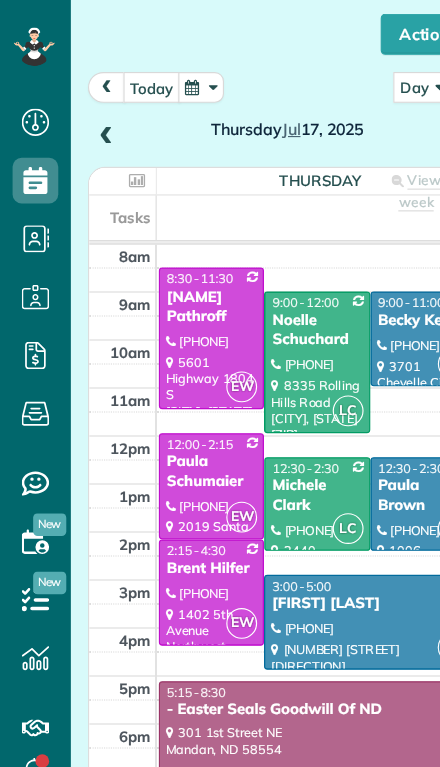 click at bounding box center [185, 518] 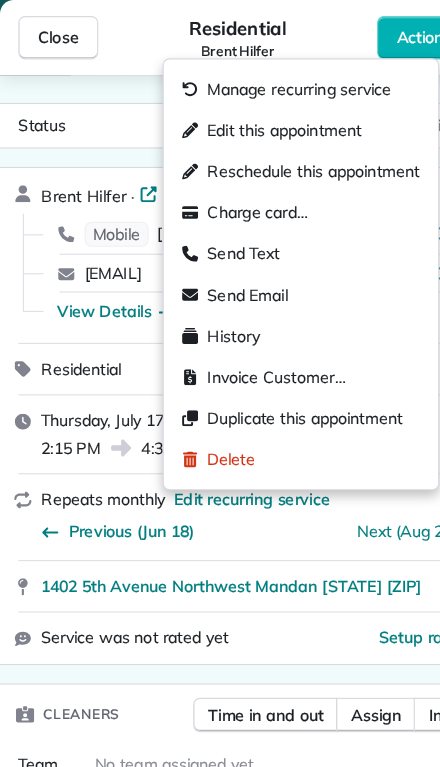 click on "Edit this appointment" at bounding box center [263, 114] 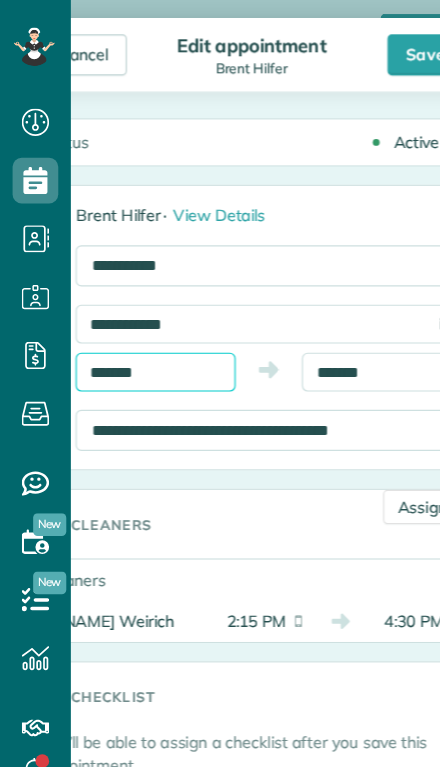 click on "Dashboard
Scheduling
Calendar View
List View
Dispatch View - Weekly scheduling (Beta)" at bounding box center (220, 383) 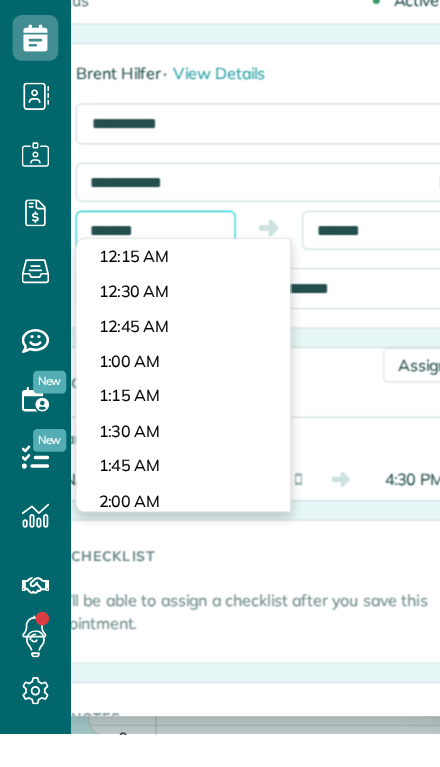 scroll, scrollTop: 1650, scrollLeft: 0, axis: vertical 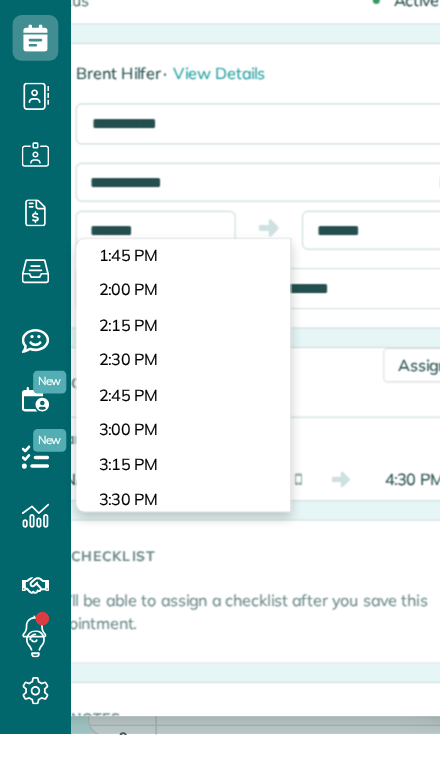 click on "Dashboard
Scheduling
Calendar View
List View
Dispatch View - Weekly scheduling (Beta)" at bounding box center [220, 383] 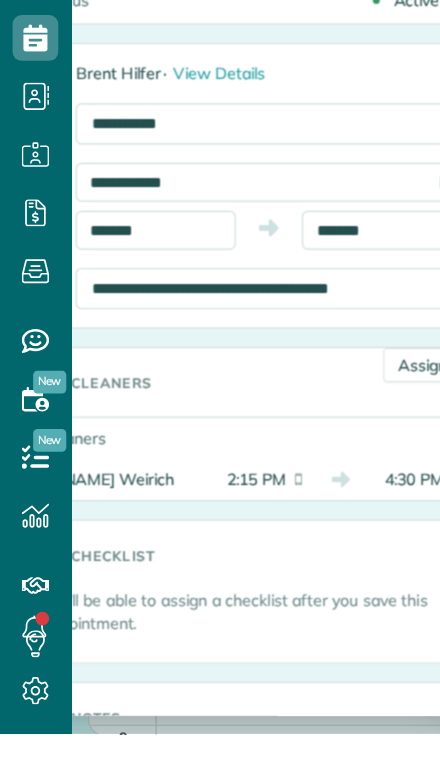 scroll, scrollTop: 29, scrollLeft: 0, axis: vertical 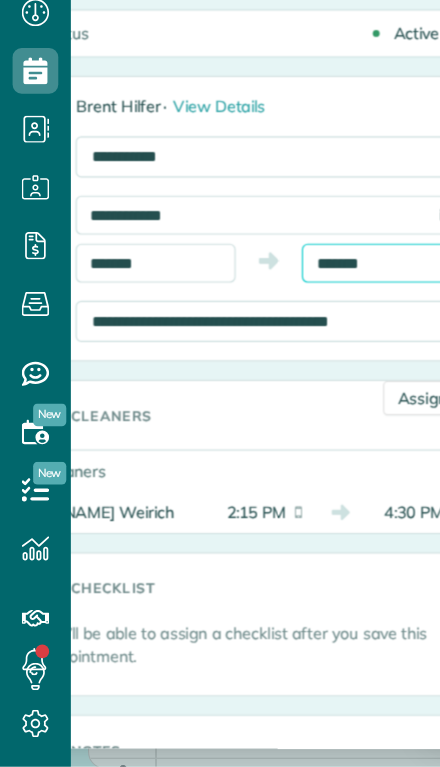 click on "Dashboard
Scheduling
Calendar View
List View
Dispatch View - Weekly scheduling (Beta)" at bounding box center [220, 383] 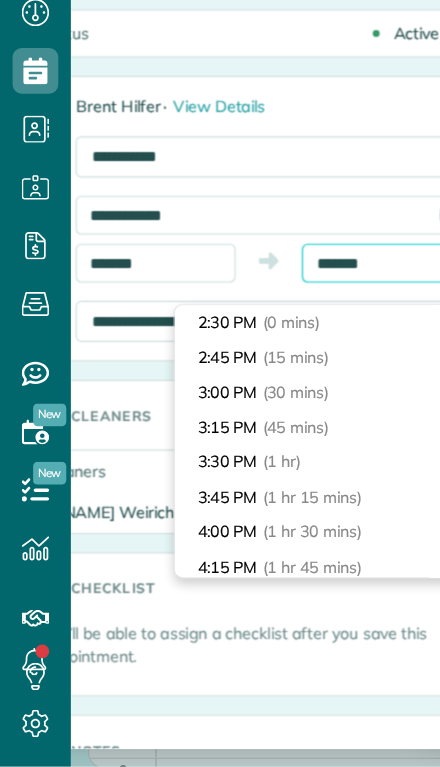 scroll, scrollTop: 28, scrollLeft: 0, axis: vertical 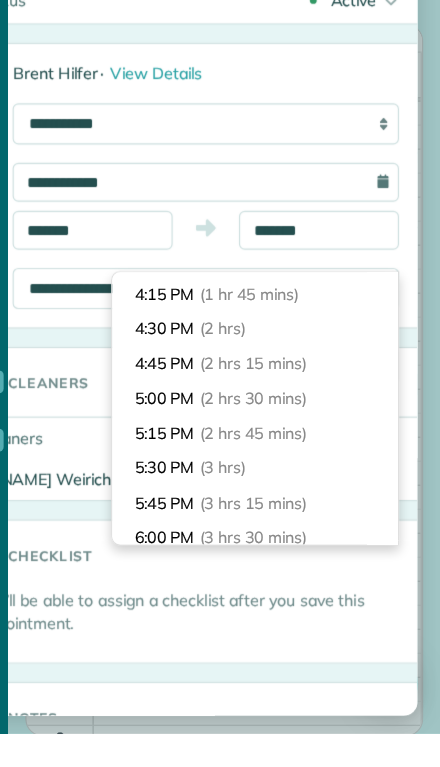 click on "5:00 PM  (2 hrs 30 mins)" at bounding box center [278, 473] 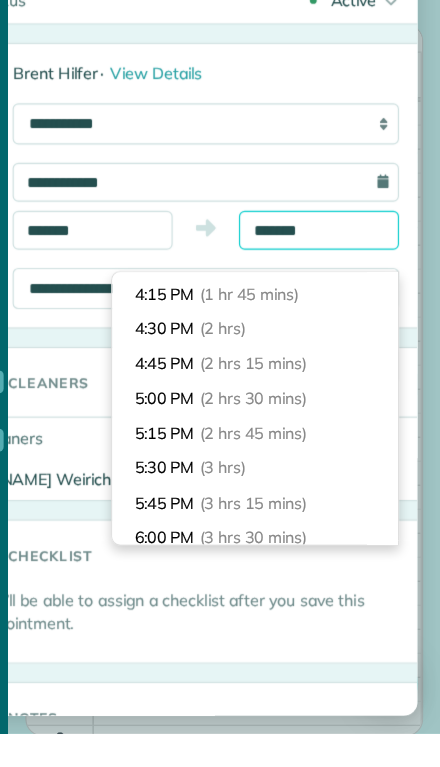 type on "*******" 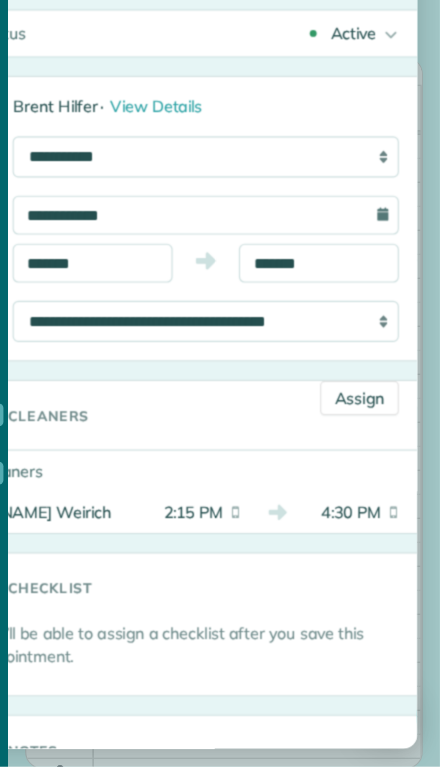 scroll, scrollTop: 0, scrollLeft: 0, axis: both 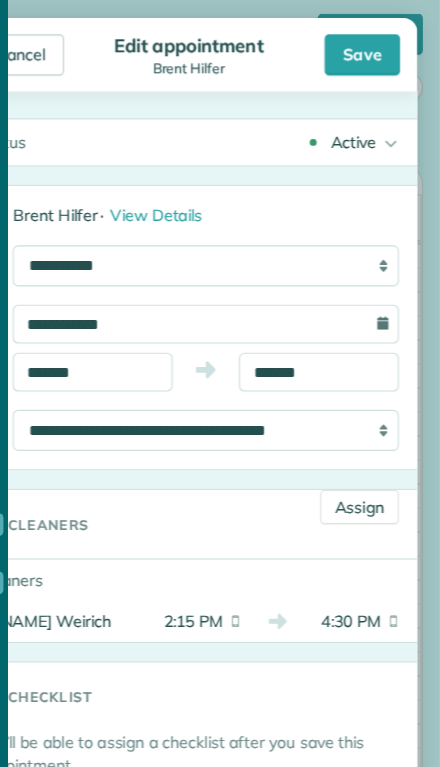 click on "Save" at bounding box center [372, 48] 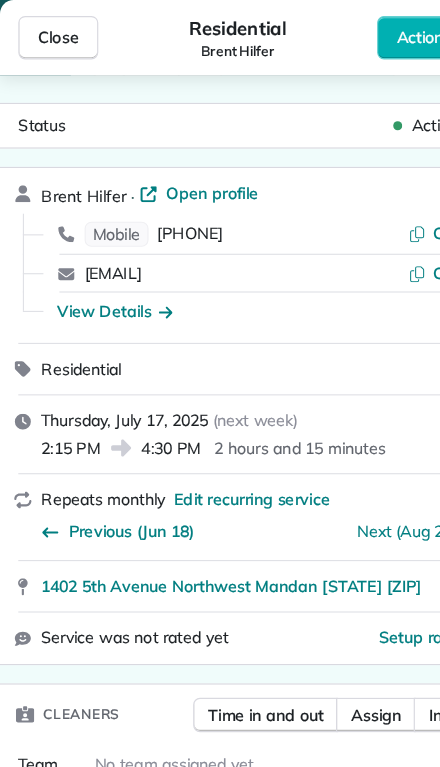click on "Close" at bounding box center [51, 33] 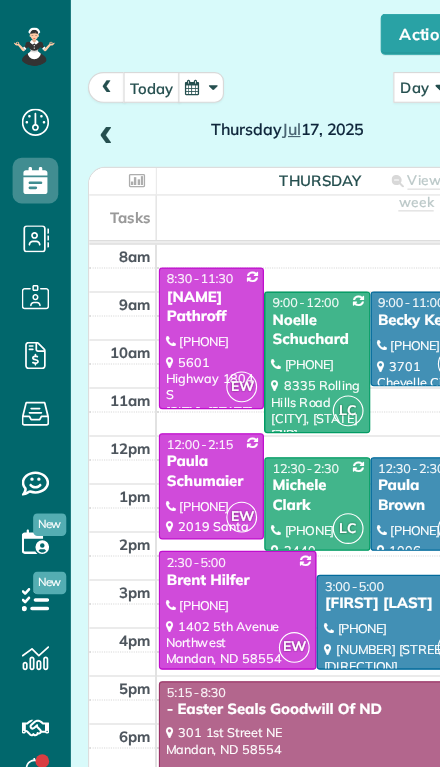 click on "Paula Schumaier" at bounding box center (185, 413) 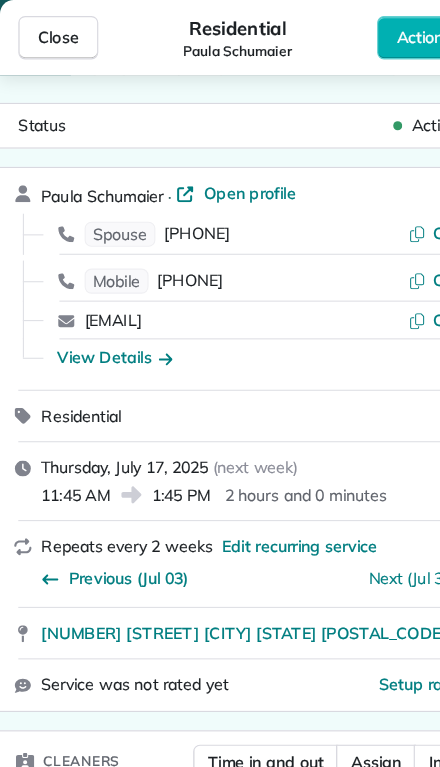 click on "Close" at bounding box center [51, 33] 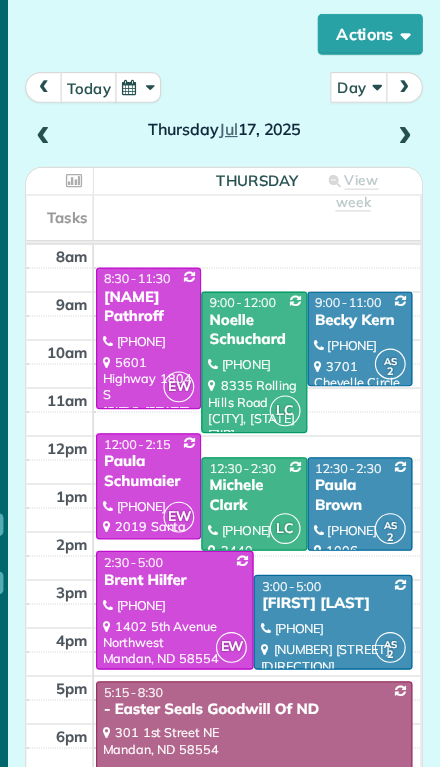 click at bounding box center [409, 120] 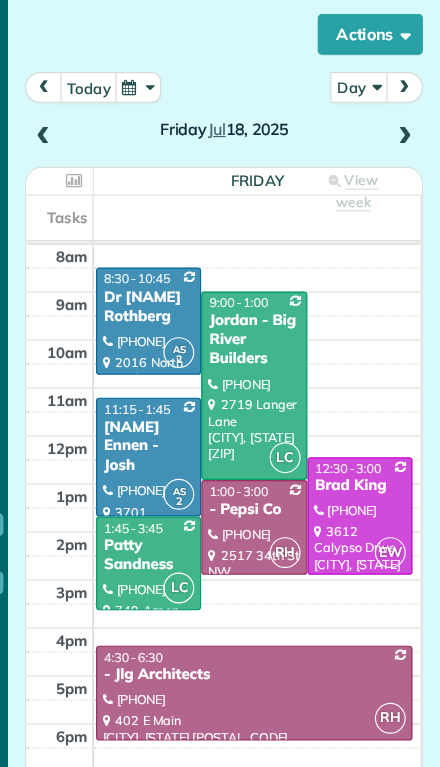 click on "[NAME] Ennen - Josh" at bounding box center [185, 391] 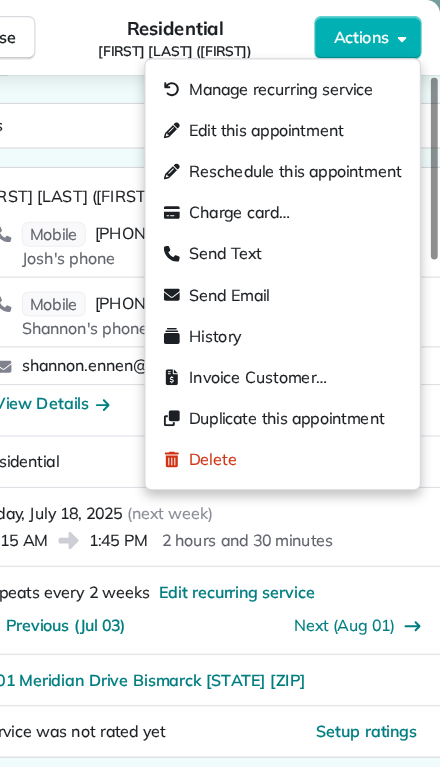 click on "Reschedule this appointment" at bounding box center (302, 150) 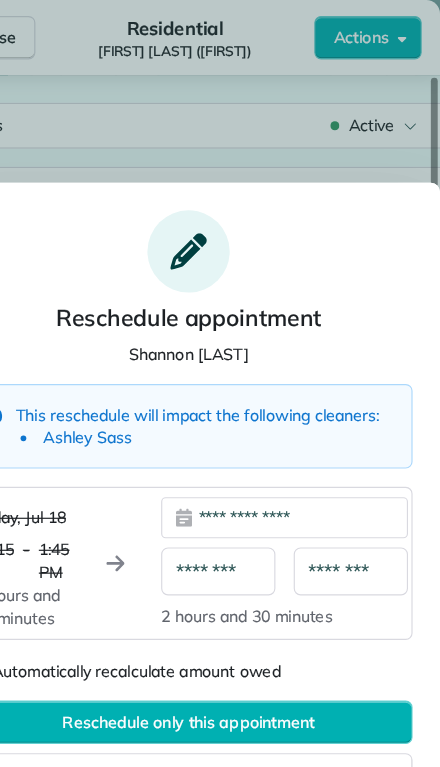 click on "********" at bounding box center (246, 500) 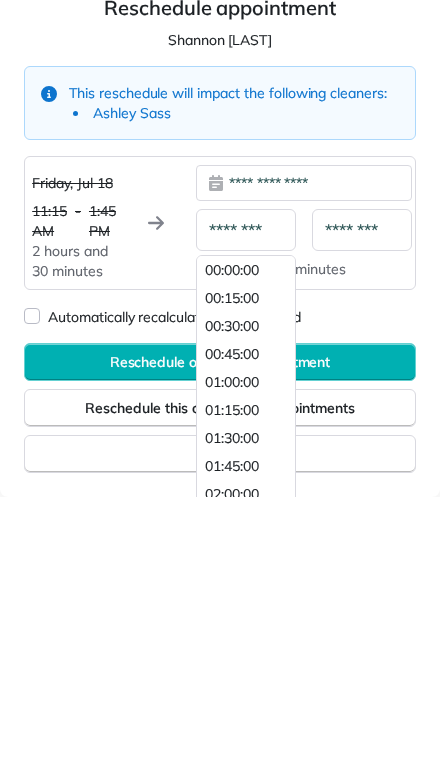 click on "01:00:00" at bounding box center [232, 652] 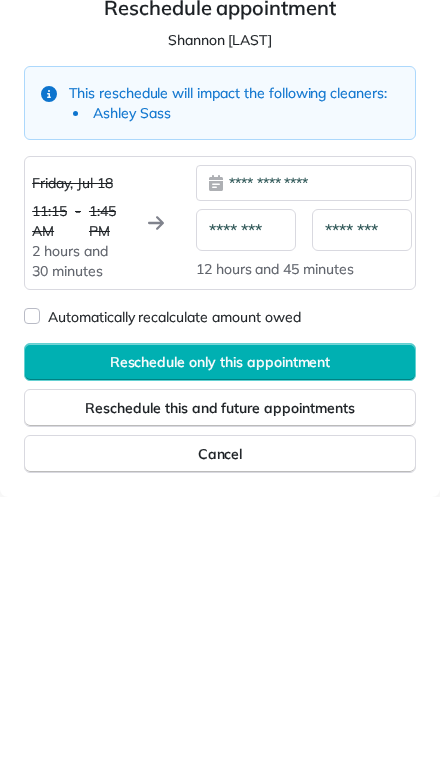 scroll, scrollTop: 44, scrollLeft: 0, axis: vertical 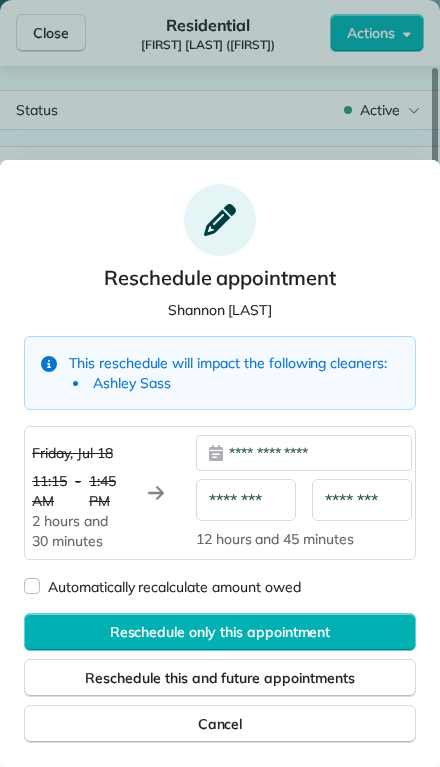 click on "********" at bounding box center (362, 500) 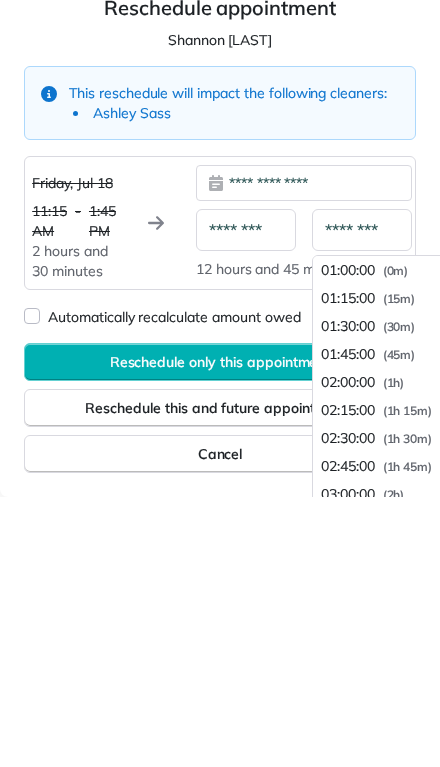 click on "Automatically recalculate amount owed" at bounding box center (174, 587) 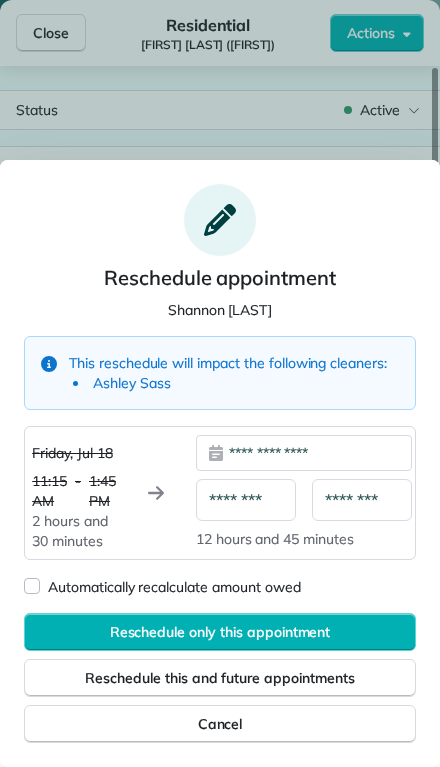 click at bounding box center (220, 383) 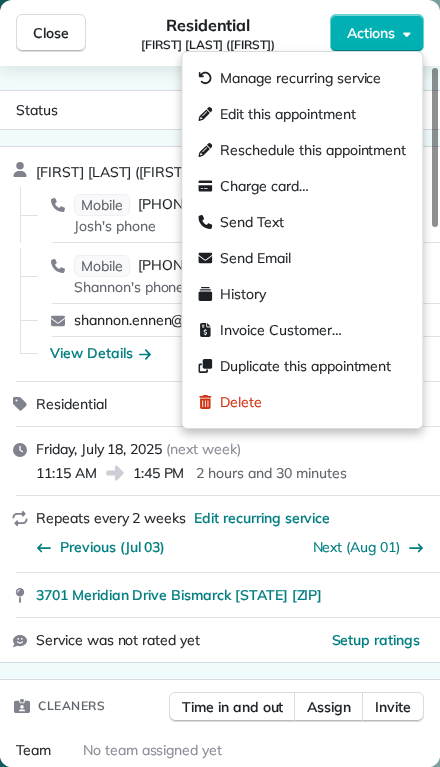 click on "Edit this appointment" at bounding box center [302, 114] 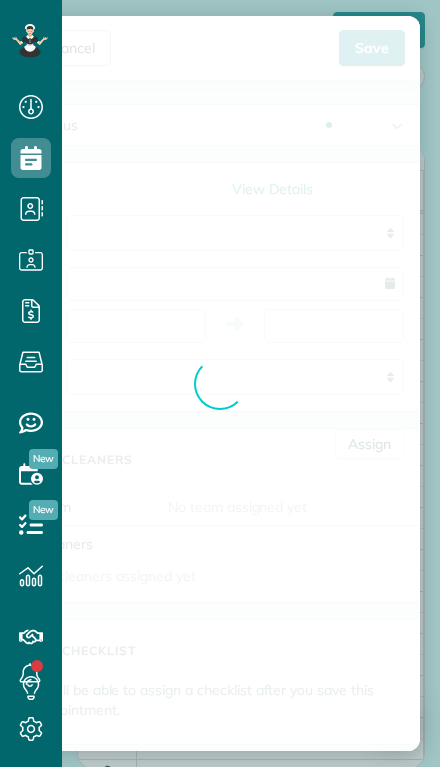 type on "**********" 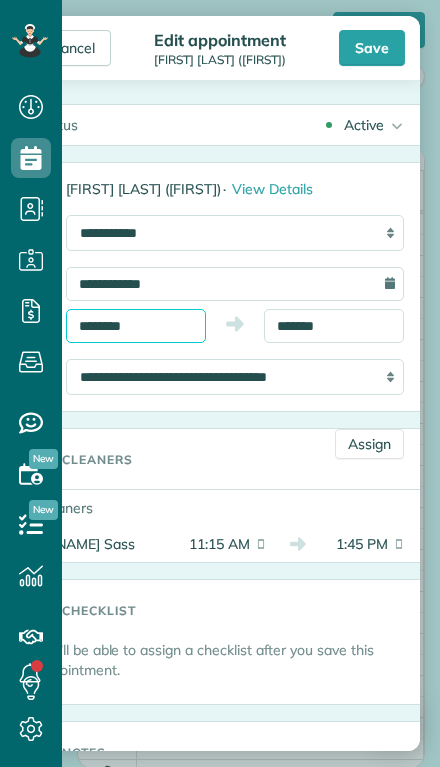 click on "********" at bounding box center [136, 326] 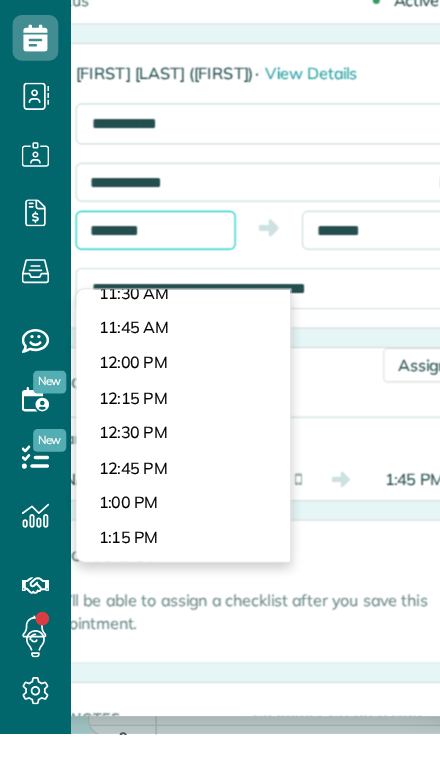 scroll, scrollTop: 1396, scrollLeft: 0, axis: vertical 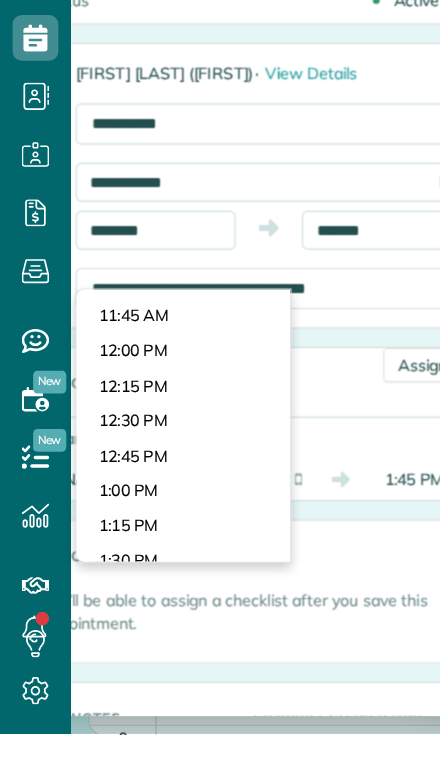 click on "Dashboard
Scheduling
Calendar View
List View
Dispatch View - Weekly scheduling (Beta)" at bounding box center (220, 383) 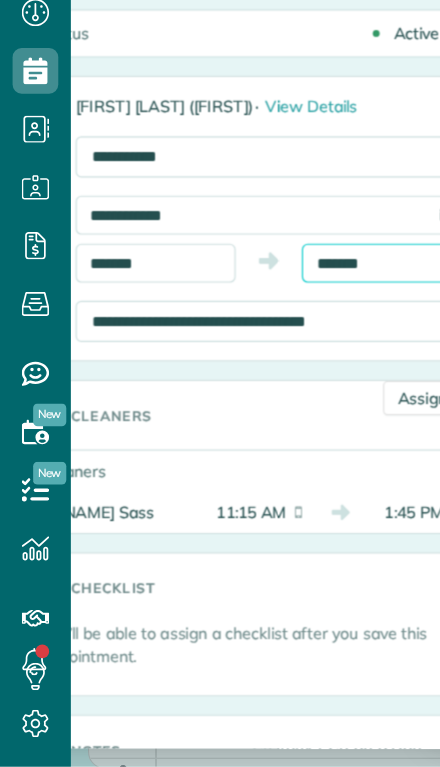 click on "*******" at bounding box center (334, 326) 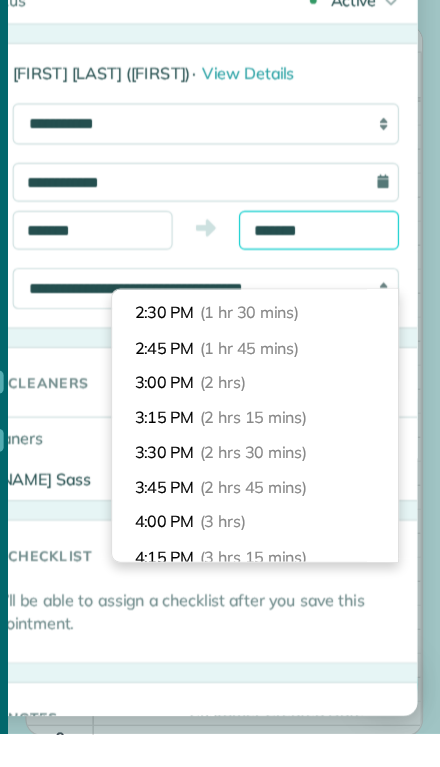 scroll, scrollTop: 179, scrollLeft: 0, axis: vertical 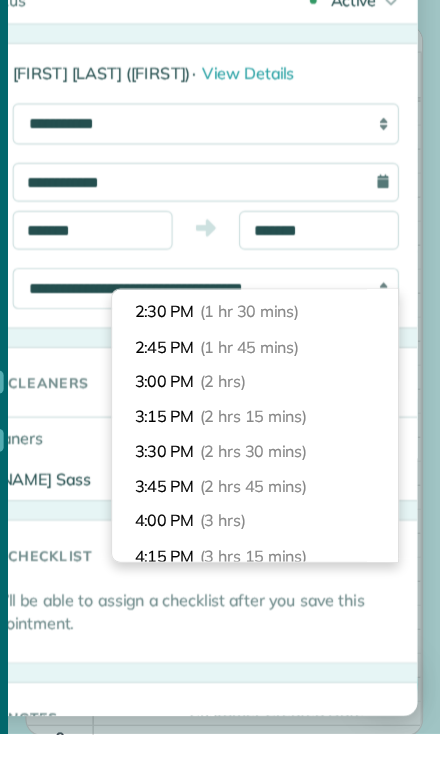 click on "[TIME]  ([DURATION])" at bounding box center [278, 458] 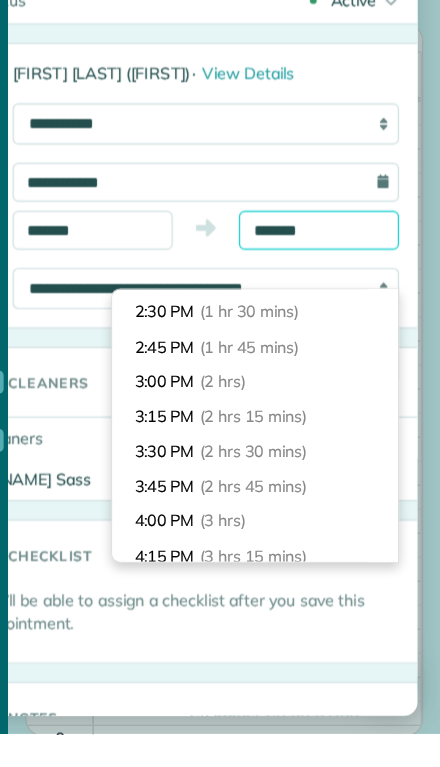 type on "*******" 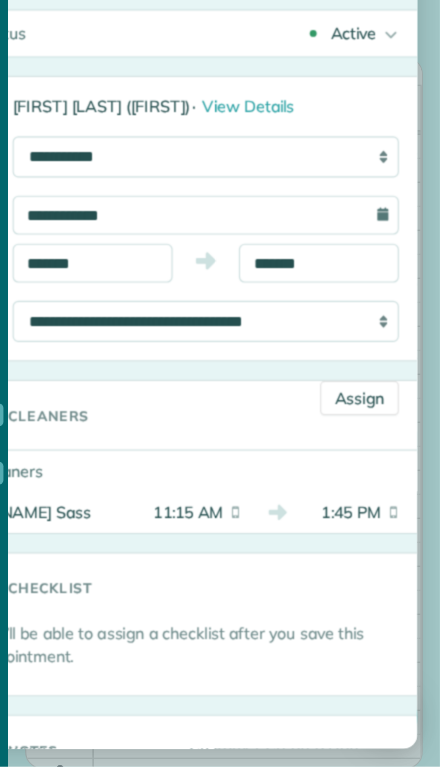 scroll, scrollTop: 0, scrollLeft: 0, axis: both 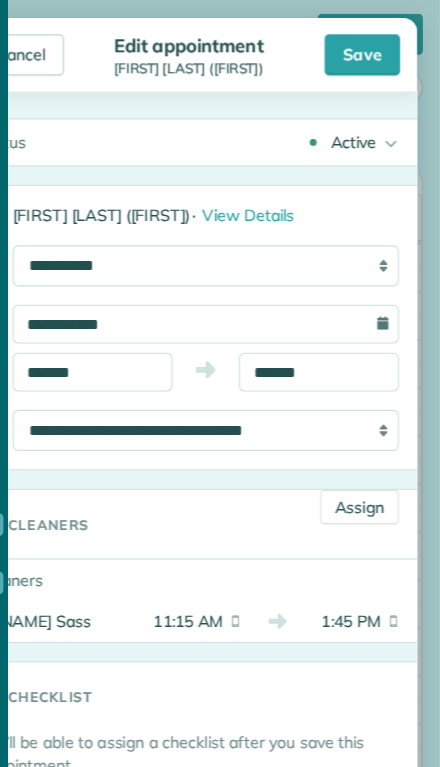 click on "Save" at bounding box center (372, 48) 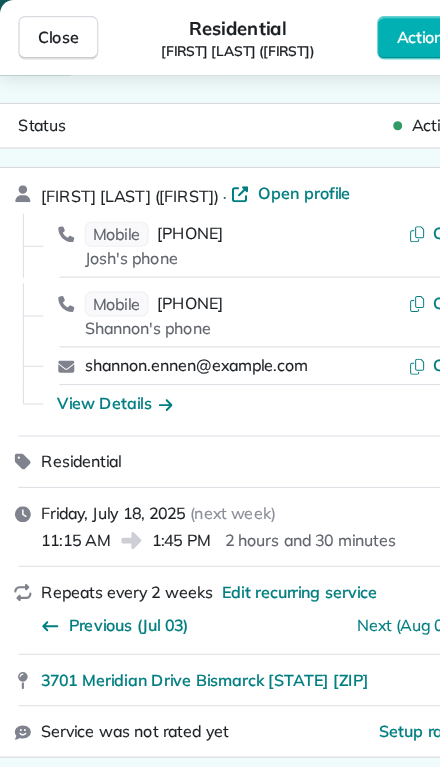click on "Close" at bounding box center [51, 33] 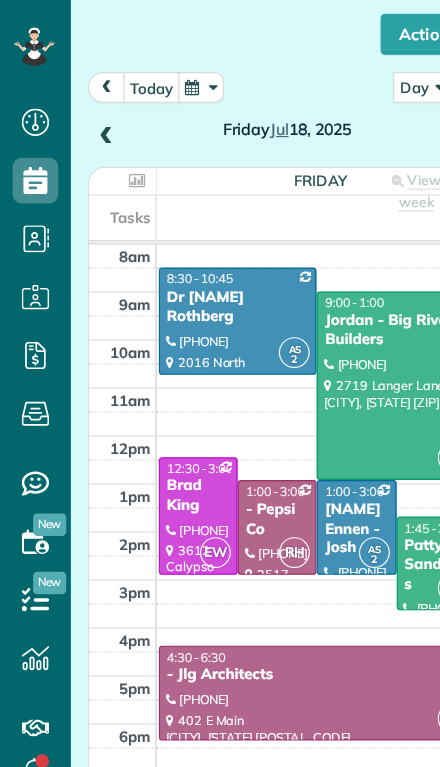 click on "[NAME] Ennen - Josh" at bounding box center [311, 463] 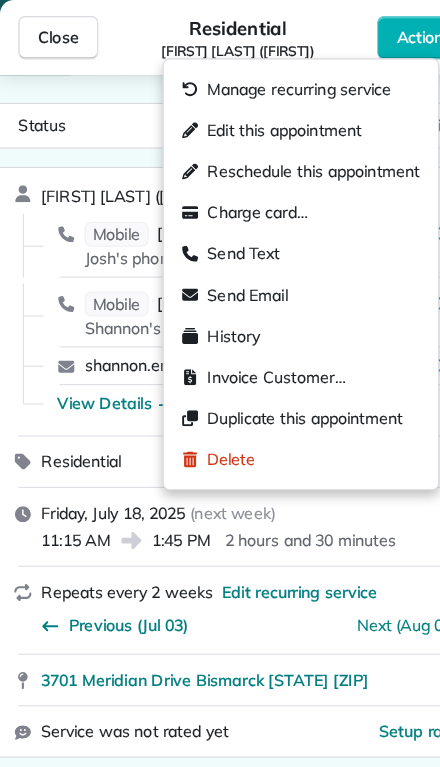 click on "Reschedule this appointment" at bounding box center (263, 150) 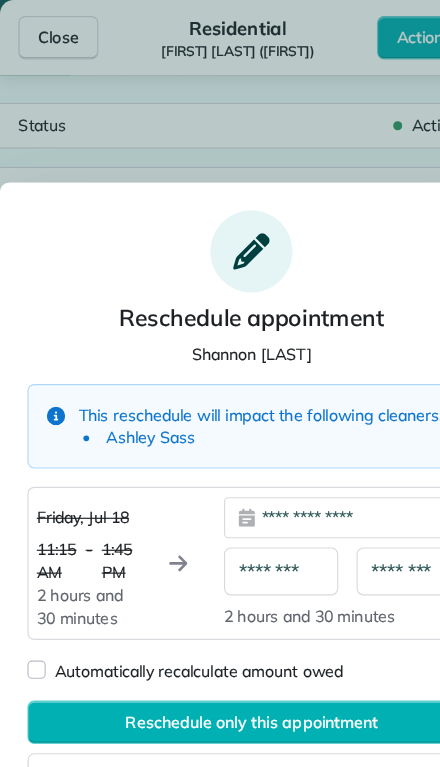 click at bounding box center [220, 383] 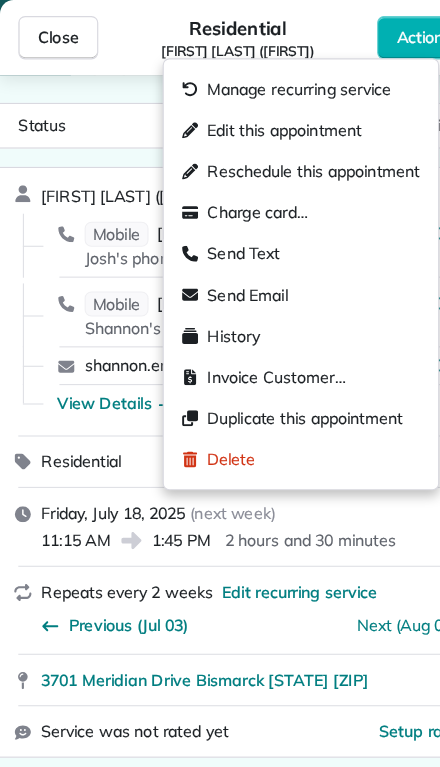 click on "Edit this appointment" at bounding box center (263, 114) 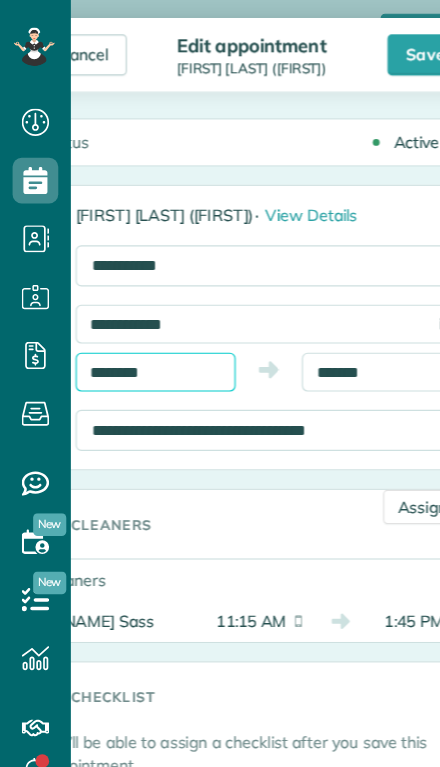 click on "********" at bounding box center [136, 326] 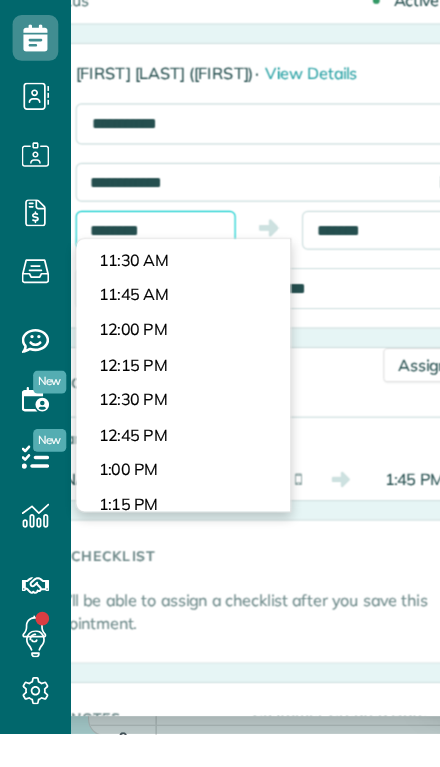 scroll, scrollTop: 1374, scrollLeft: 0, axis: vertical 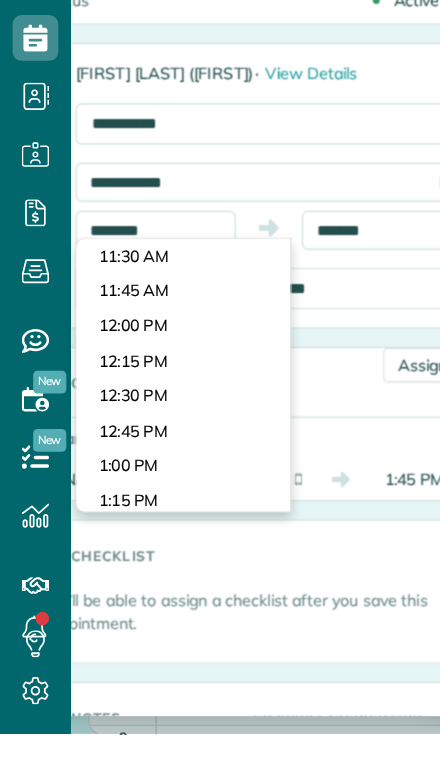 click on "Dashboard
Scheduling
Calendar View
List View
Dispatch View - Weekly scheduling (Beta)" at bounding box center [220, 383] 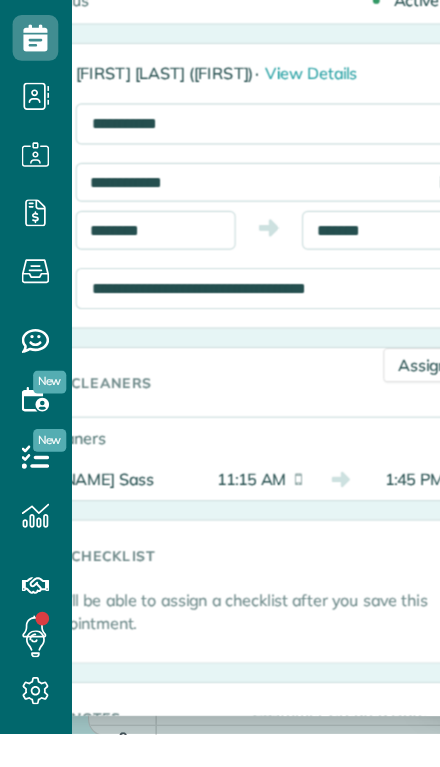scroll, scrollTop: 29, scrollLeft: 0, axis: vertical 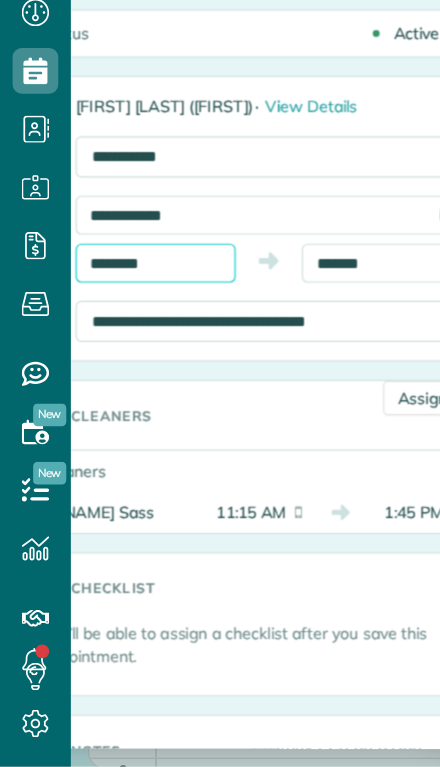 click on "********" at bounding box center (136, 326) 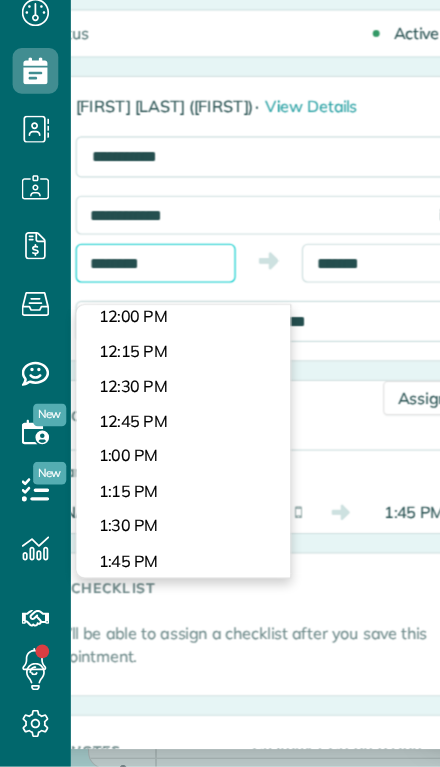scroll, scrollTop: 28, scrollLeft: 0, axis: vertical 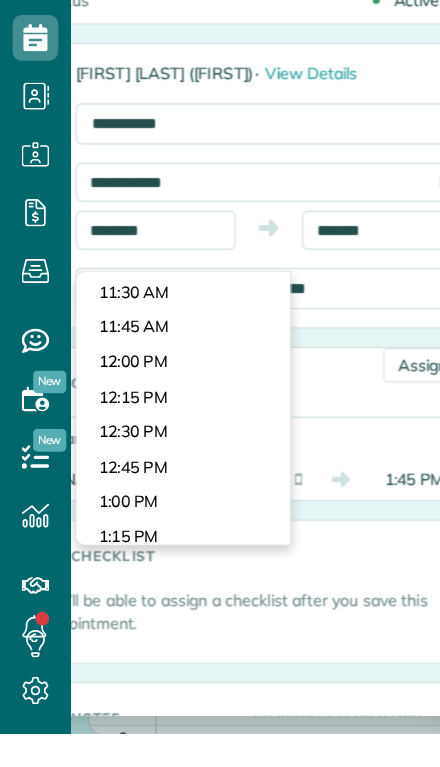 click on "Dashboard
Scheduling
Calendar View
List View
Dispatch View - Weekly scheduling (Beta)" at bounding box center [220, 383] 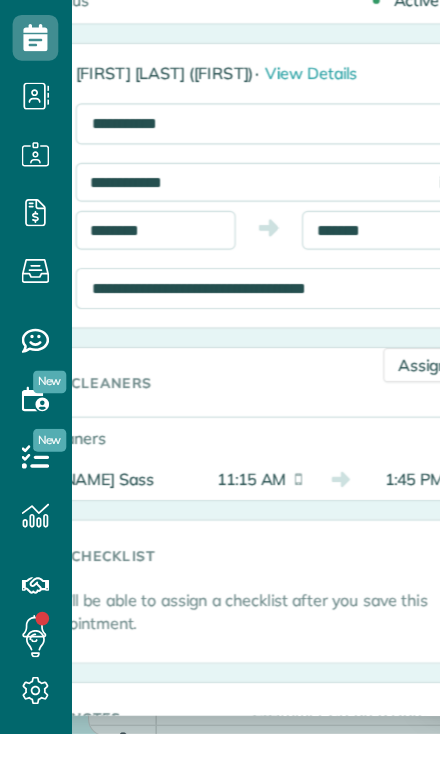scroll, scrollTop: 44, scrollLeft: 0, axis: vertical 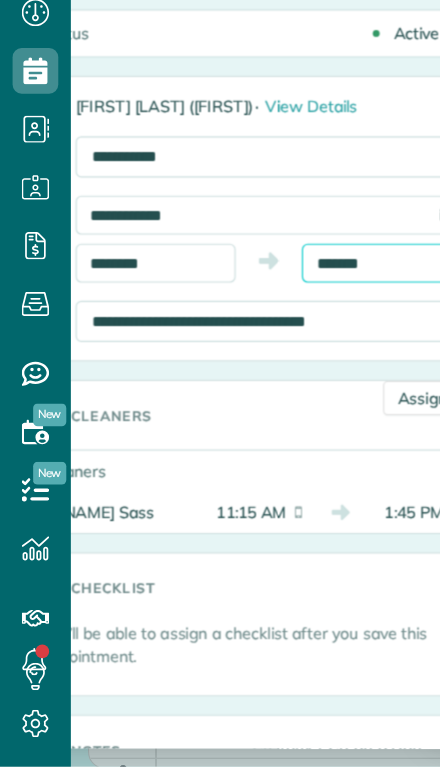 click on "Dashboard
Scheduling
Calendar View
List View
Dispatch View - Weekly scheduling (Beta)" at bounding box center (220, 383) 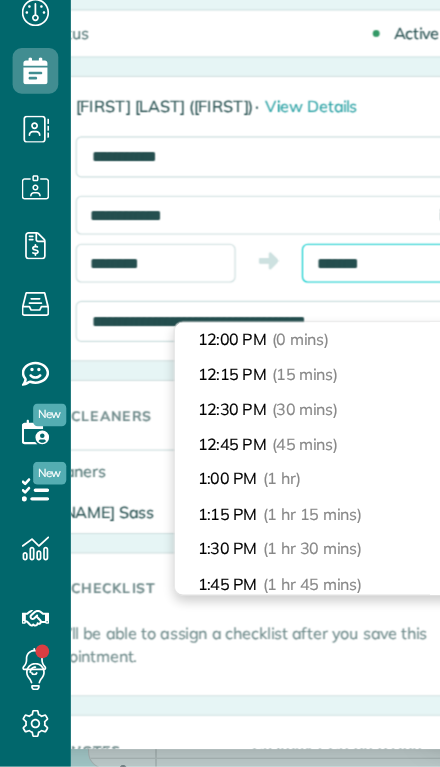 scroll, scrollTop: 43, scrollLeft: 0, axis: vertical 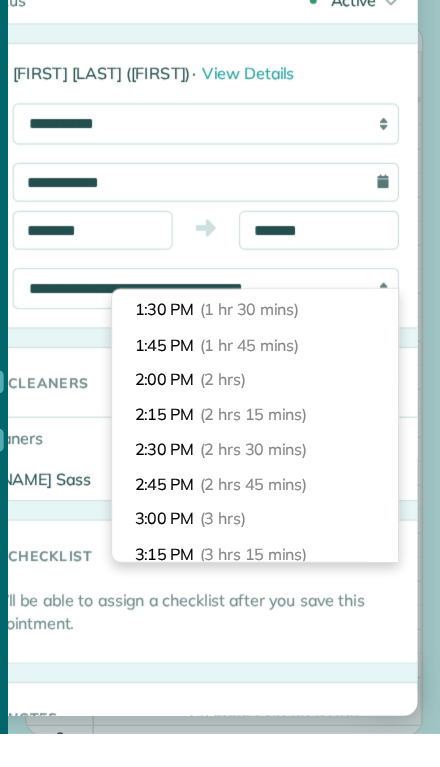 click on "2:00 PM  (2 hrs)" at bounding box center [278, 457] 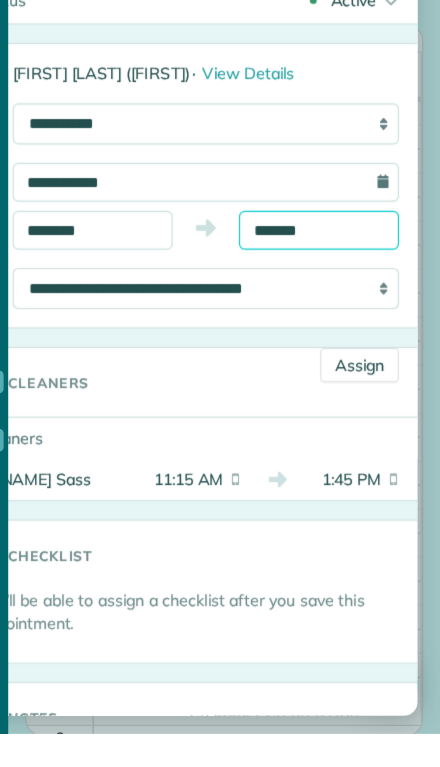 click on "*******" at bounding box center (334, 326) 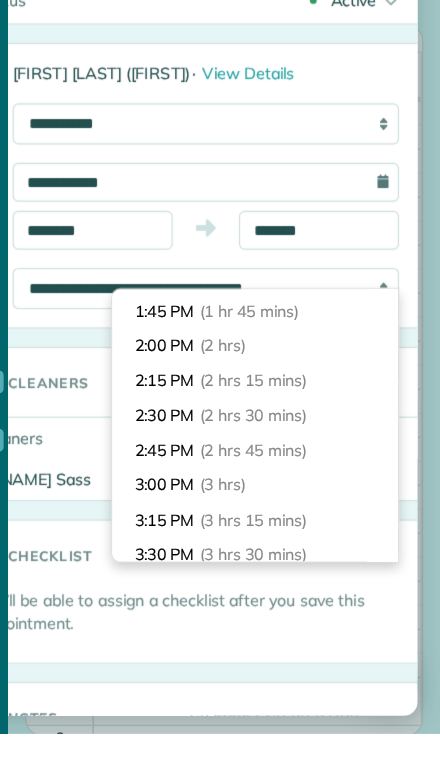 click on "2:15 PM  (2 hrs 15 mins)" at bounding box center (278, 458) 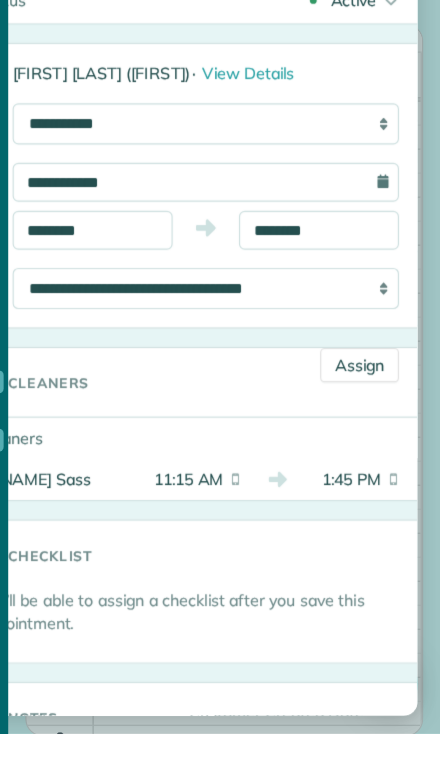type on "*******" 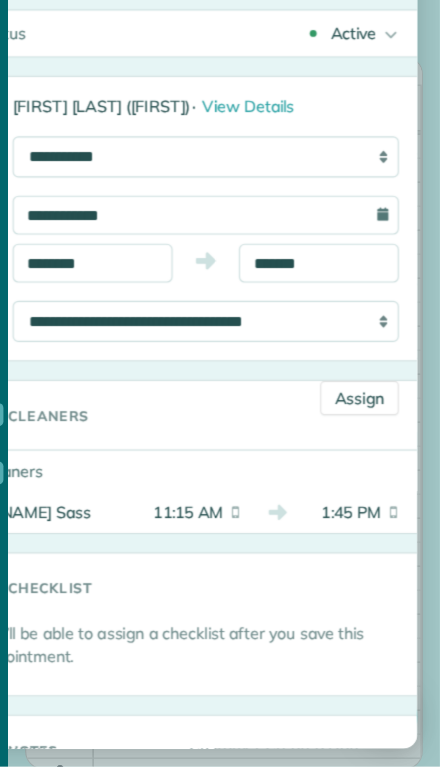 scroll, scrollTop: 0, scrollLeft: 0, axis: both 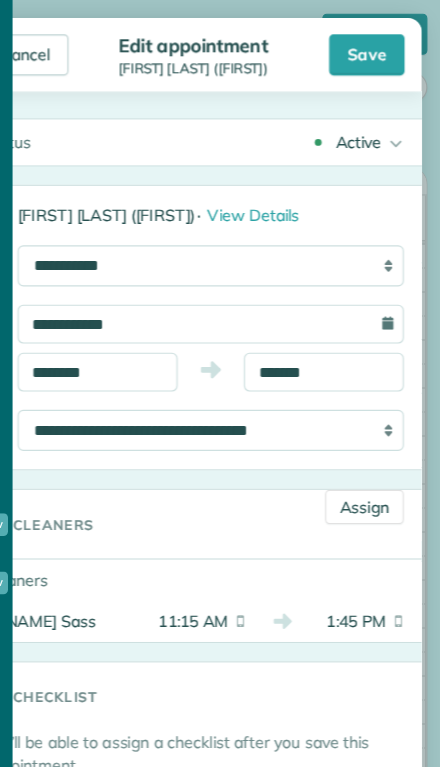 click on "Save" at bounding box center [372, 48] 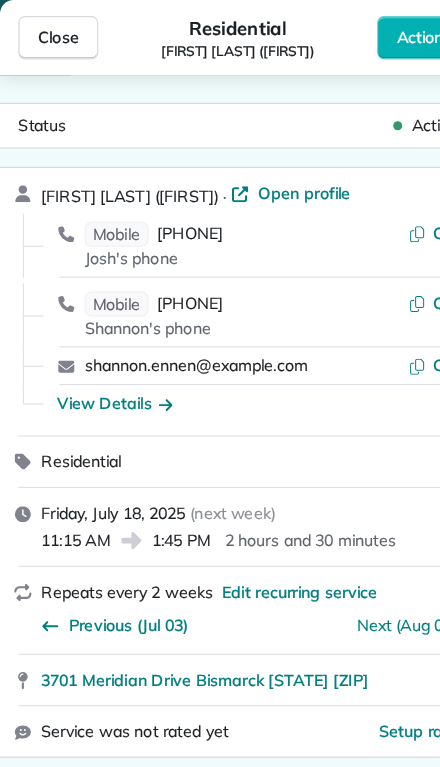 click on "Close" at bounding box center (51, 33) 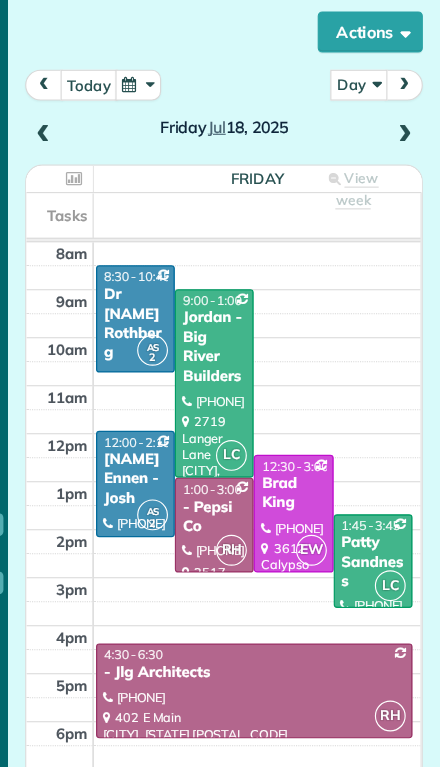 scroll, scrollTop: 170, scrollLeft: 0, axis: vertical 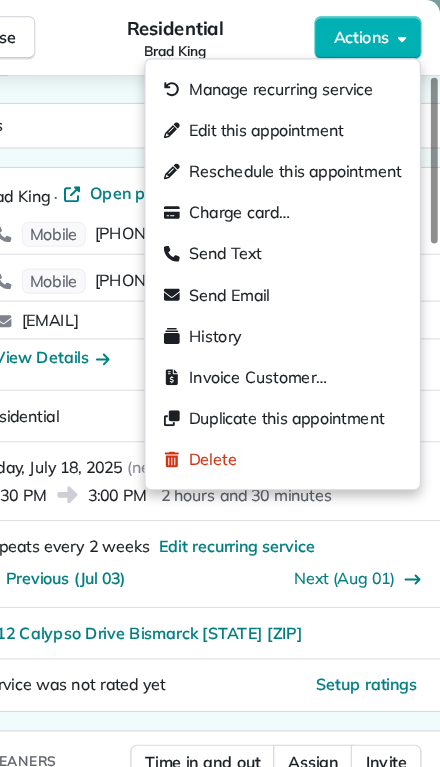 click on "Edit this appointment" at bounding box center (287, 114) 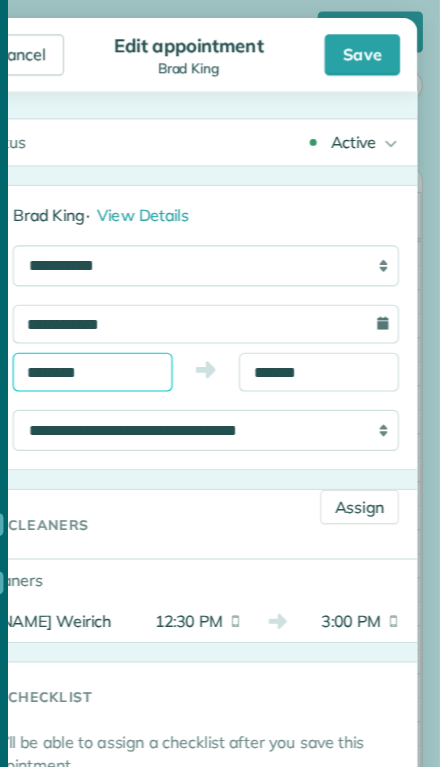 click on "********" at bounding box center (136, 326) 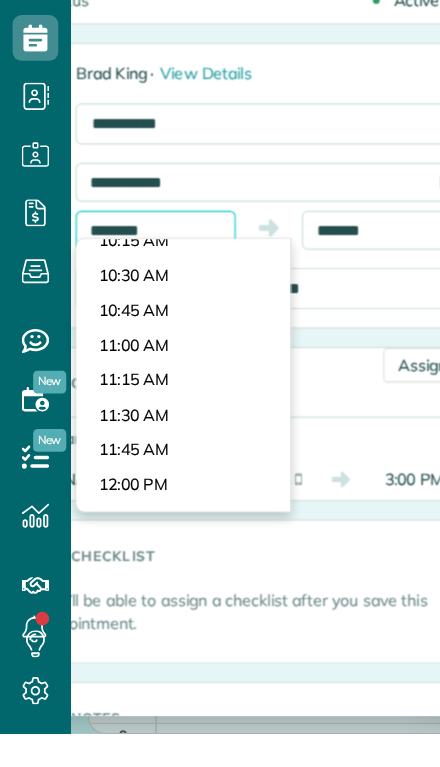 scroll, scrollTop: 1222, scrollLeft: 0, axis: vertical 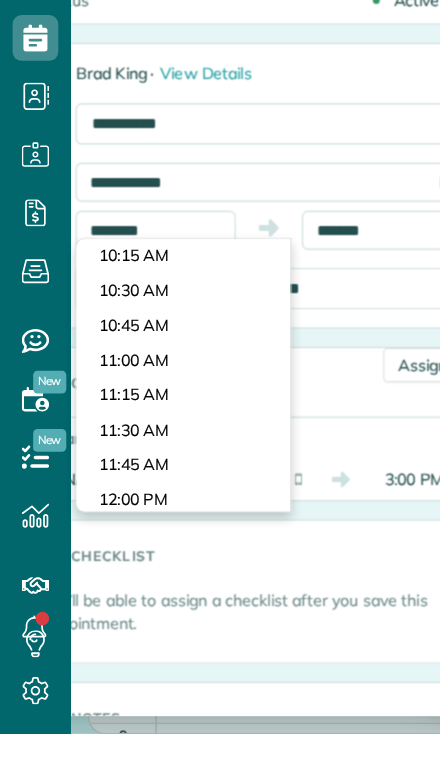 click on "Dashboard
Scheduling
Calendar View
List View
Dispatch View - Weekly scheduling (Beta)" at bounding box center (220, 383) 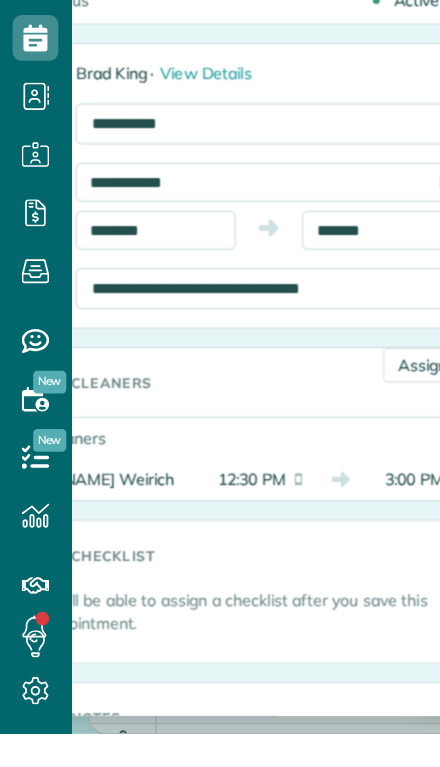 scroll, scrollTop: 29, scrollLeft: 0, axis: vertical 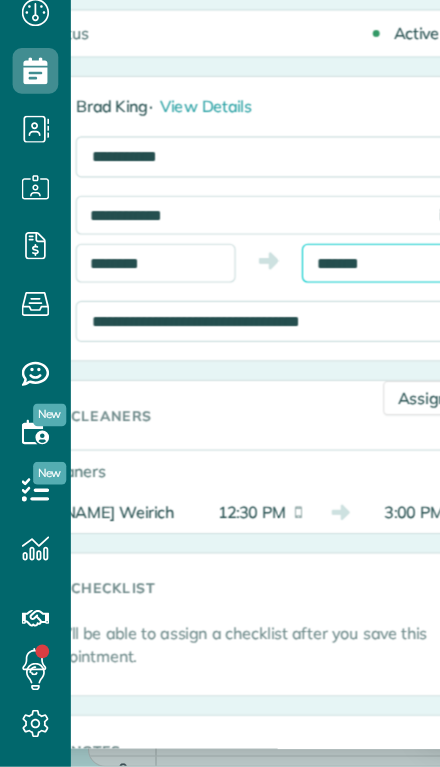 click on "Dashboard
Scheduling
Calendar View
List View
Dispatch View - Weekly scheduling (Beta)" at bounding box center (220, 383) 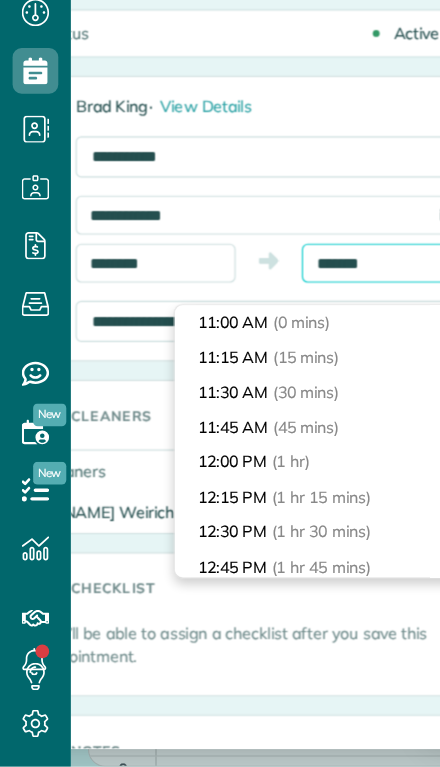 scroll, scrollTop: 28, scrollLeft: 0, axis: vertical 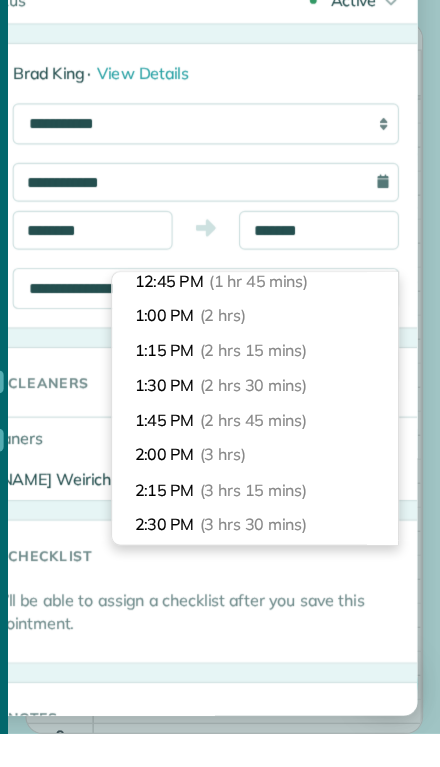 click on "1:30 PM  (2 hrs 30 mins)" at bounding box center (278, 462) 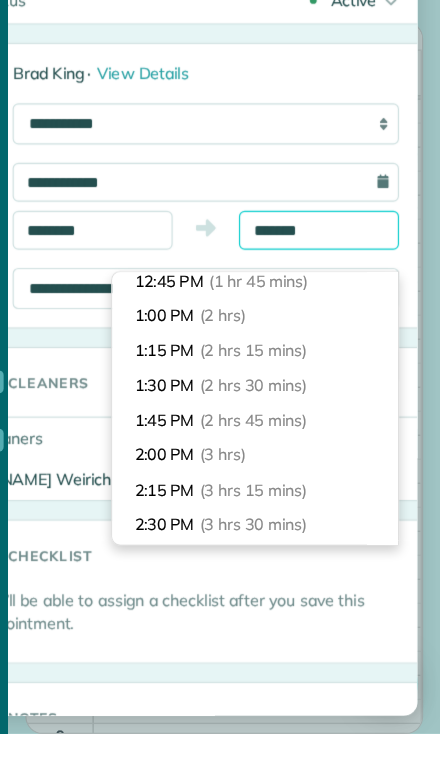 type on "*******" 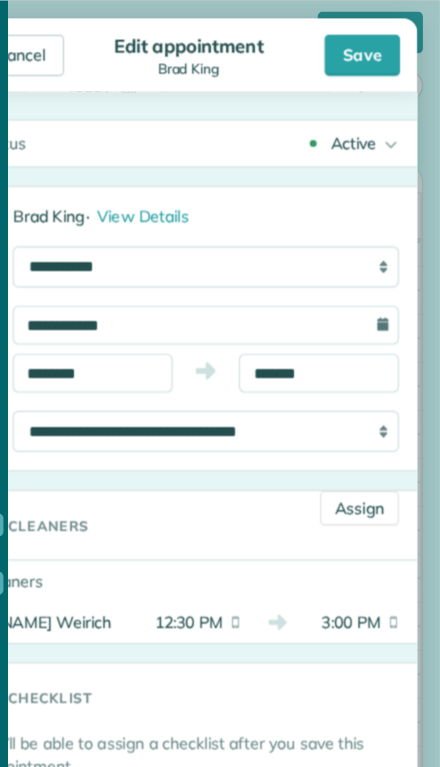 scroll, scrollTop: 0, scrollLeft: 0, axis: both 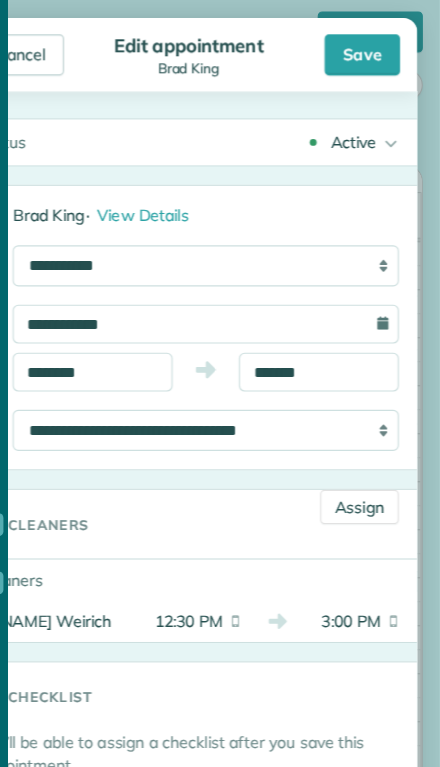 click on "Save" at bounding box center [372, 48] 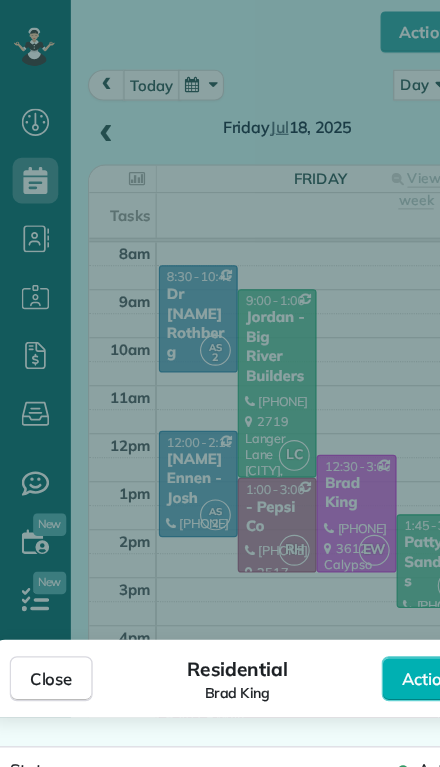 scroll, scrollTop: 168, scrollLeft: 0, axis: vertical 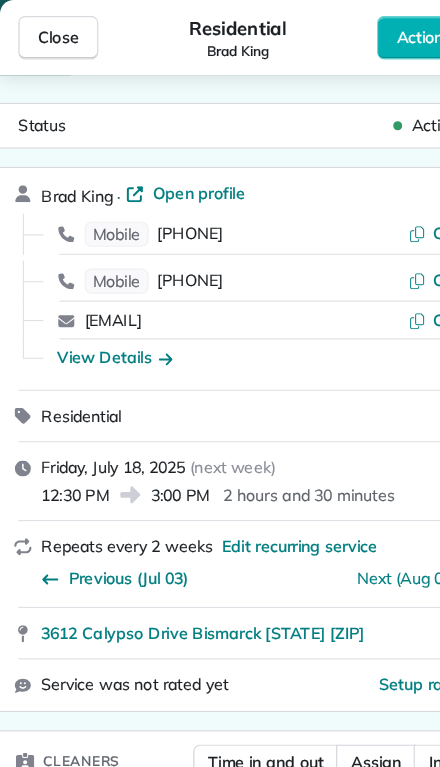 click on "Close" at bounding box center [51, 33] 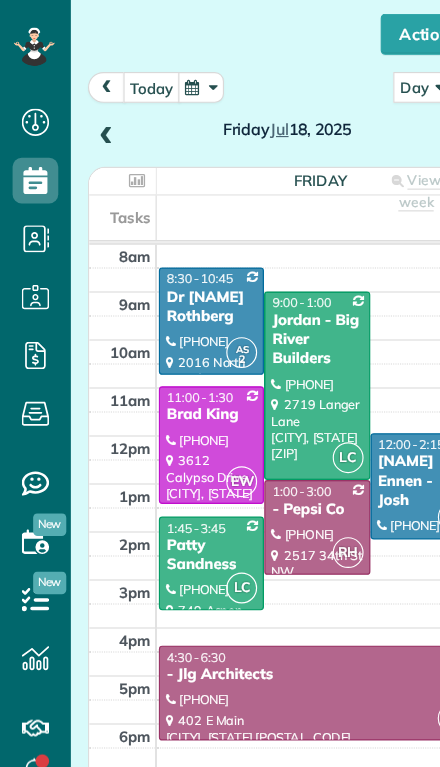 click on "today" at bounding box center [133, 76] 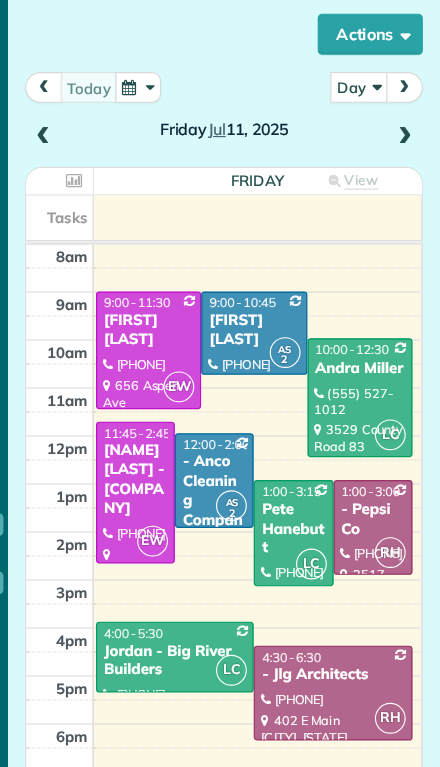 click at bounding box center (370, 347) 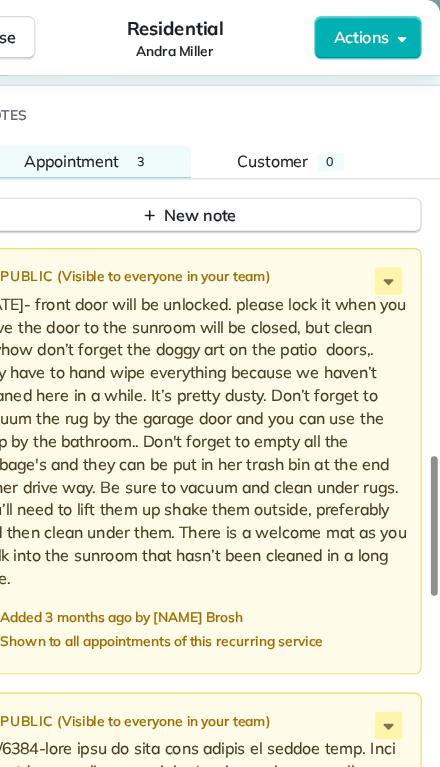 scroll, scrollTop: 2021, scrollLeft: 0, axis: vertical 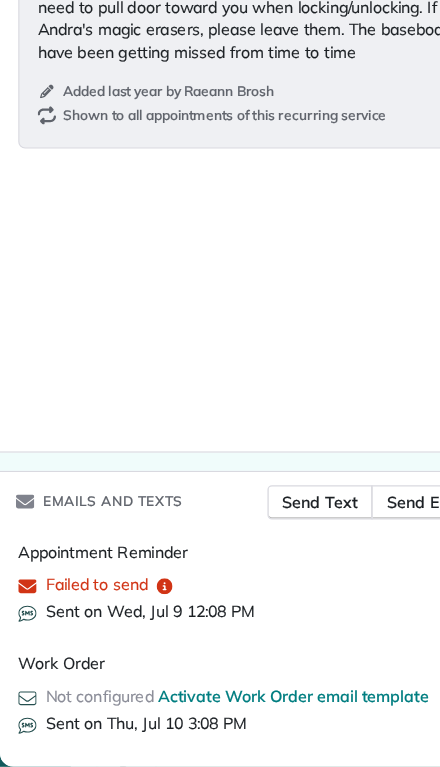 click on "Failed to send" at bounding box center (83, 607) 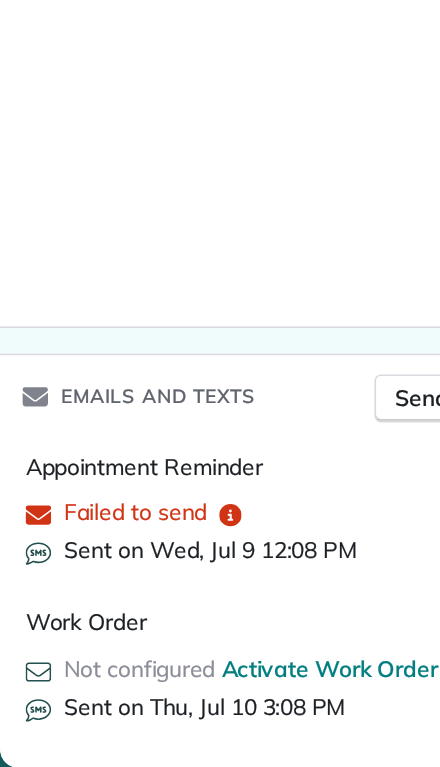 click 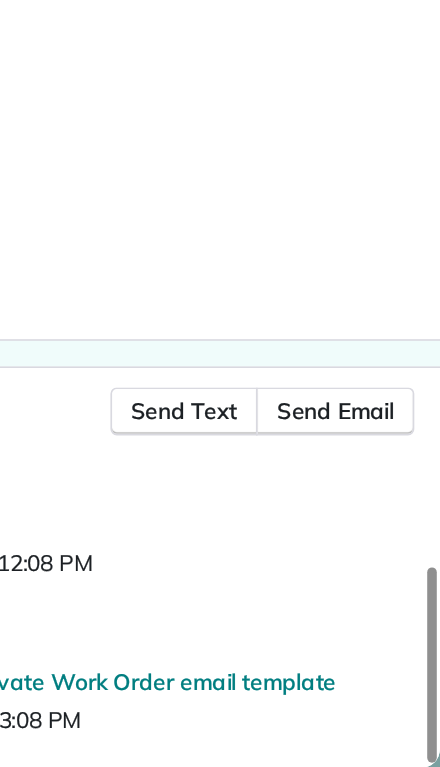 click on "Send Text" at bounding box center (280, 544) 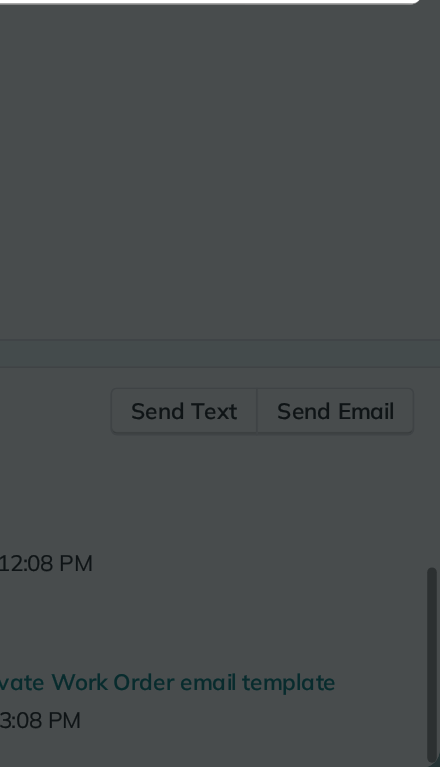 click on "**********" at bounding box center (220, 383) 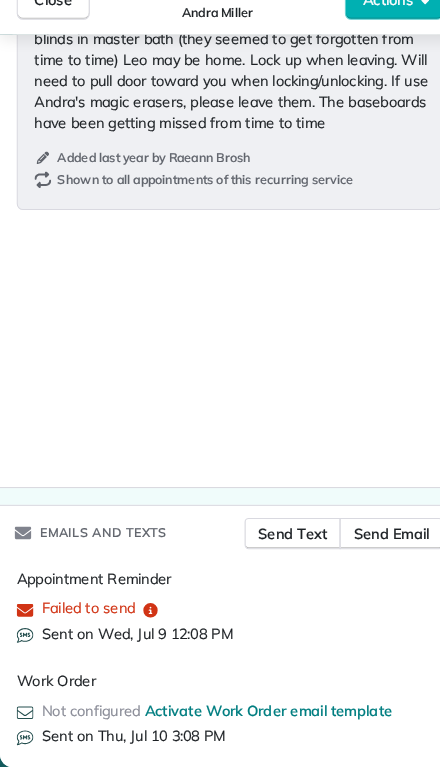 click on "Send Text" at bounding box center (280, 544) 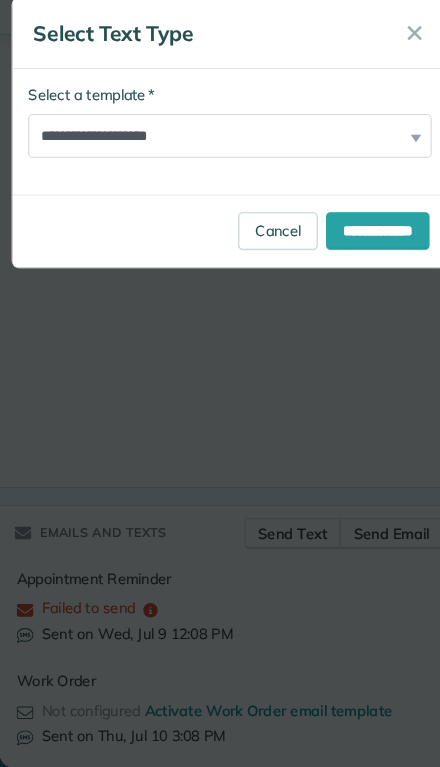 click on "**********" at bounding box center [361, 254] 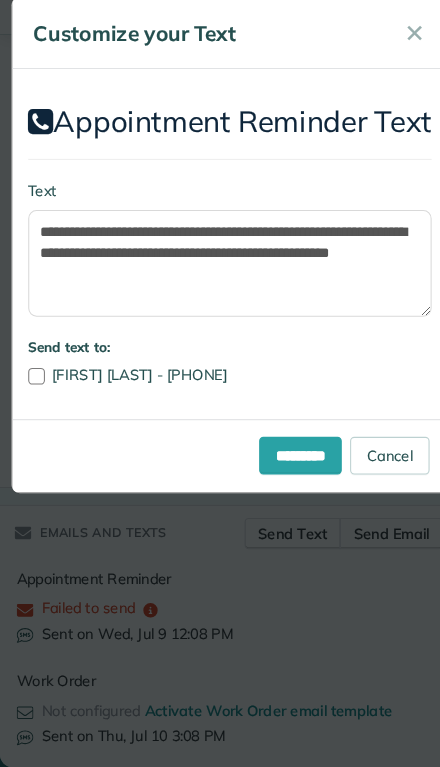 click on "*********" at bounding box center (287, 469) 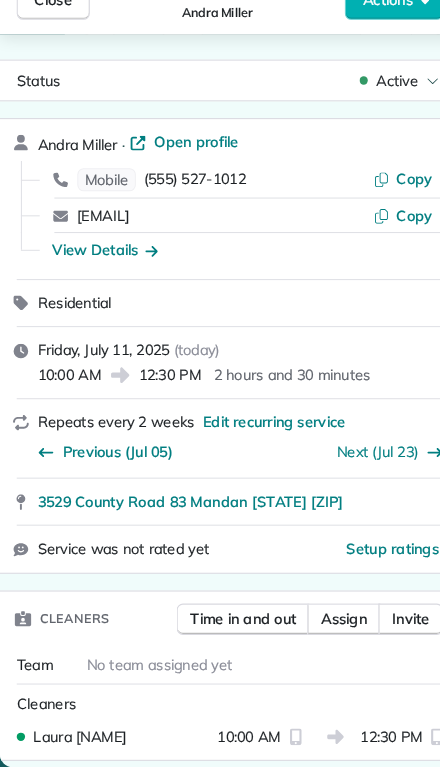 scroll, scrollTop: 0, scrollLeft: 0, axis: both 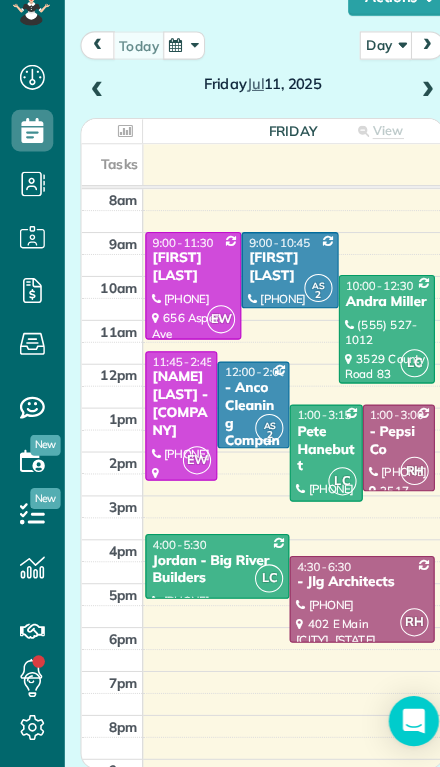 click on "Pete Hanebutt" at bounding box center [311, 463] 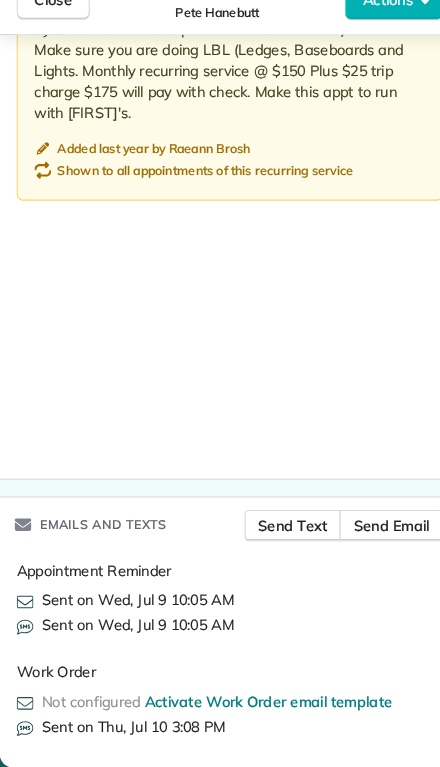 scroll, scrollTop: 2401, scrollLeft: 0, axis: vertical 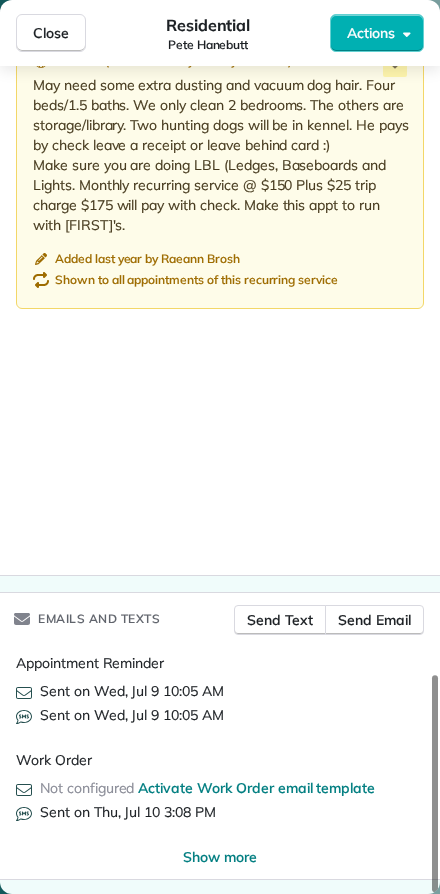 click on "Close" at bounding box center (51, 33) 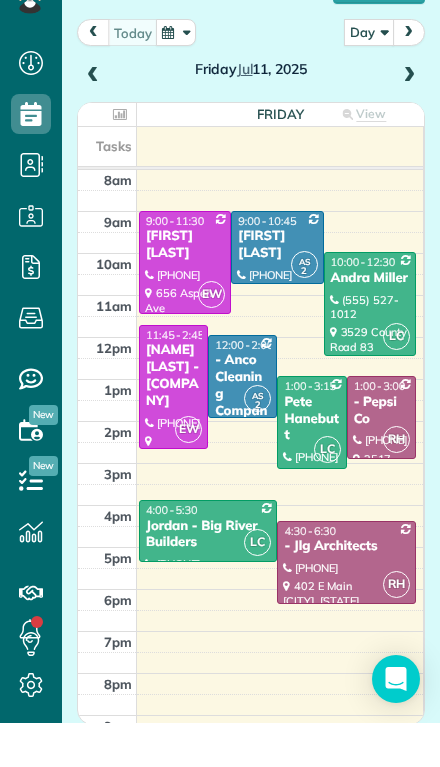 scroll, scrollTop: 44, scrollLeft: 0, axis: vertical 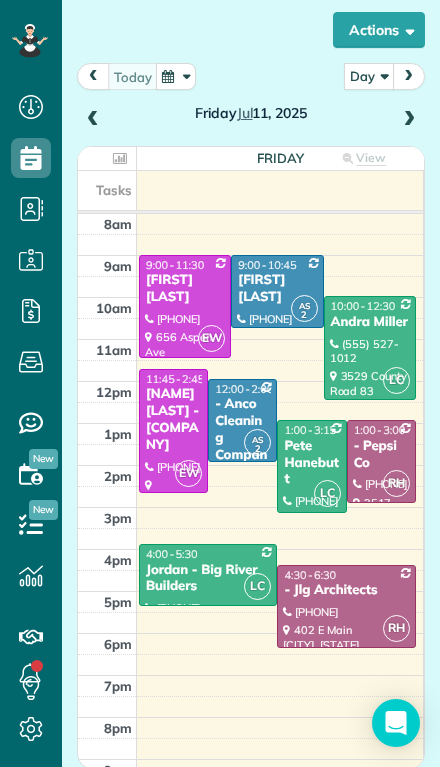 click on "Jordan - Big River Builders" at bounding box center [208, 579] 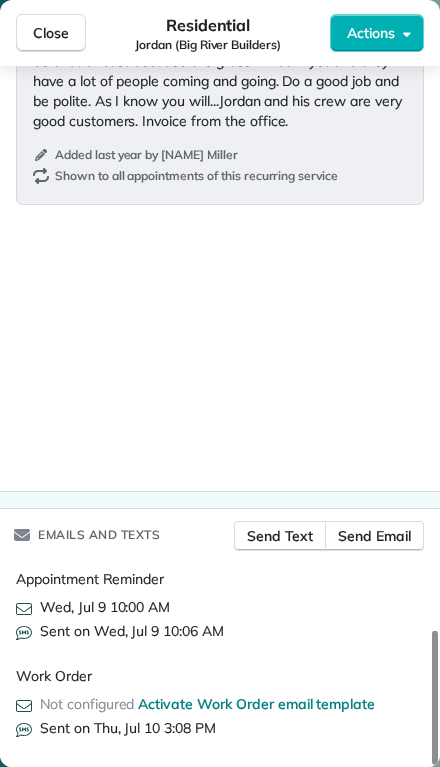 scroll, scrollTop: 3126, scrollLeft: 0, axis: vertical 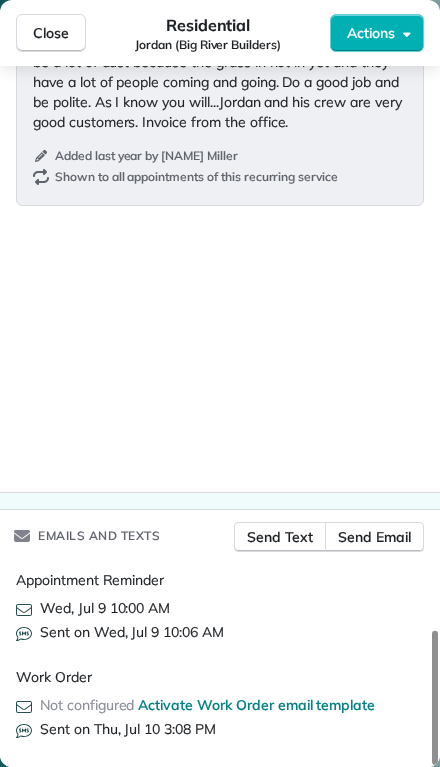 click on "Close" at bounding box center (51, 33) 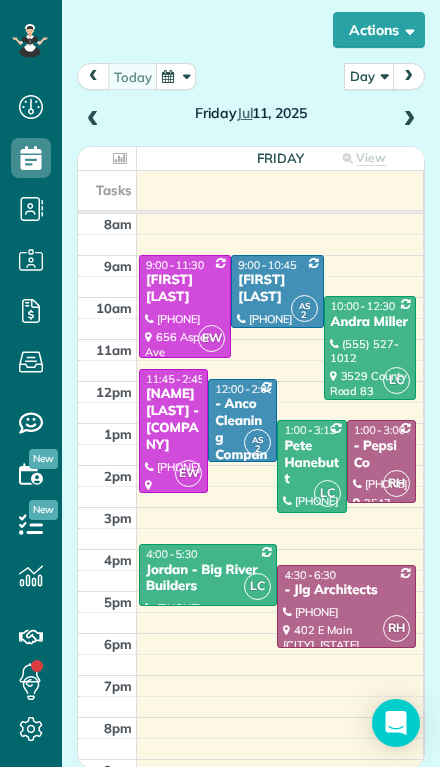 click on "[NAME] [LAST] - [COMPANY]" at bounding box center (173, 420) 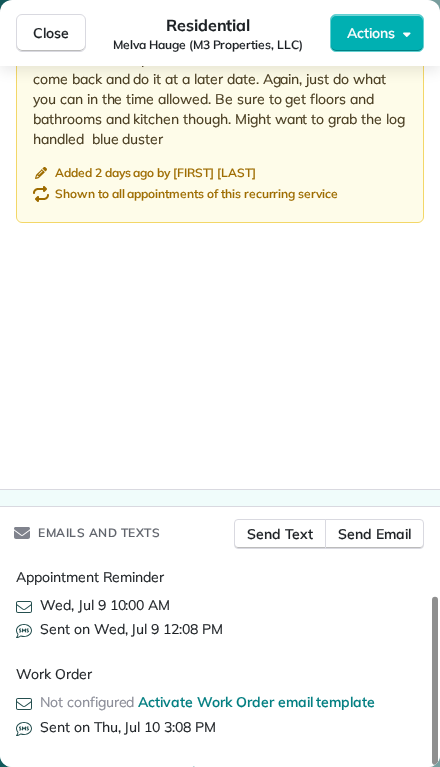 scroll, scrollTop: 2343, scrollLeft: 0, axis: vertical 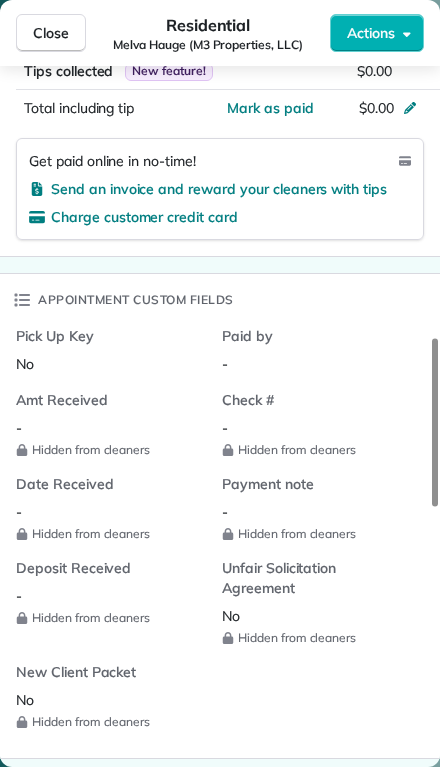 click on "Close" at bounding box center [51, 33] 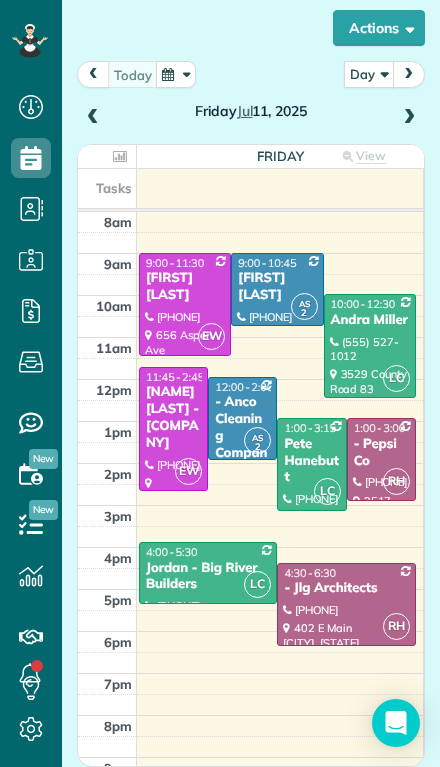 scroll, scrollTop: 170, scrollLeft: 0, axis: vertical 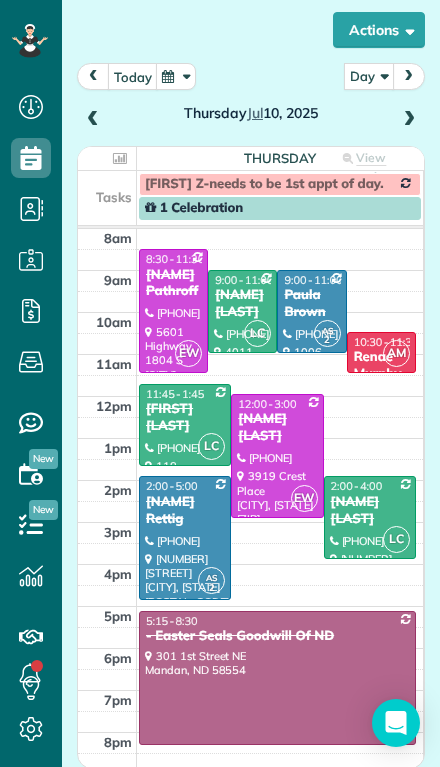 click at bounding box center [277, 456] 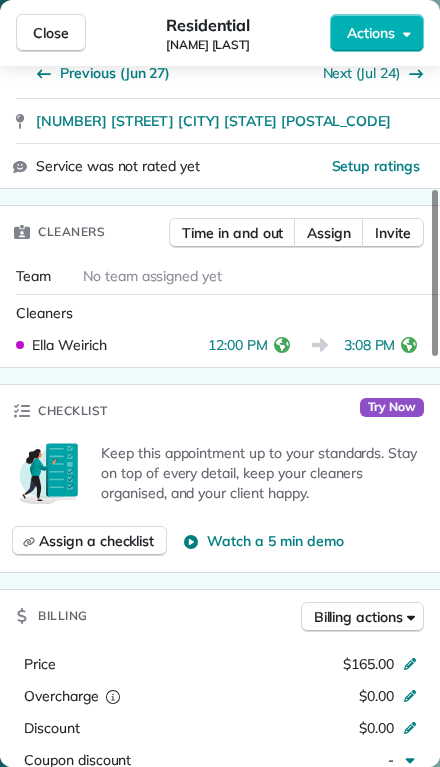 scroll, scrollTop: 546, scrollLeft: 0, axis: vertical 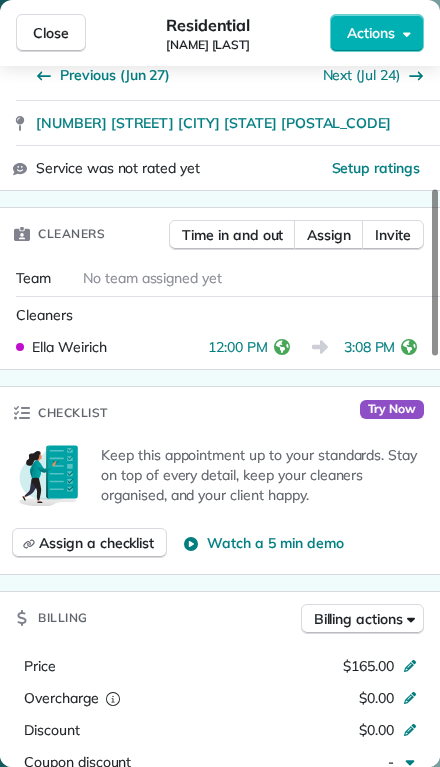 click on "Close" at bounding box center [51, 33] 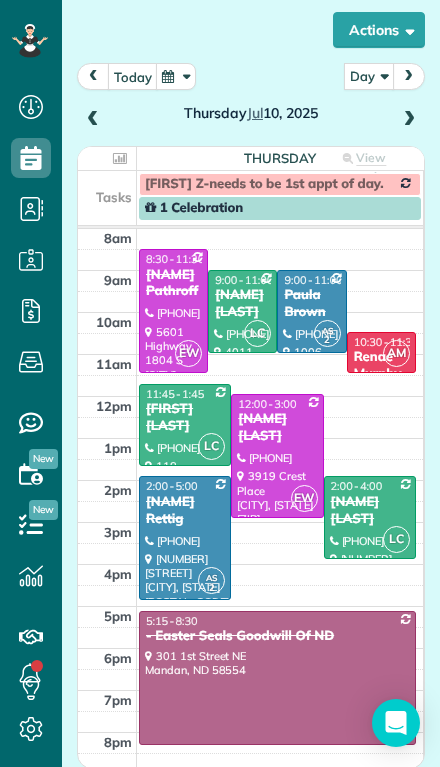 click at bounding box center (185, 538) 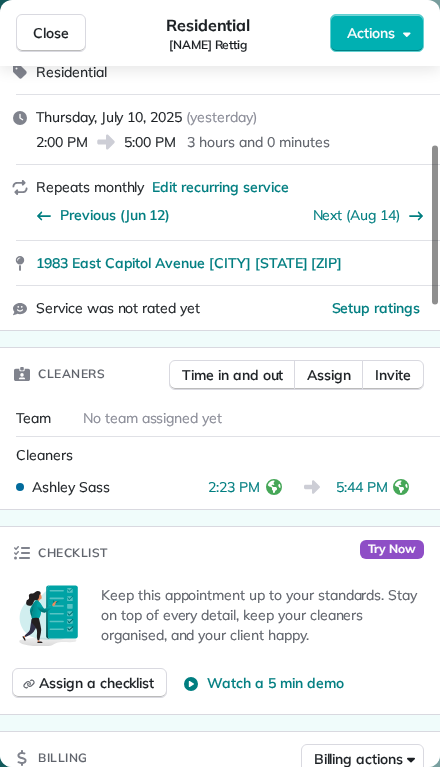 scroll, scrollTop: 366, scrollLeft: 0, axis: vertical 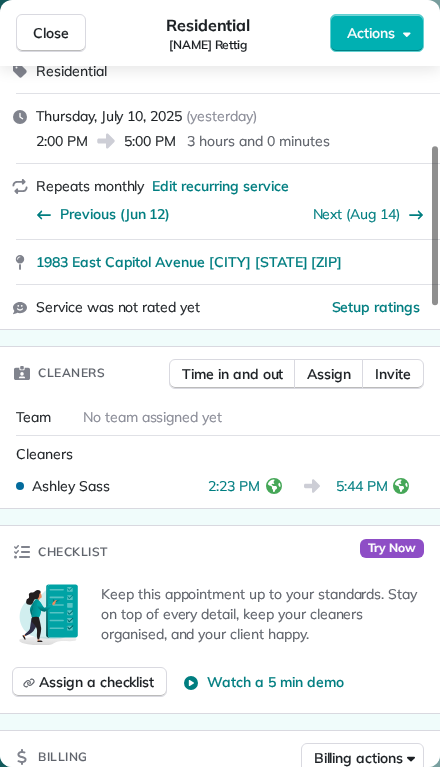 click on "Close" at bounding box center [51, 33] 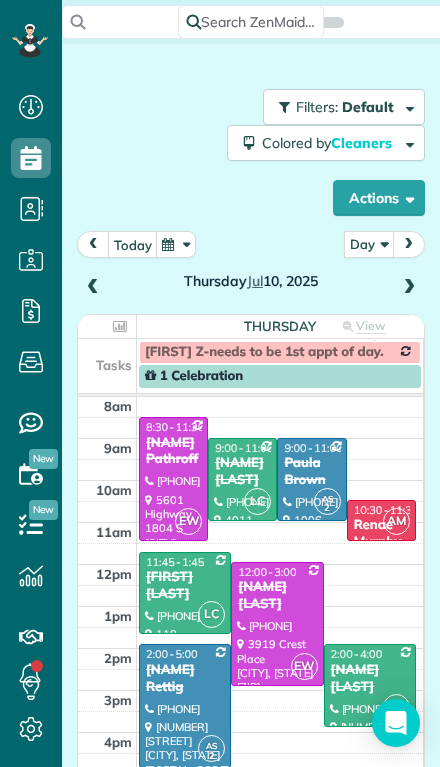 scroll, scrollTop: 0, scrollLeft: 0, axis: both 